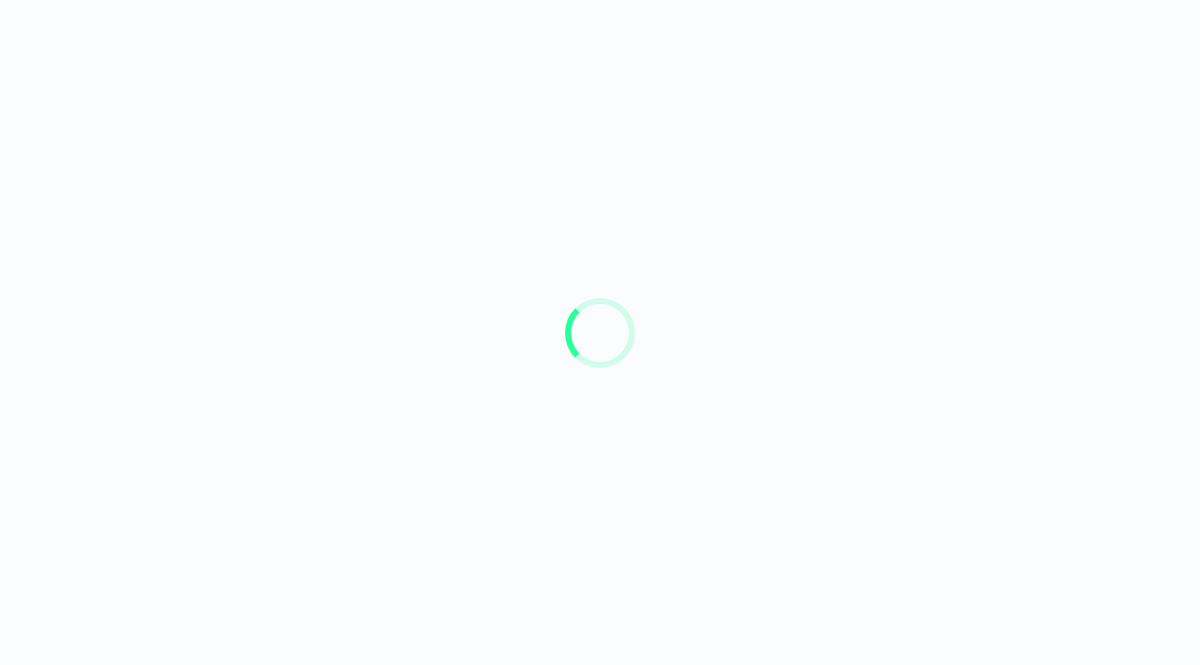 scroll, scrollTop: 0, scrollLeft: 0, axis: both 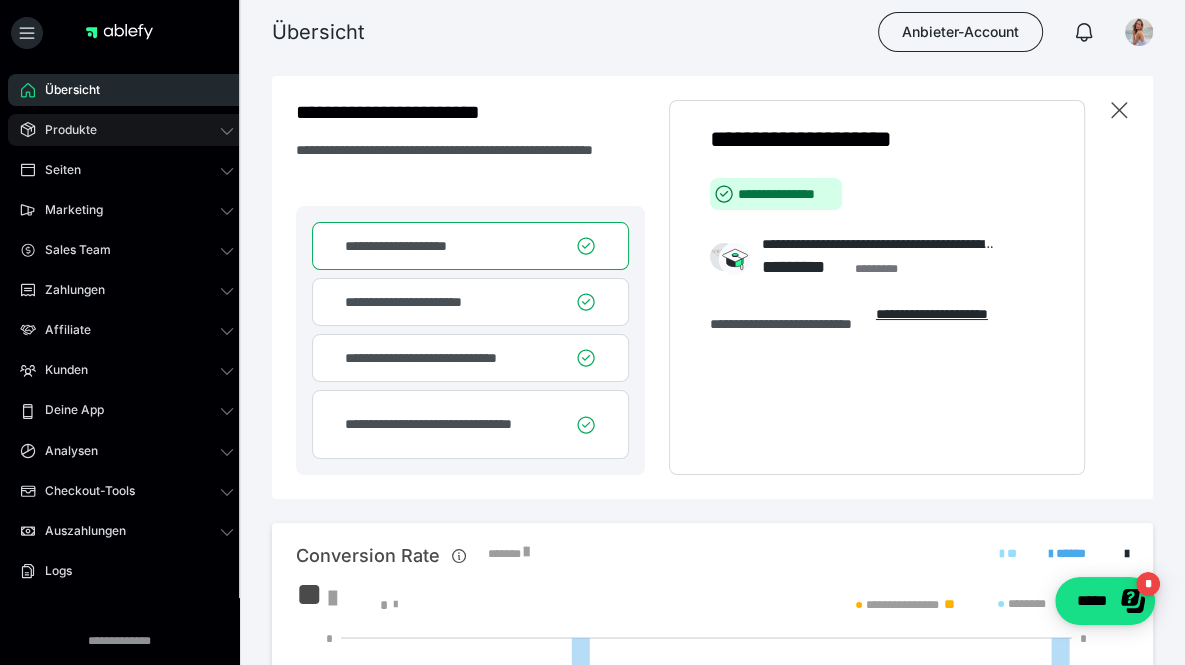 click on "Produkte" at bounding box center [127, 130] 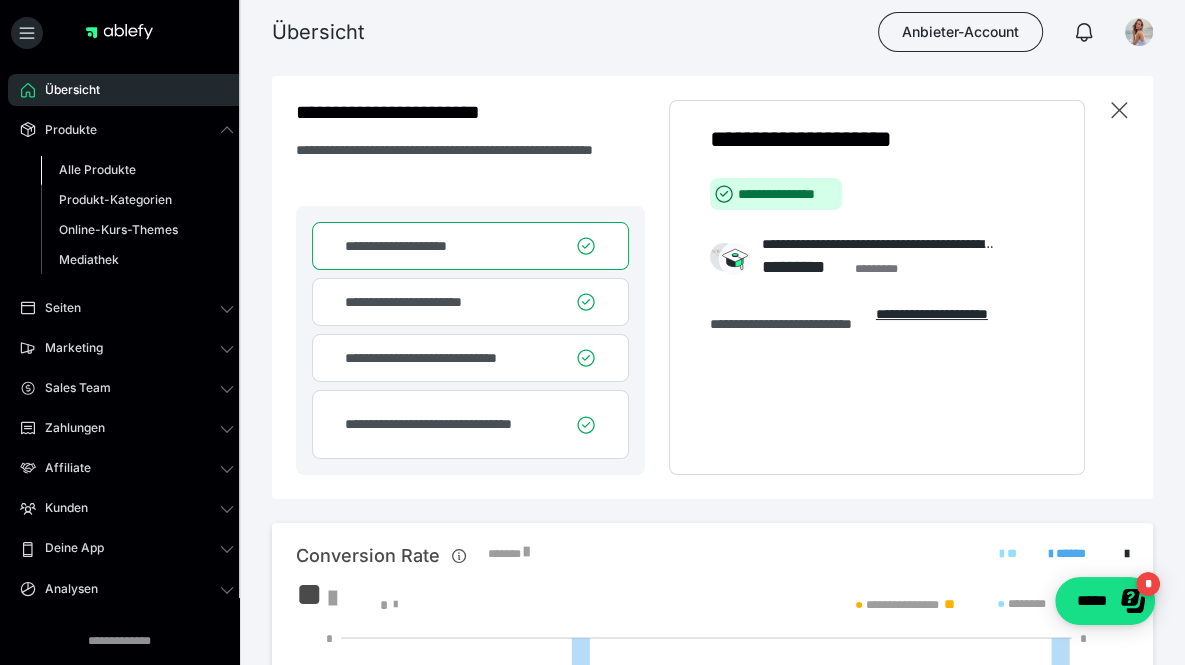 click on "Alle Produkte" at bounding box center [137, 170] 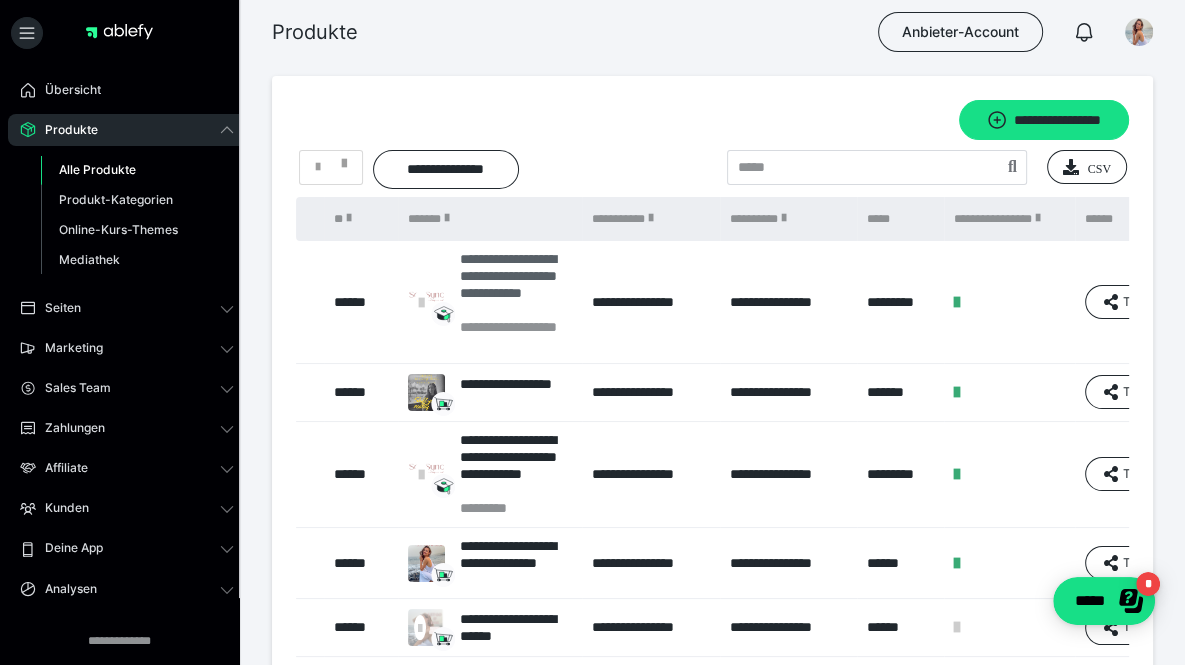 click on "**********" at bounding box center (516, 284) 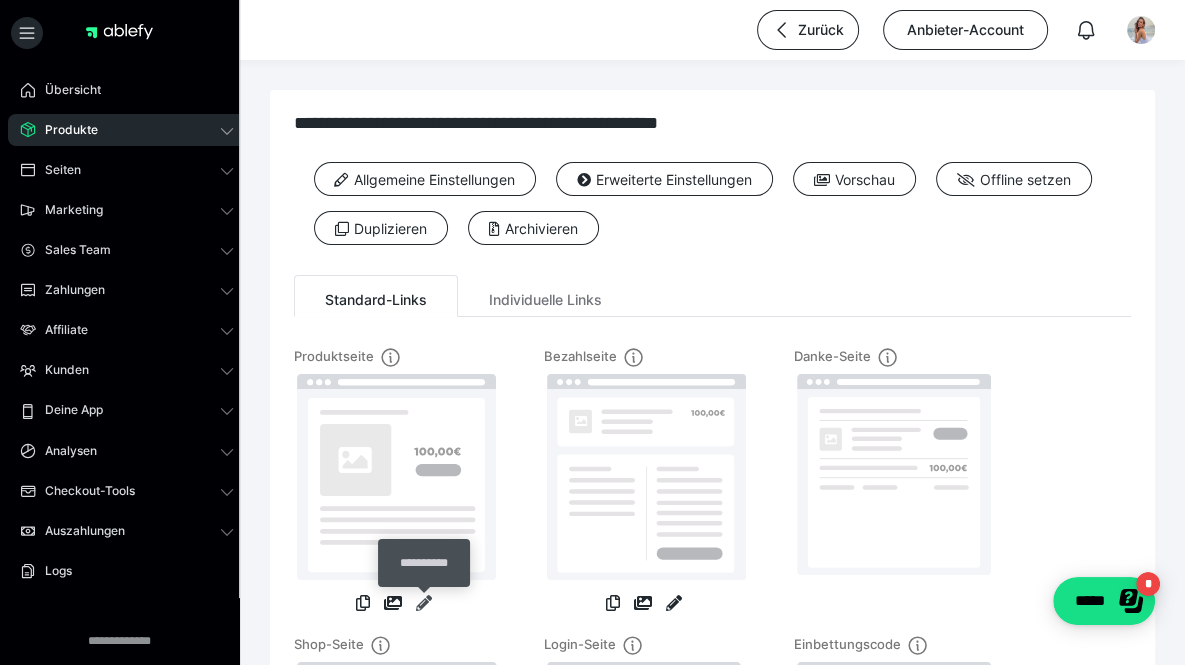 click at bounding box center (424, 603) 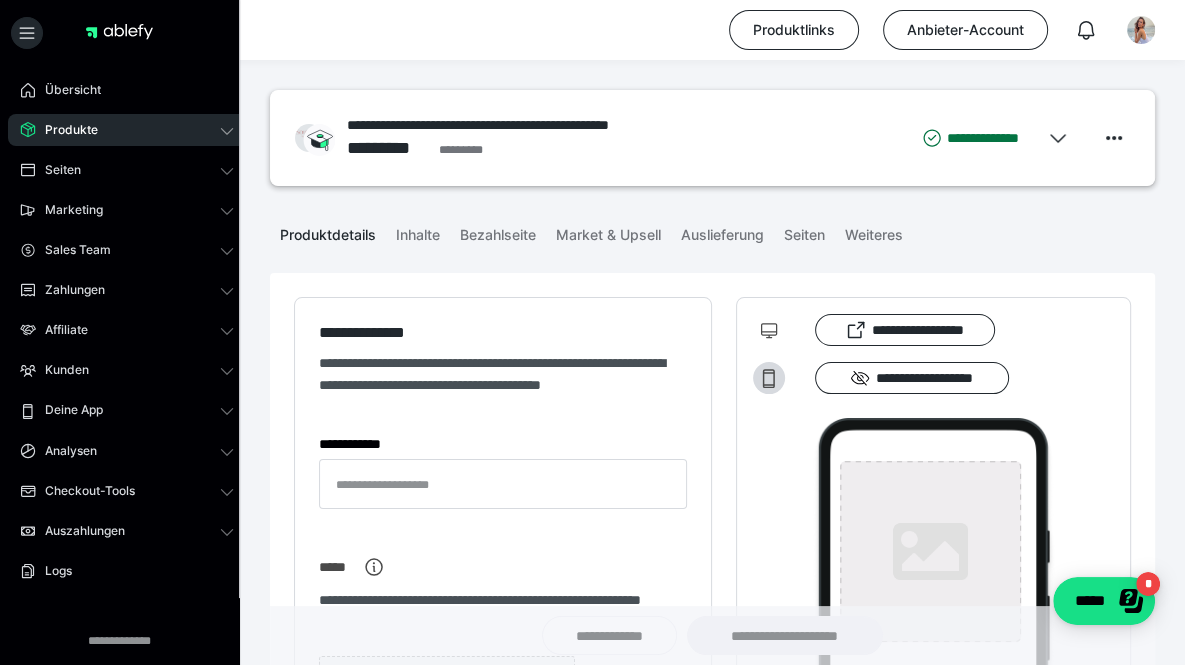 type on "**********" 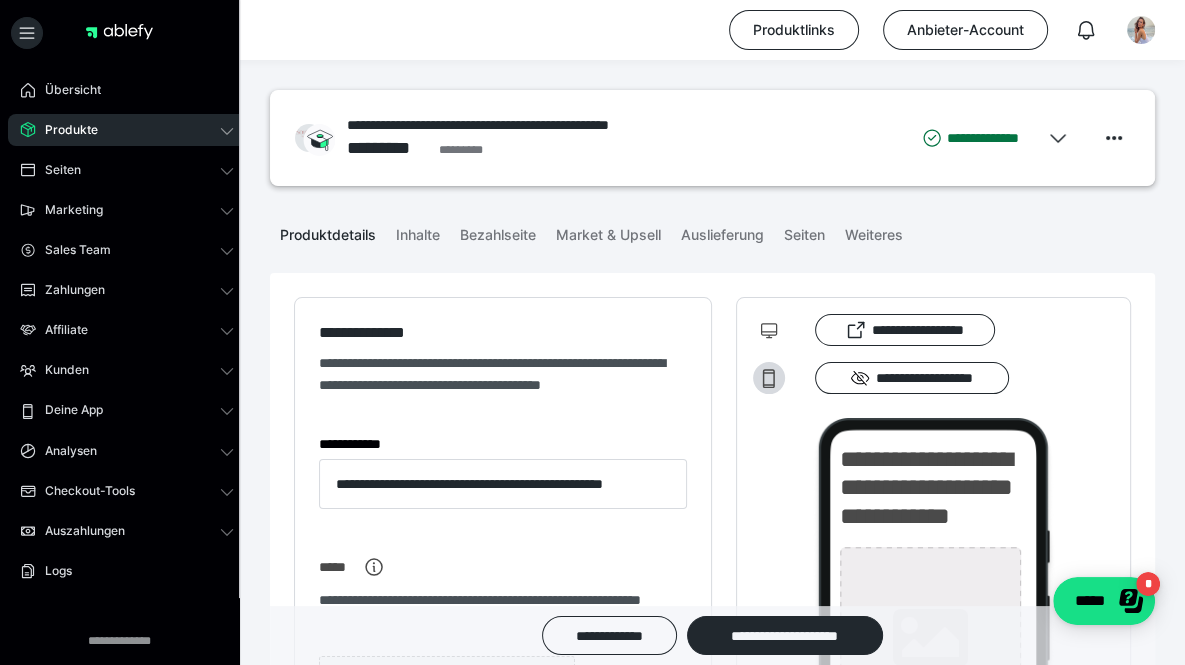 type on "**********" 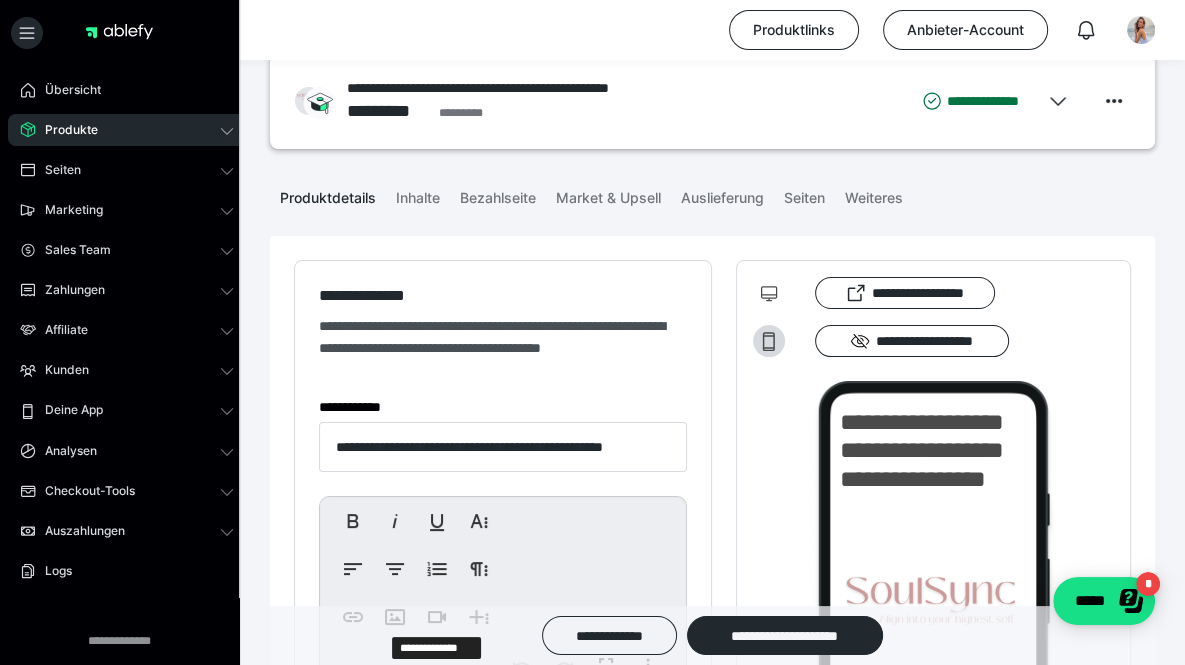 scroll, scrollTop: 36, scrollLeft: 0, axis: vertical 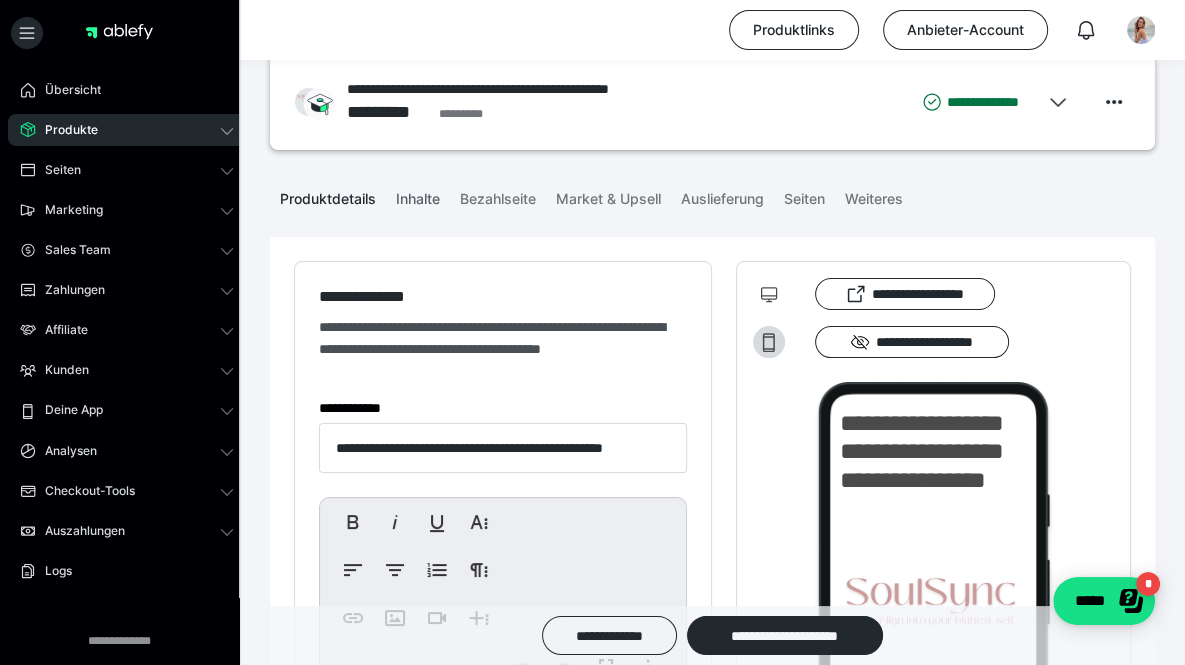 click on "Inhalte" at bounding box center (418, 195) 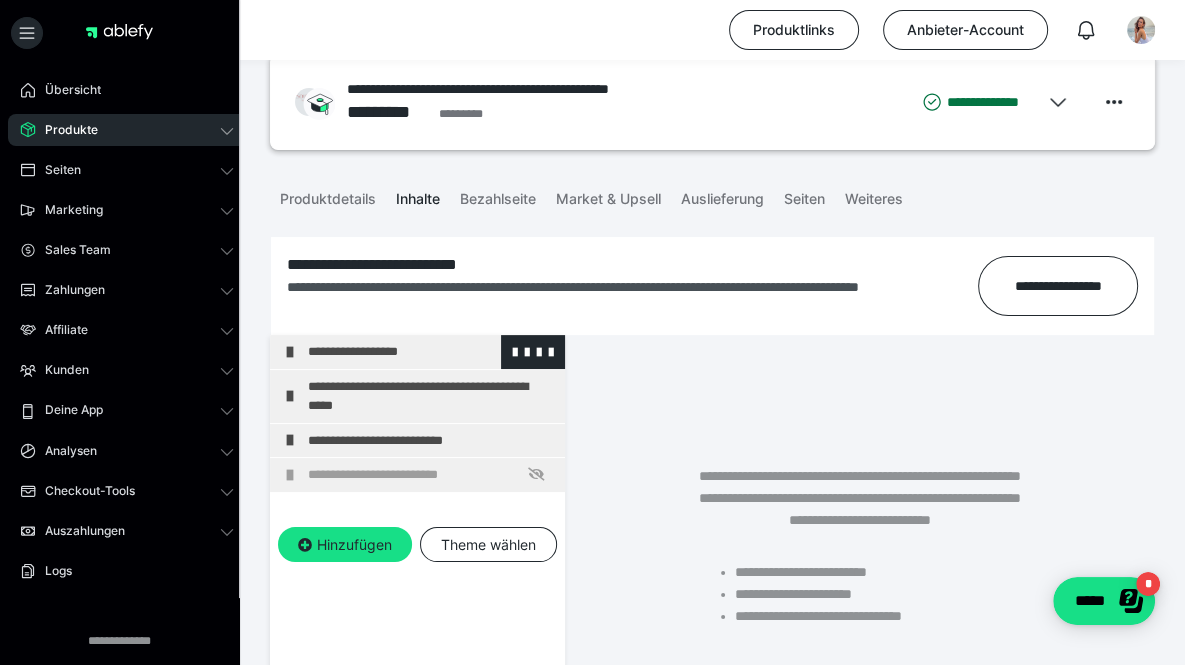 click on "**********" at bounding box center [431, 352] 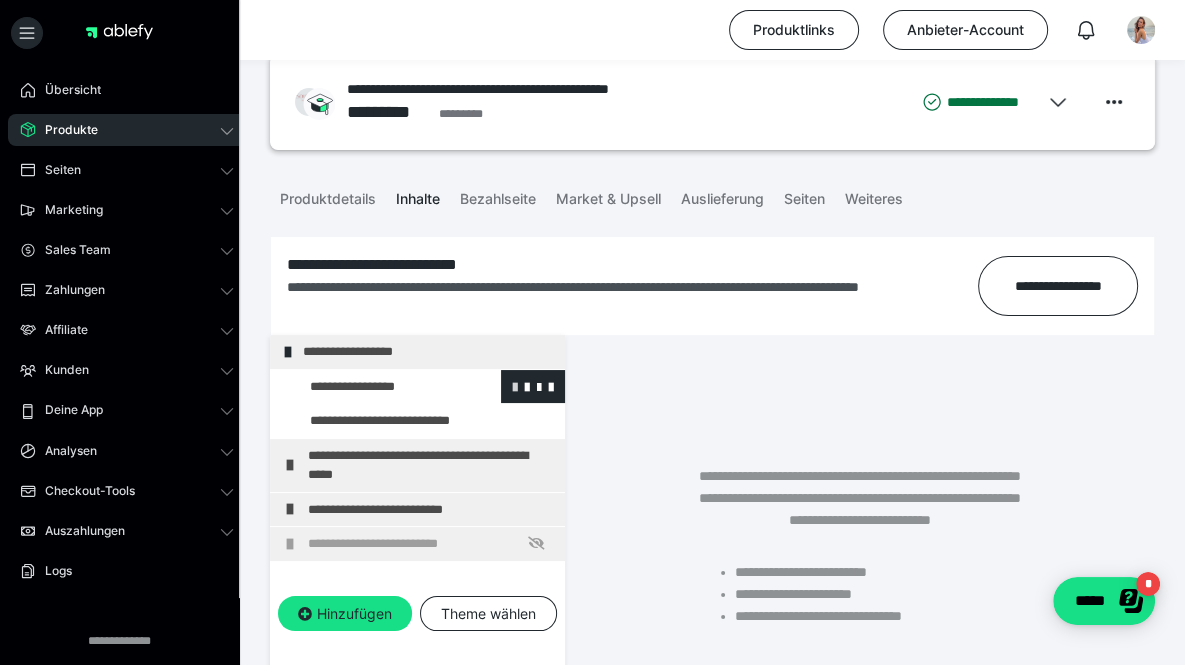 click at bounding box center [515, 386] 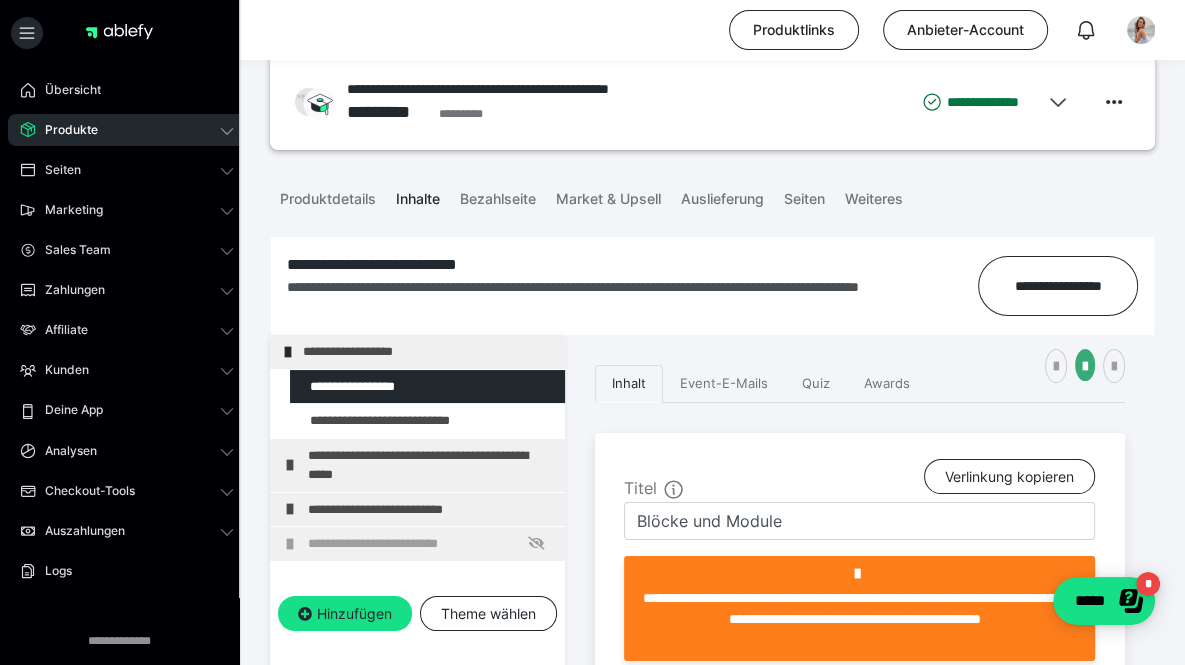 scroll, scrollTop: 376, scrollLeft: 0, axis: vertical 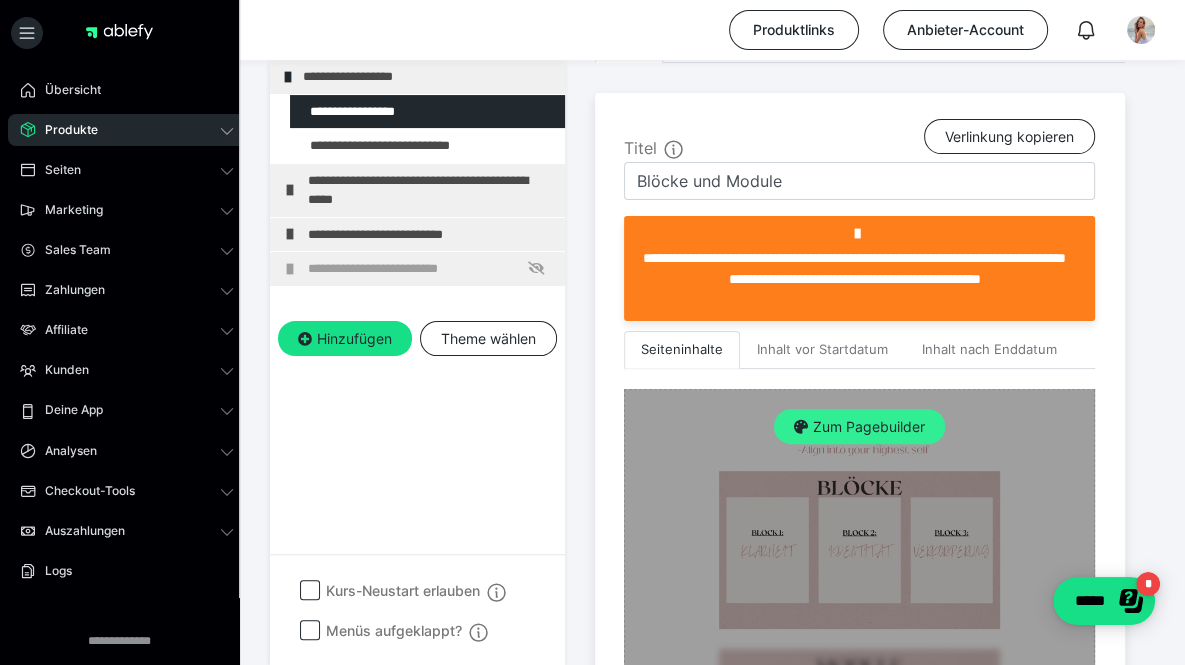 click on "Zum Pagebuilder" at bounding box center [859, 427] 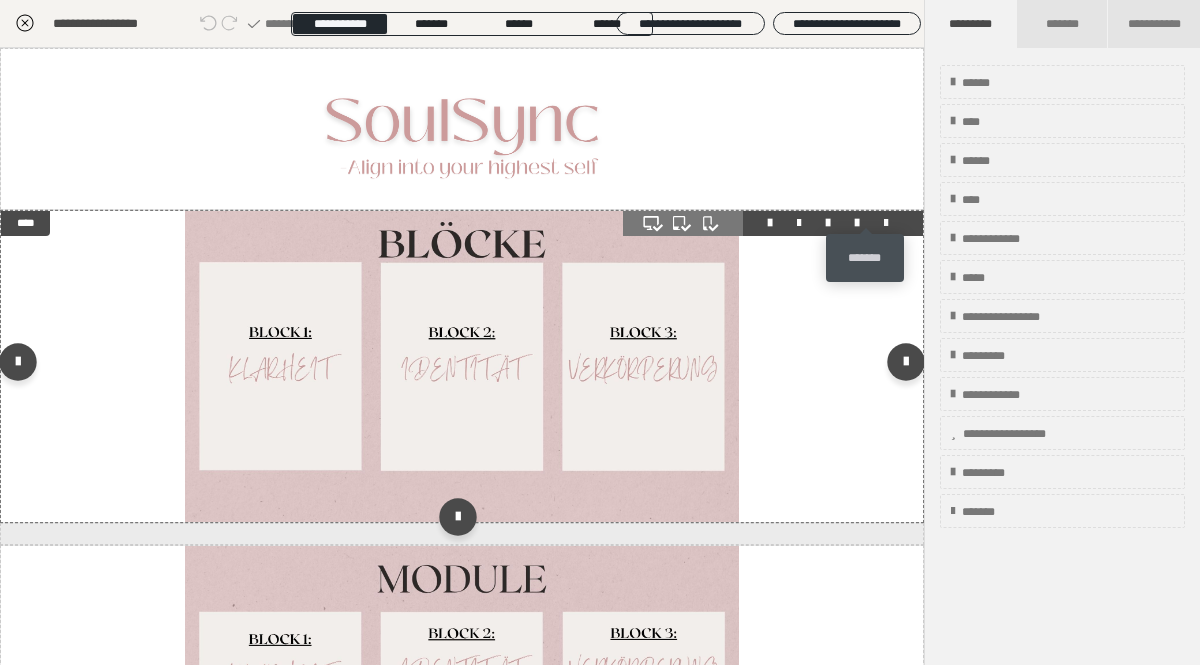 click at bounding box center [886, 223] 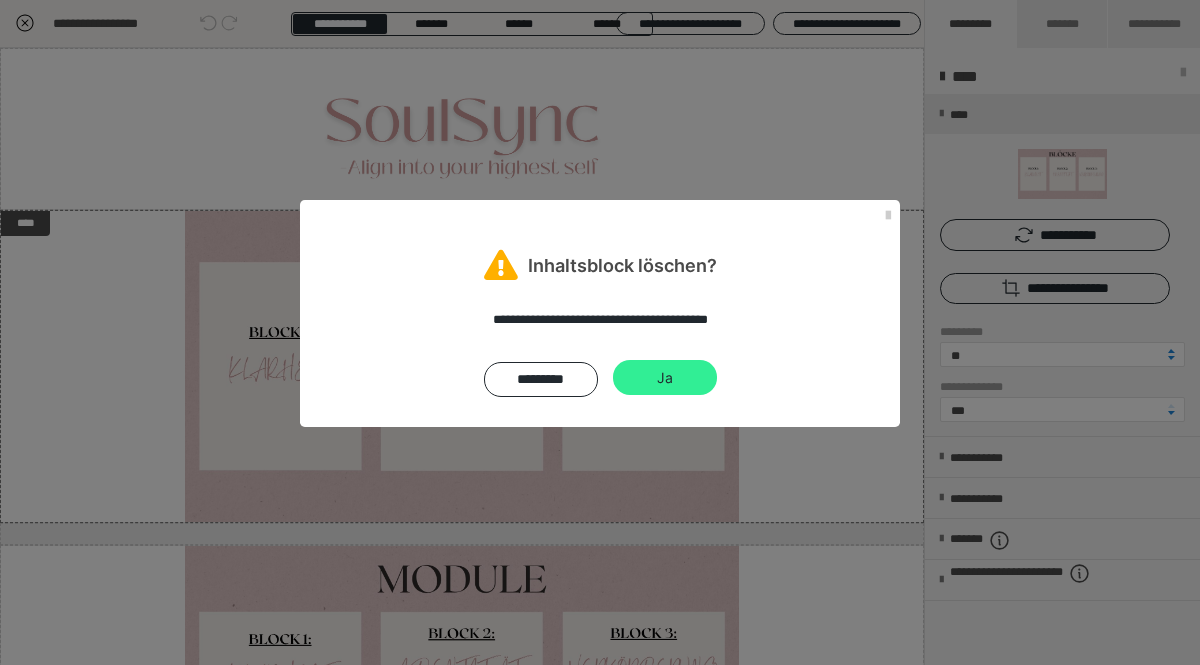 click on "Ja" at bounding box center [665, 378] 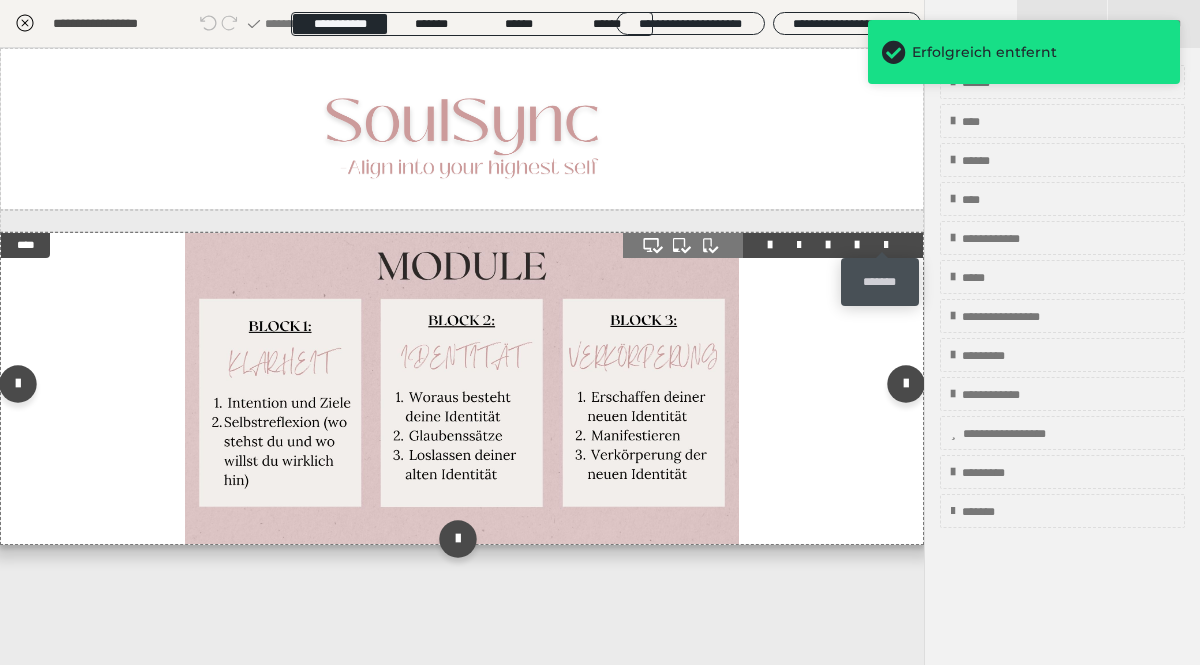 click at bounding box center (886, 245) 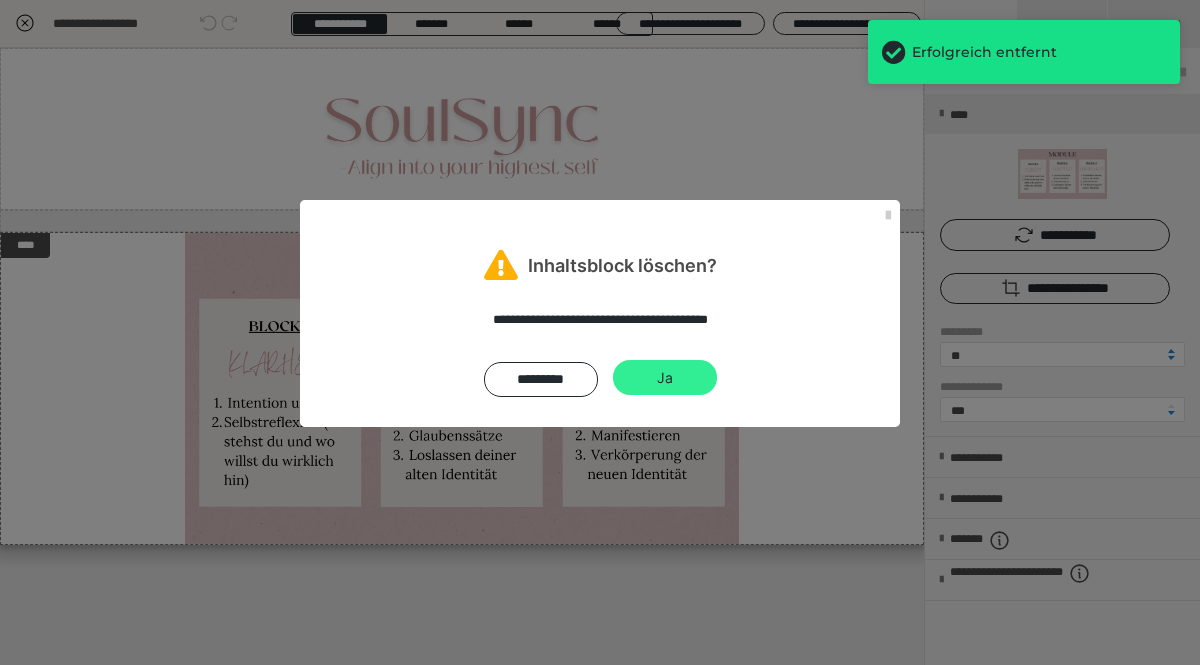 click on "Ja" at bounding box center (665, 378) 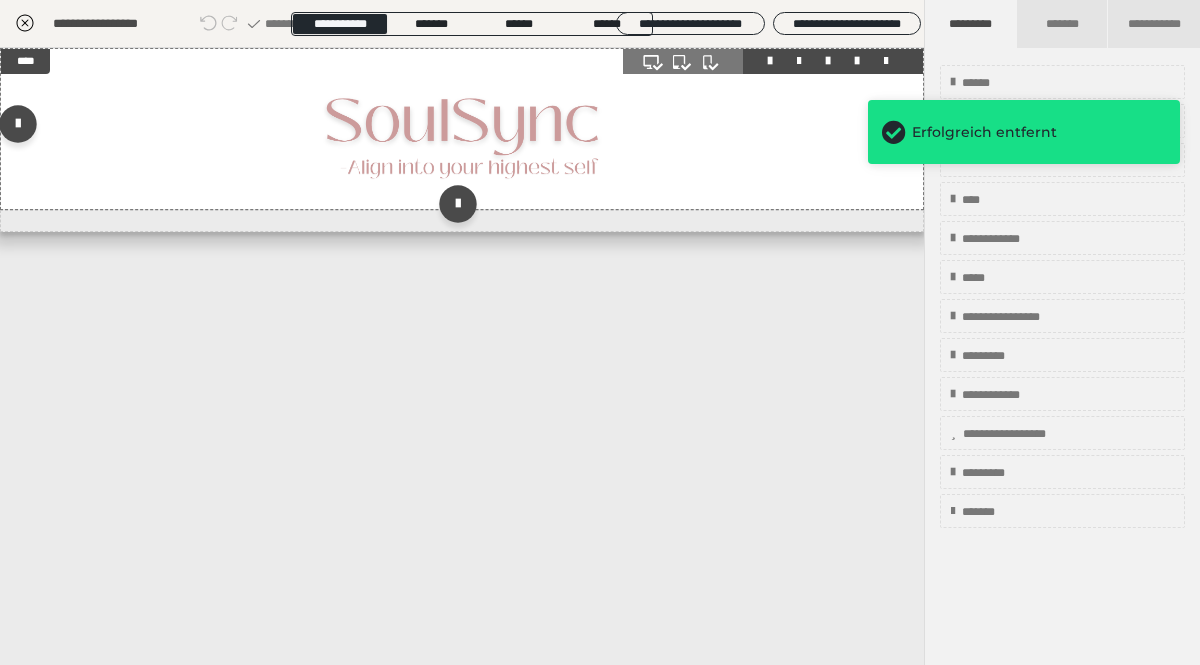 click at bounding box center [462, 129] 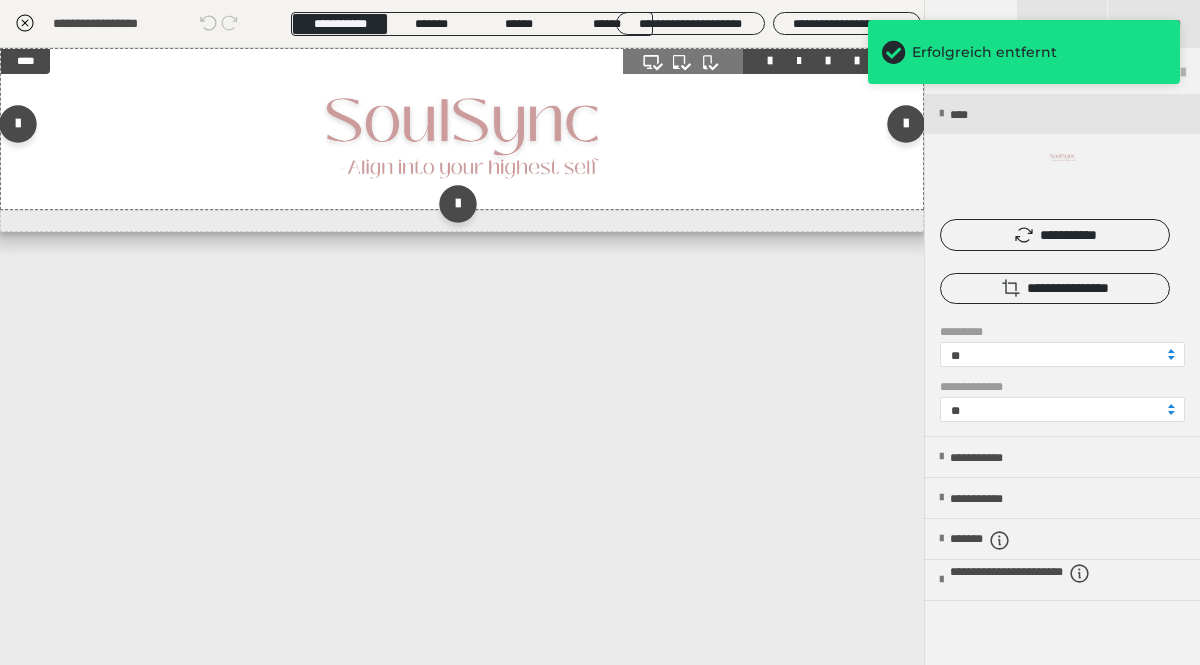 click at bounding box center [462, 129] 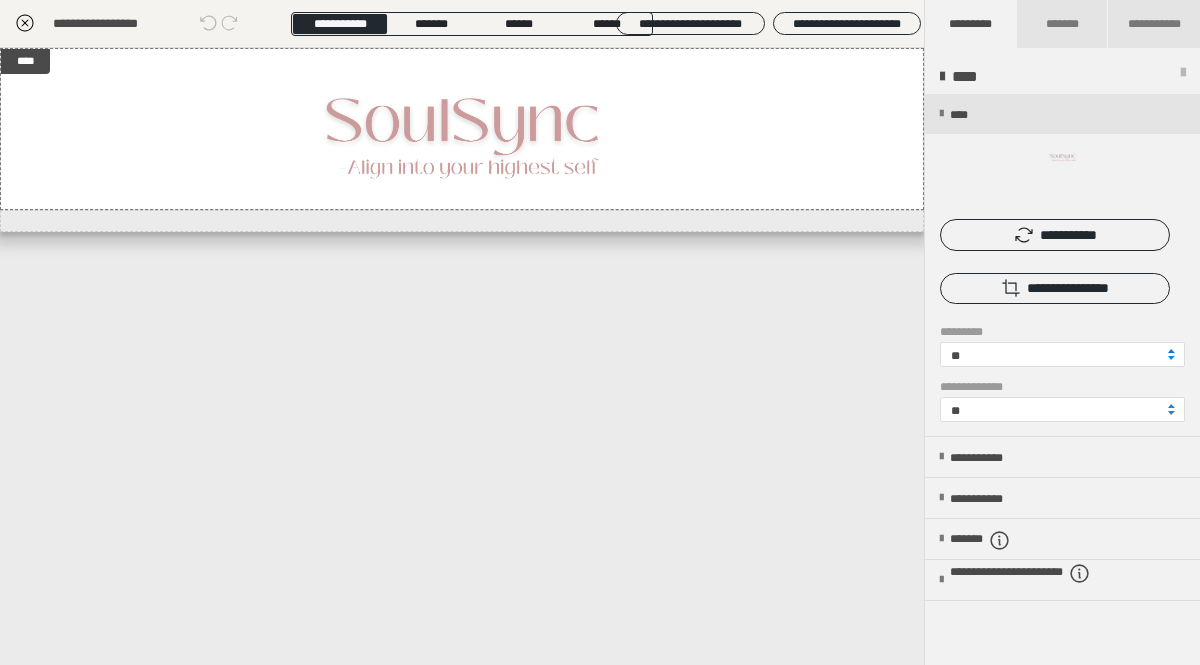 click at bounding box center [1171, 351] 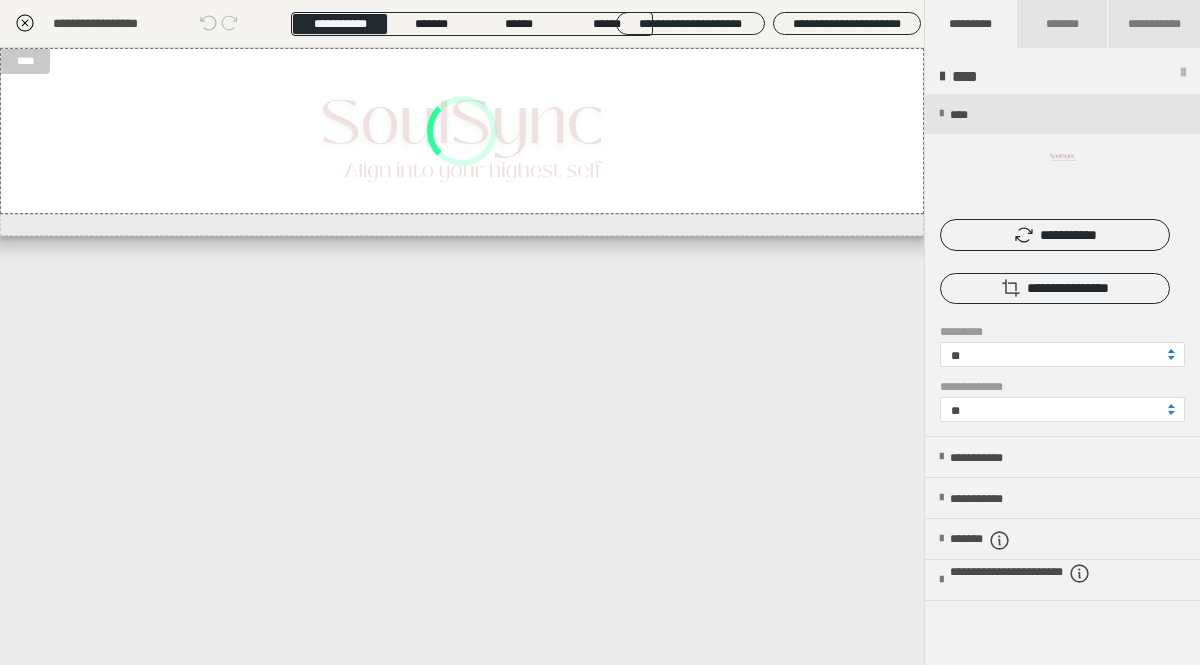 click at bounding box center (1171, 351) 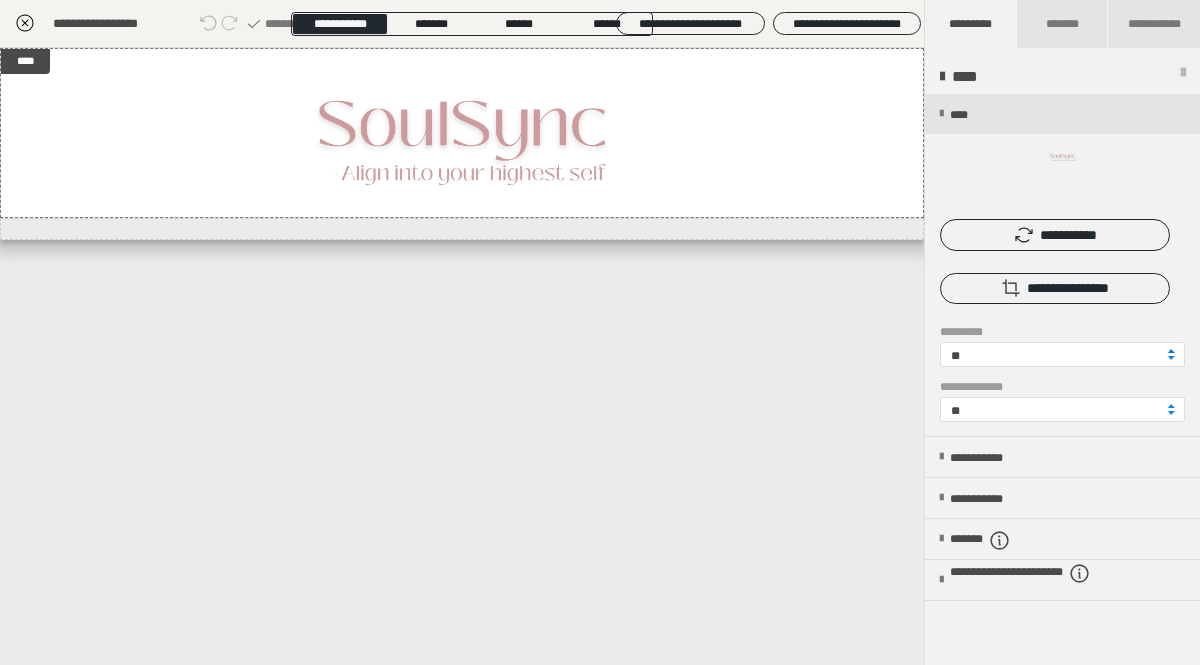 click at bounding box center (1171, 351) 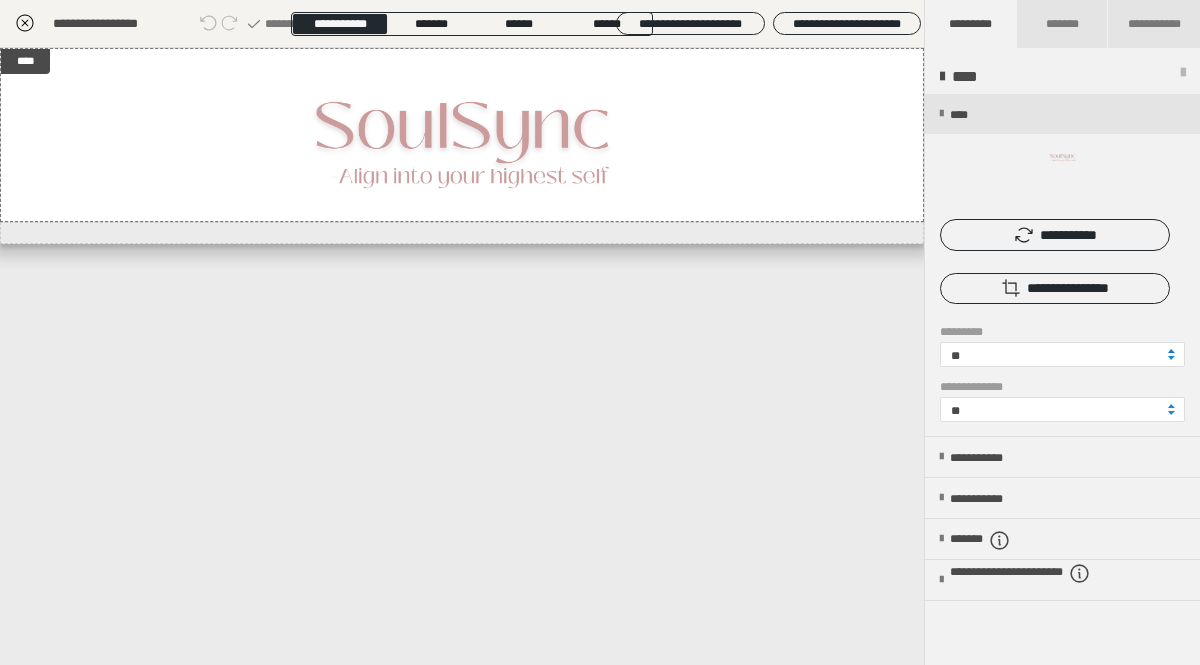 click at bounding box center (1171, 351) 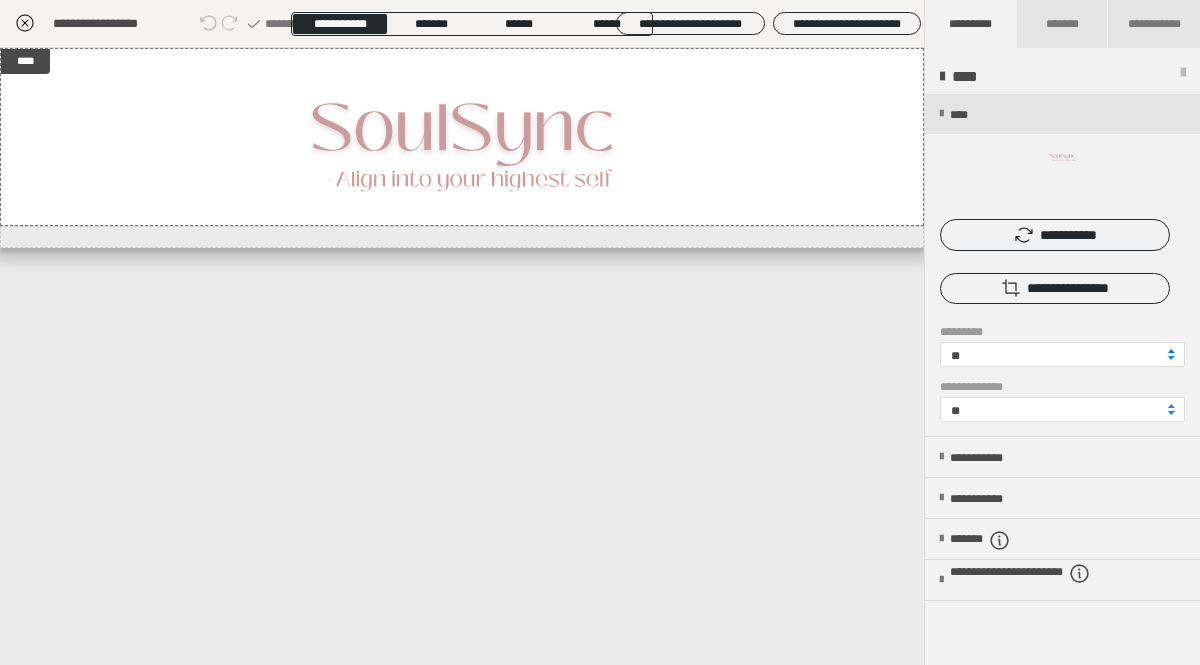click at bounding box center [1171, 351] 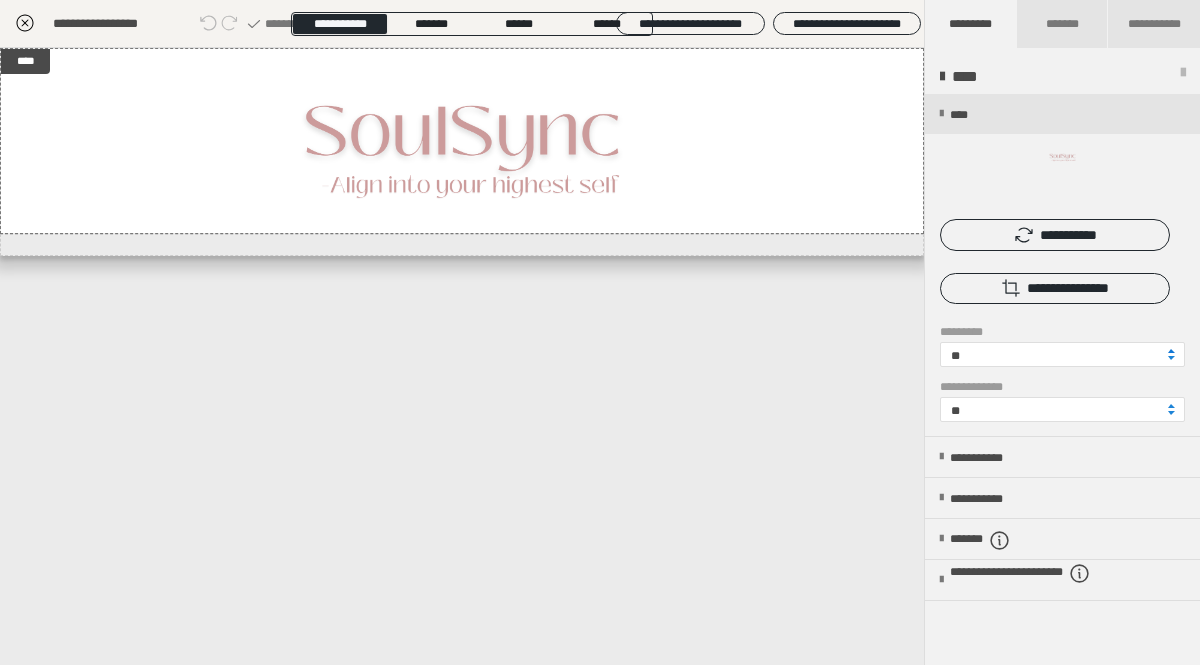 click at bounding box center [1171, 351] 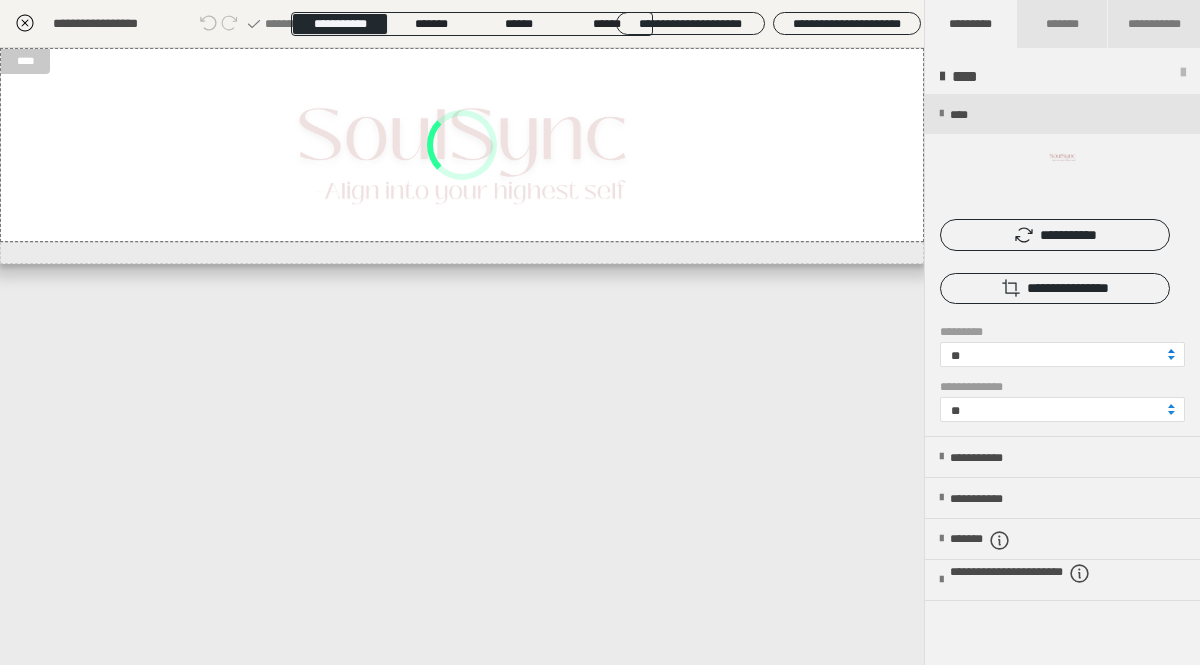 click at bounding box center [1171, 351] 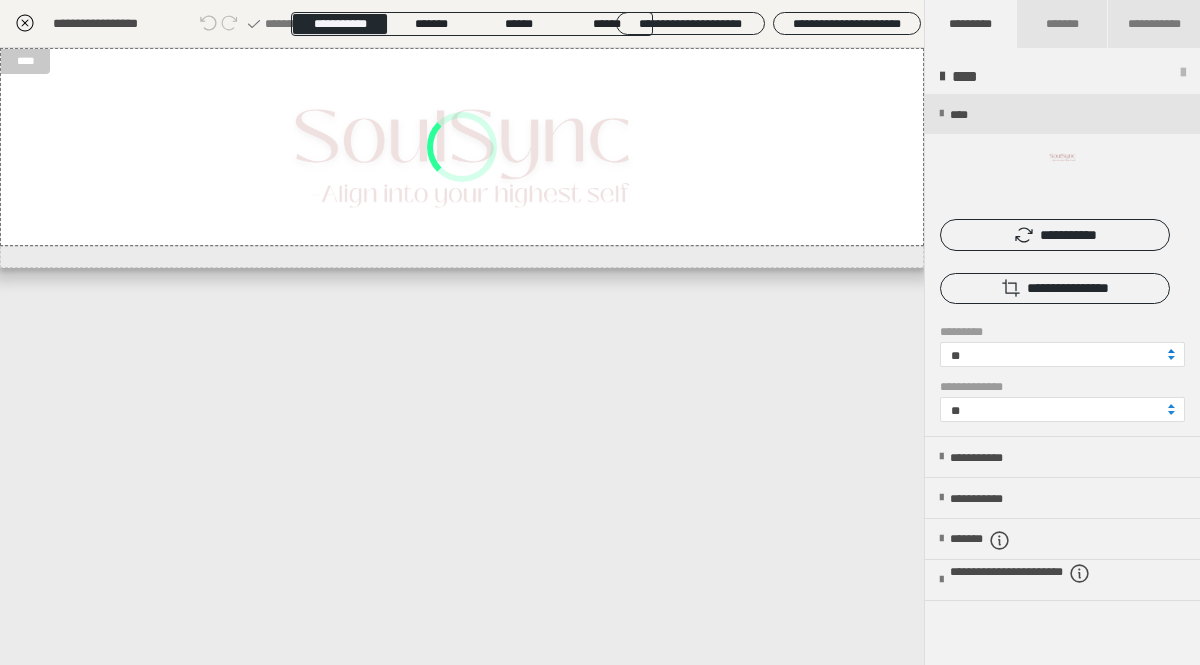 click at bounding box center (1171, 351) 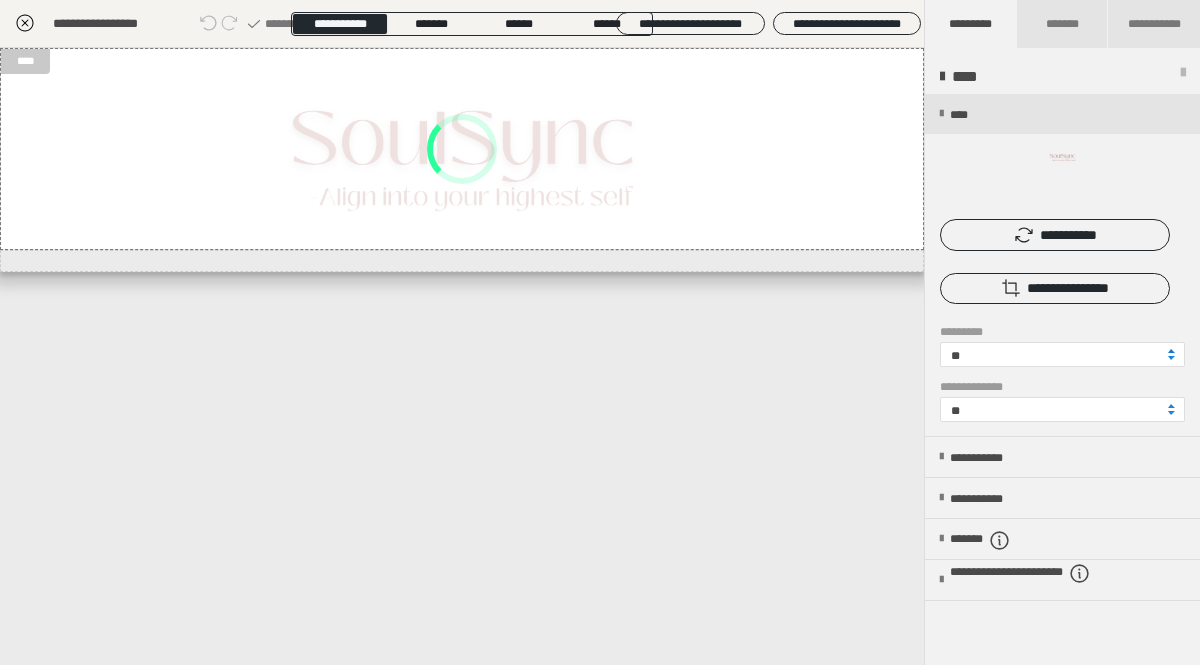 click at bounding box center (1171, 351) 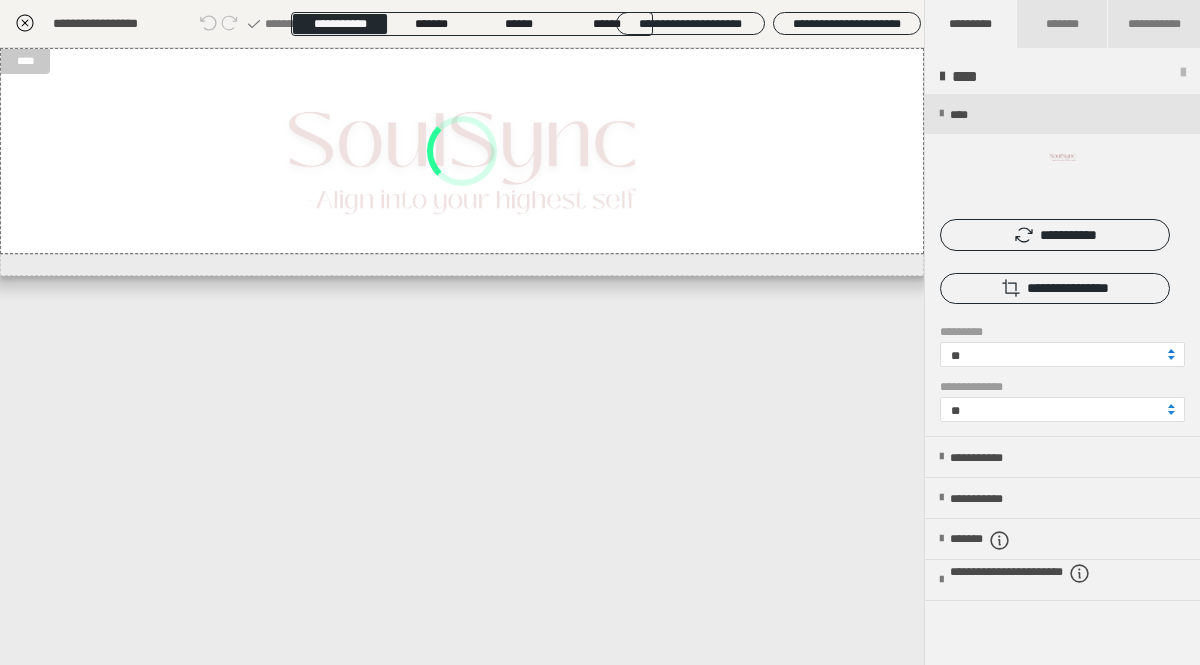 click at bounding box center (1171, 351) 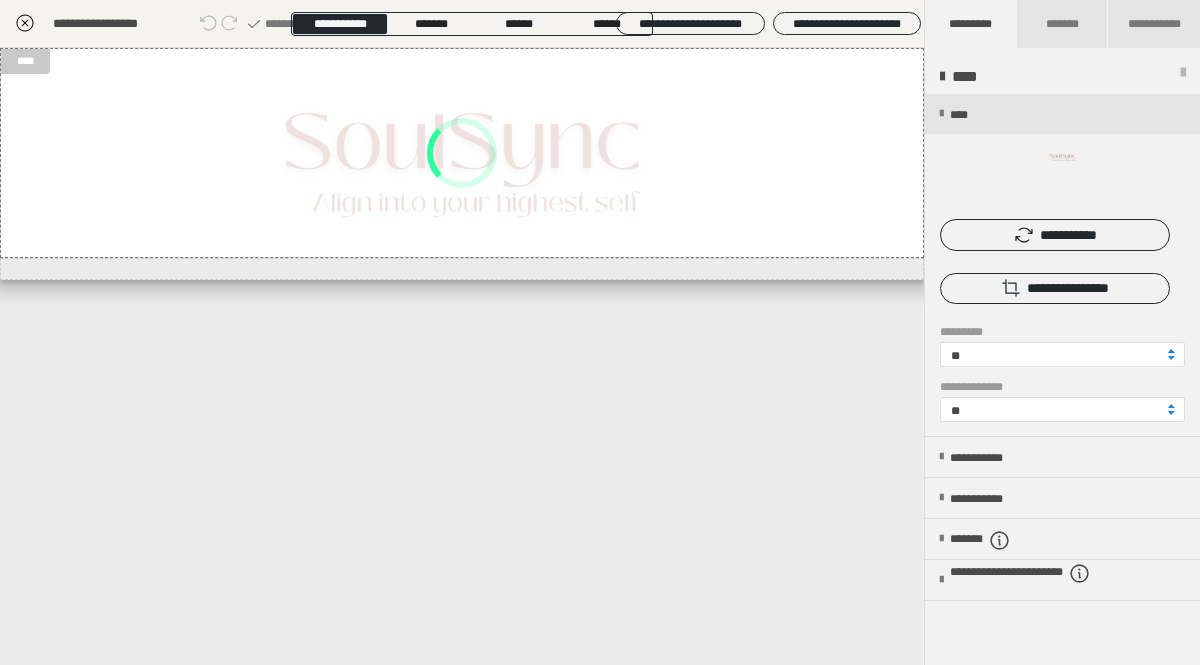 click at bounding box center [1171, 351] 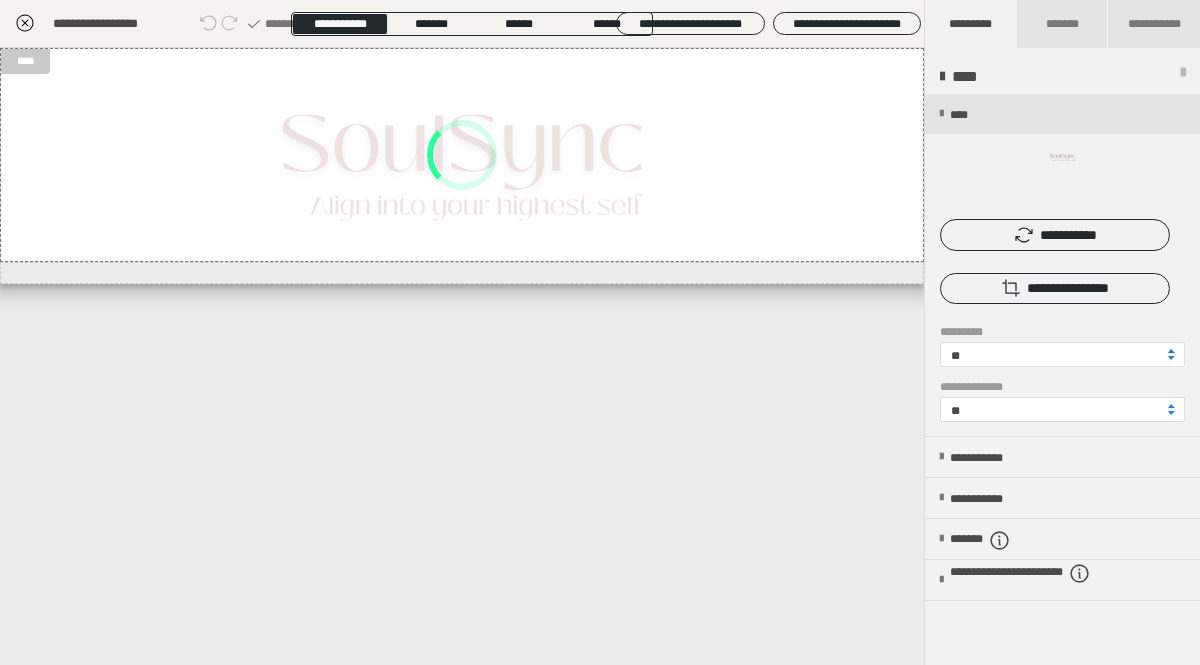 click at bounding box center (1171, 351) 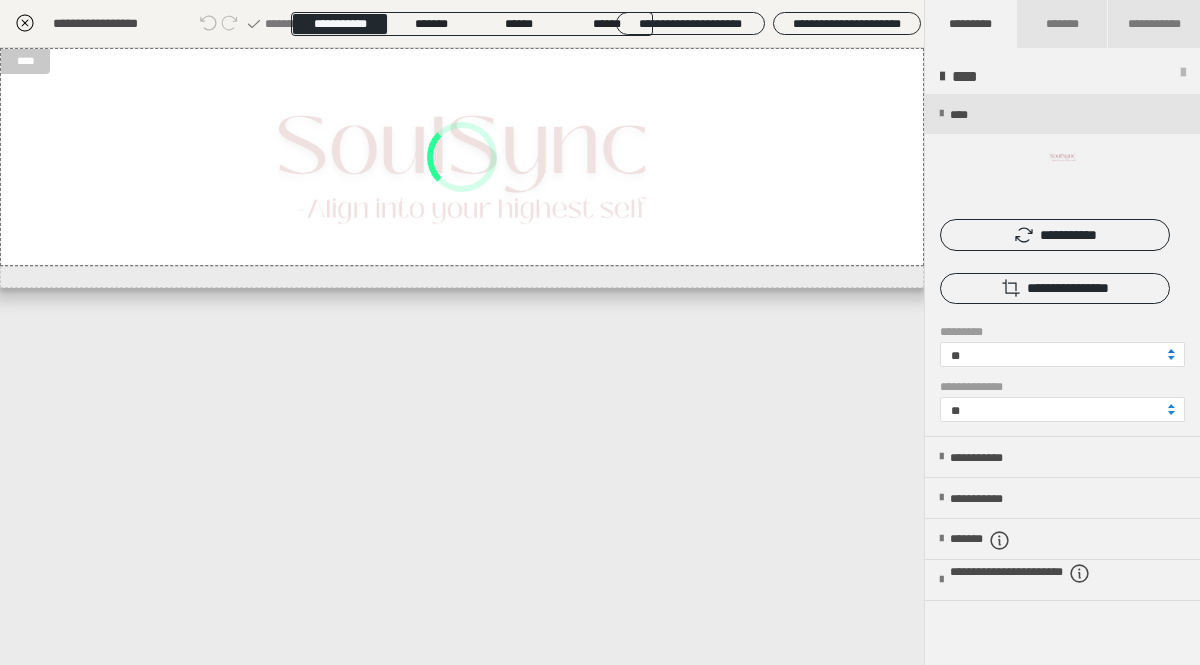 click at bounding box center (1171, 351) 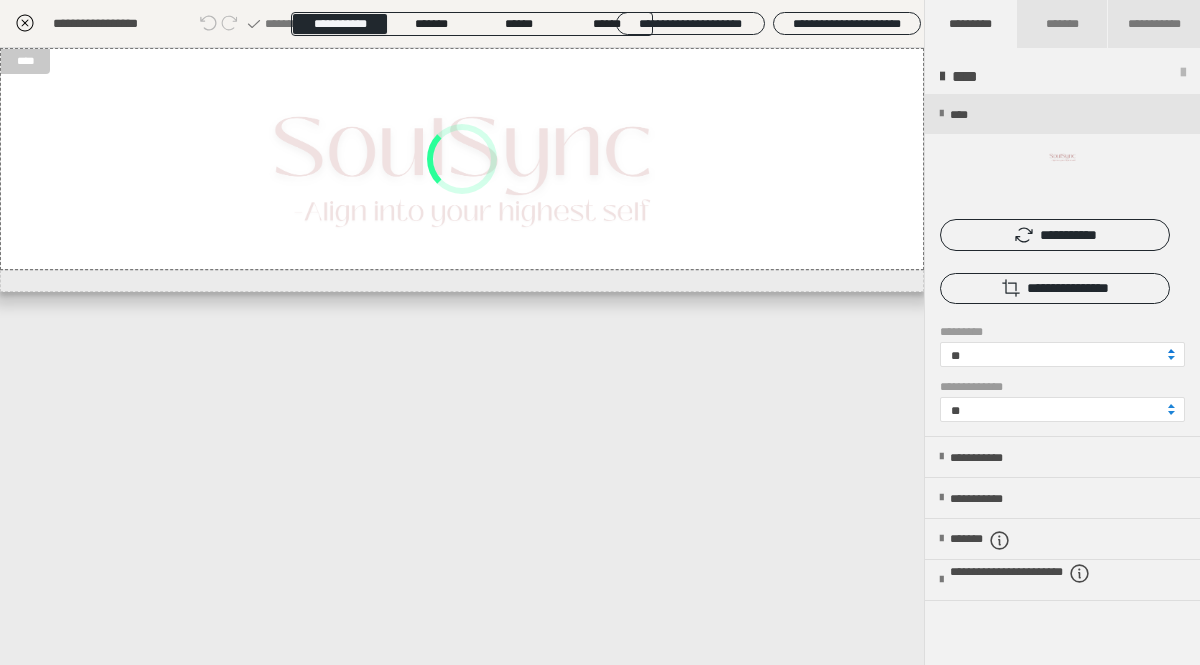 click at bounding box center [1171, 351] 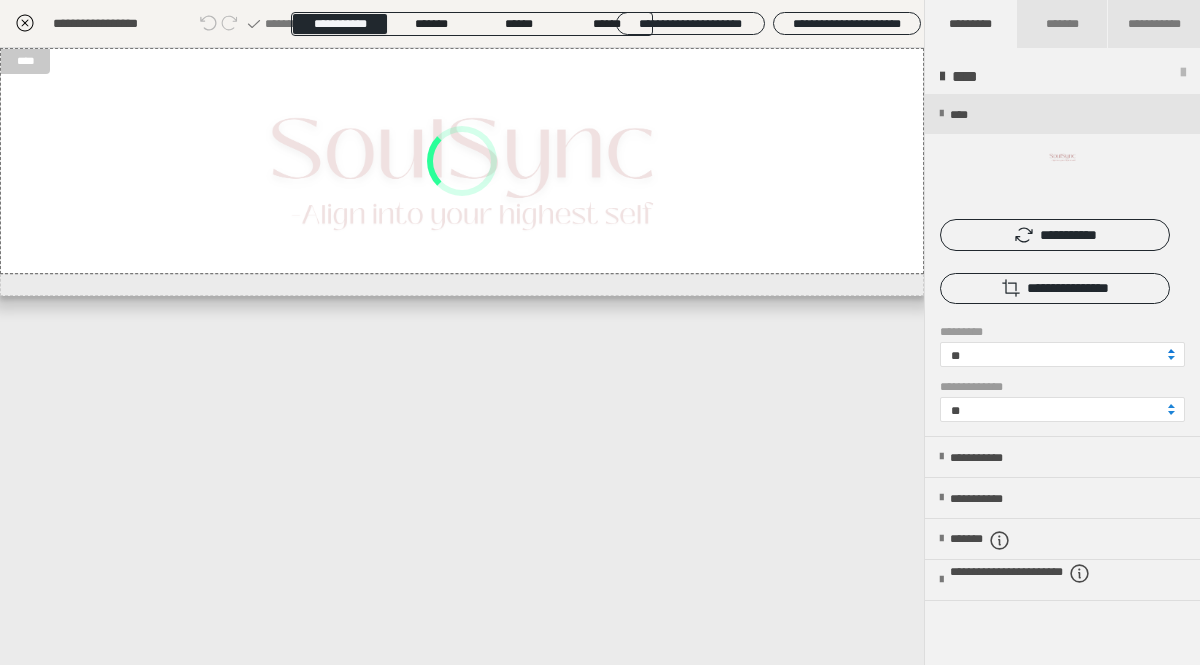 click at bounding box center (1171, 351) 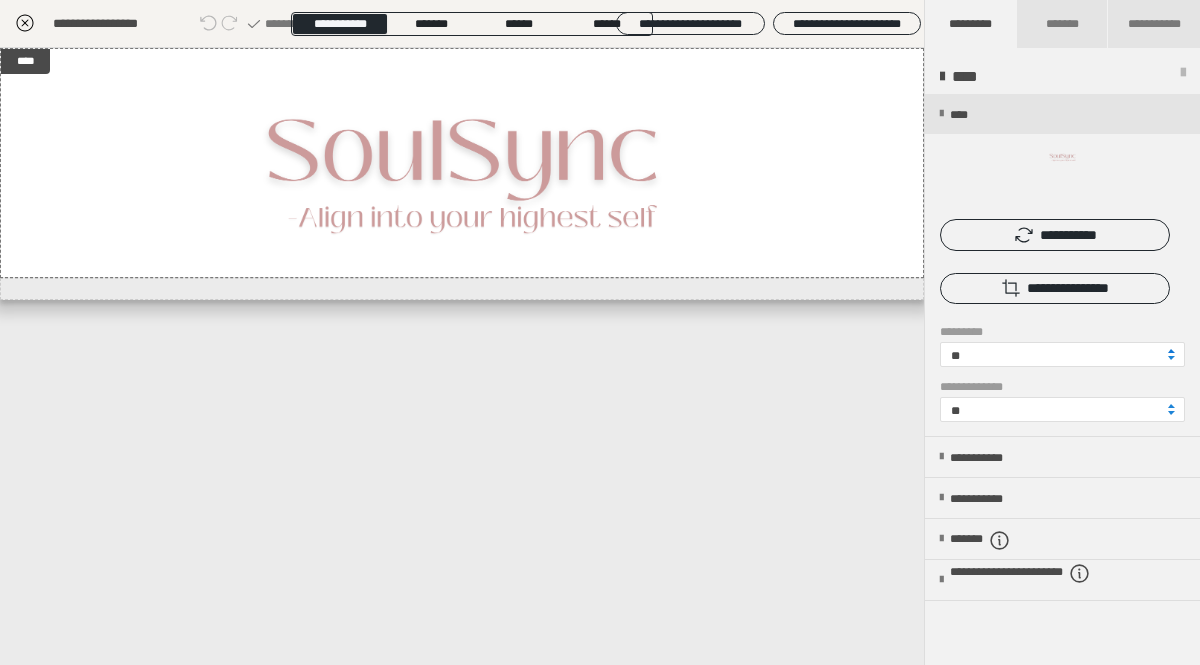 click at bounding box center [1171, 351] 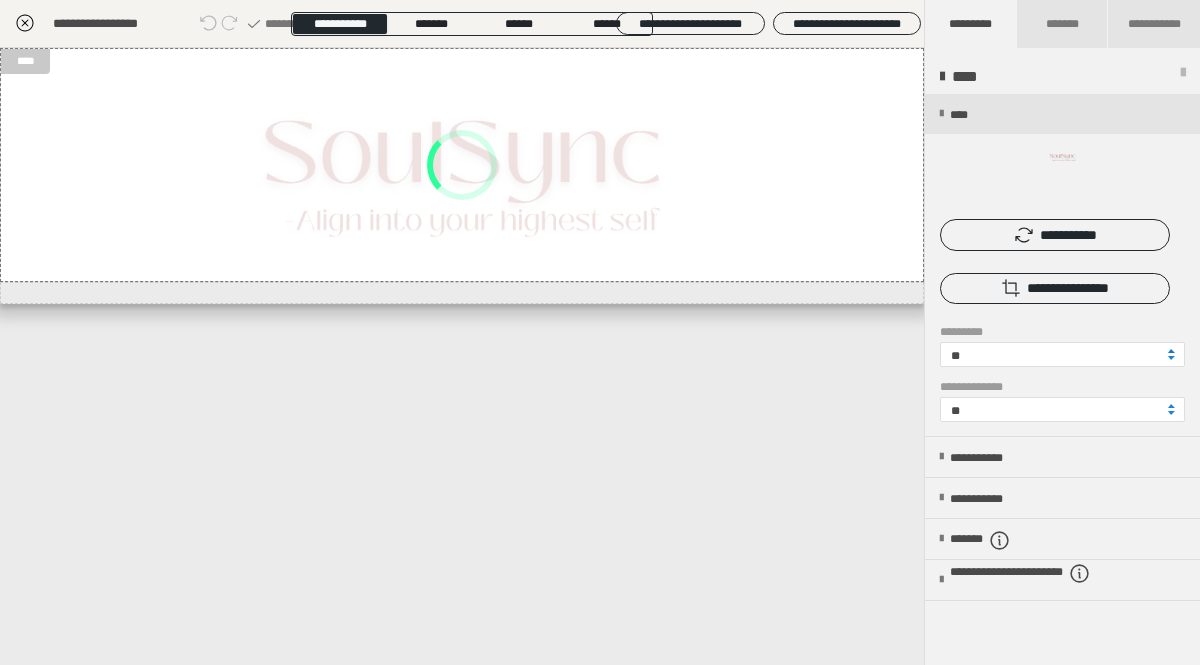 click at bounding box center [1171, 351] 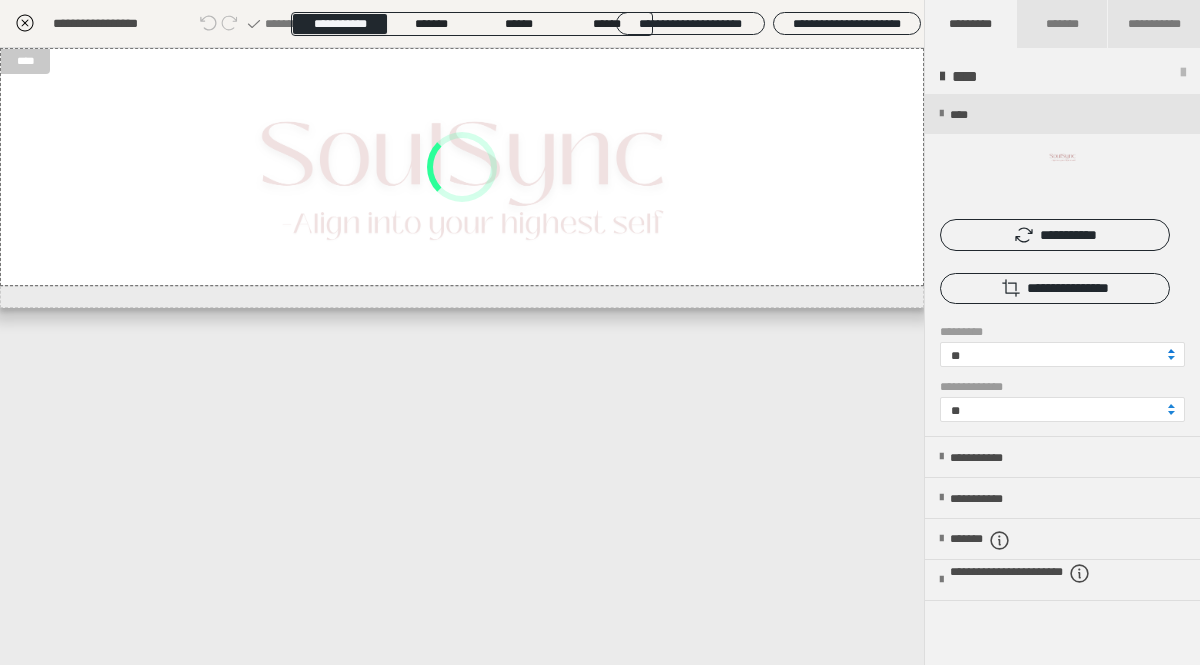 click at bounding box center [1171, 351] 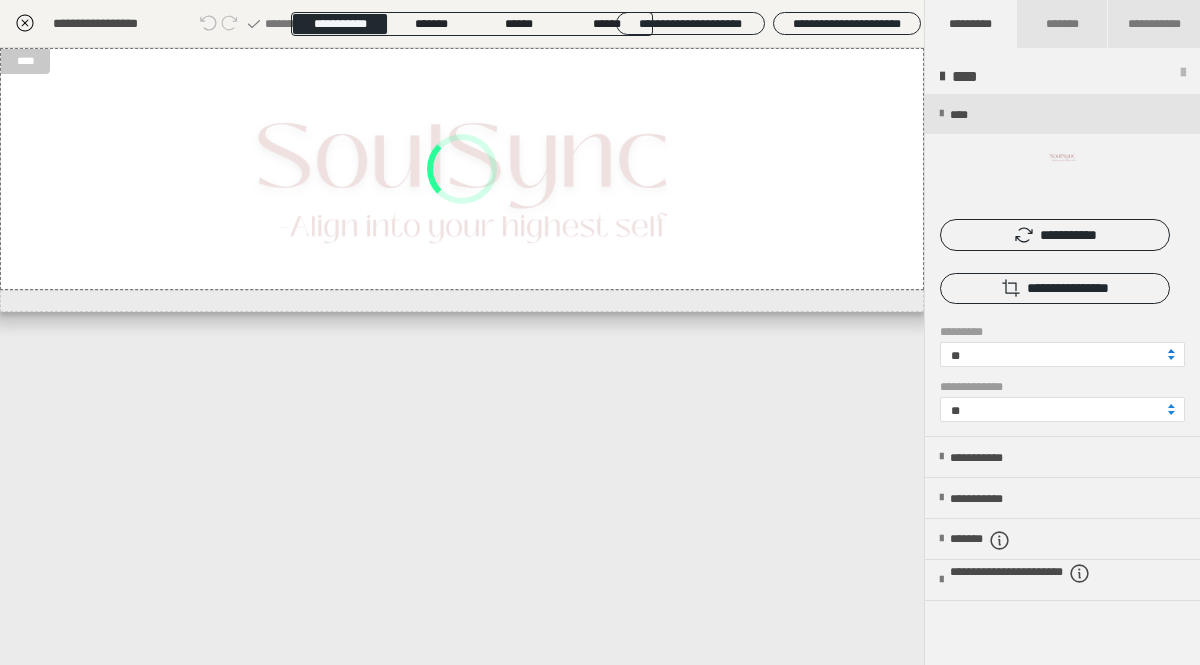 click at bounding box center [1171, 351] 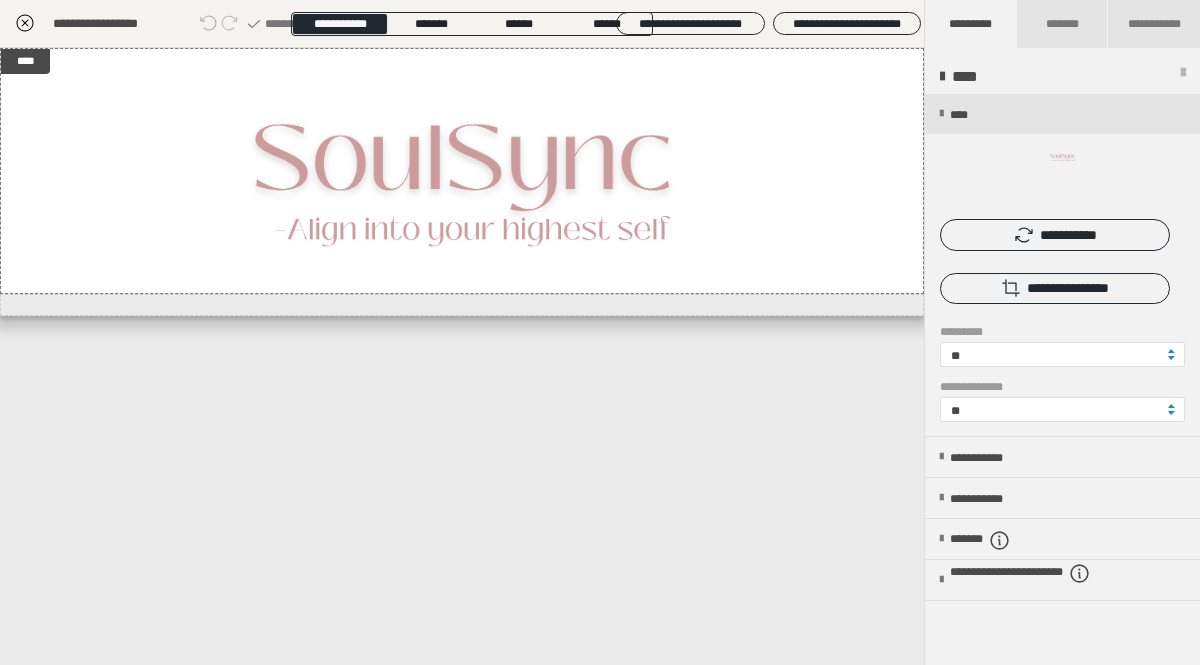 click on "**** *******" at bounding box center [462, 356] 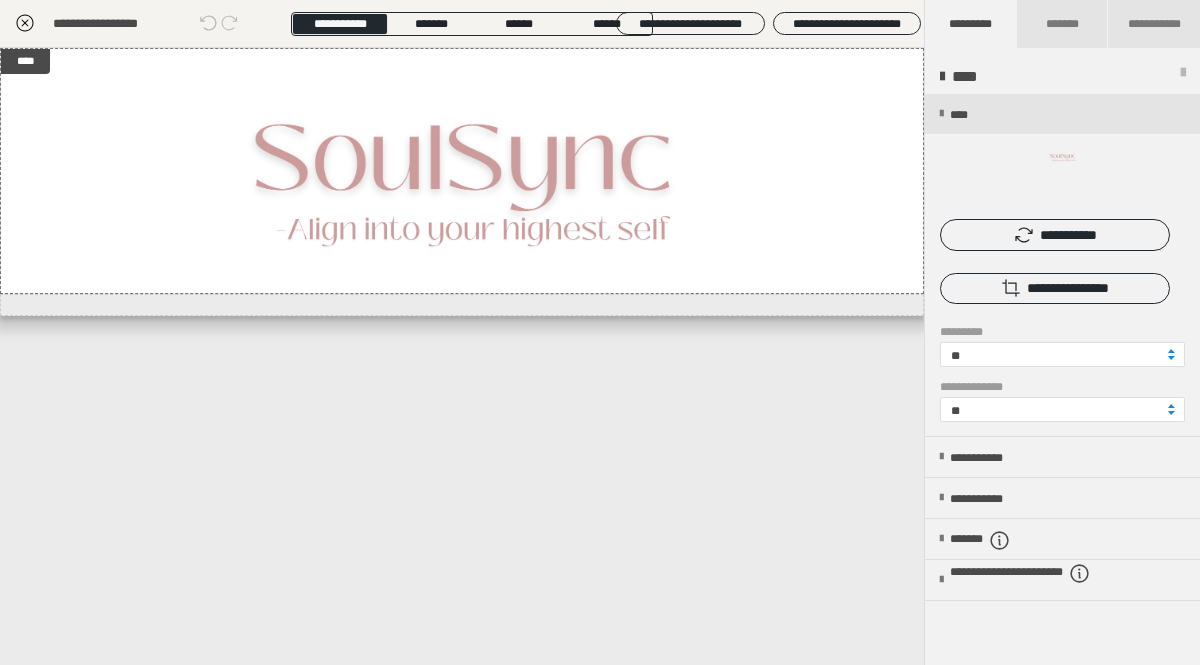 click 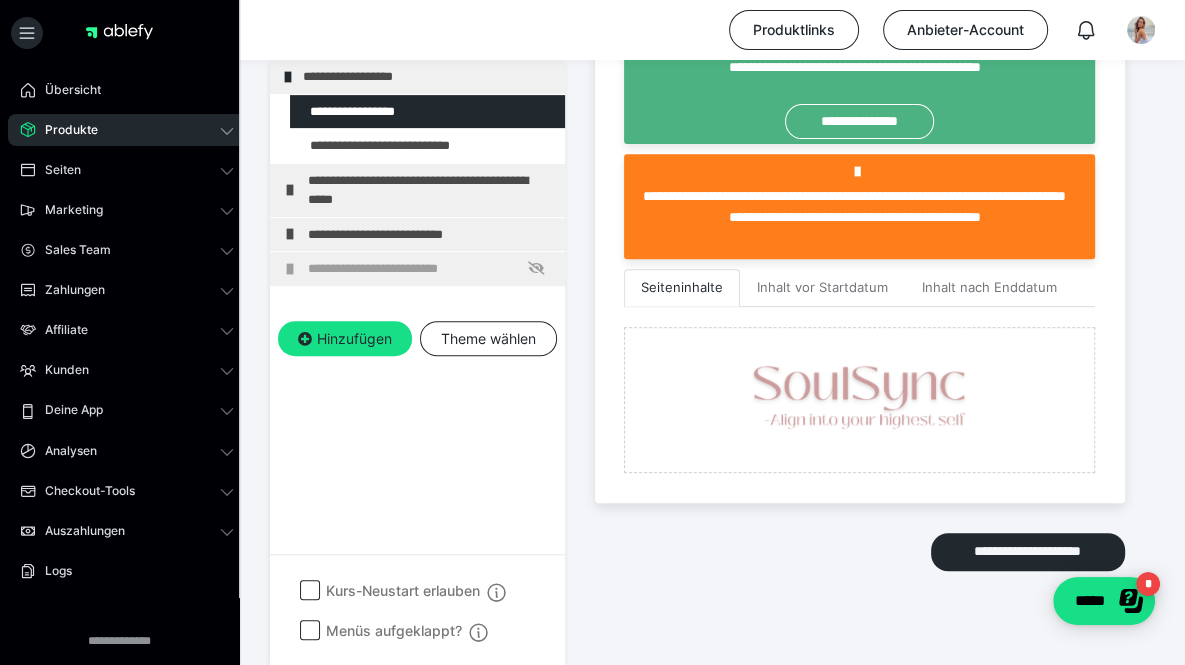 scroll, scrollTop: 591, scrollLeft: 0, axis: vertical 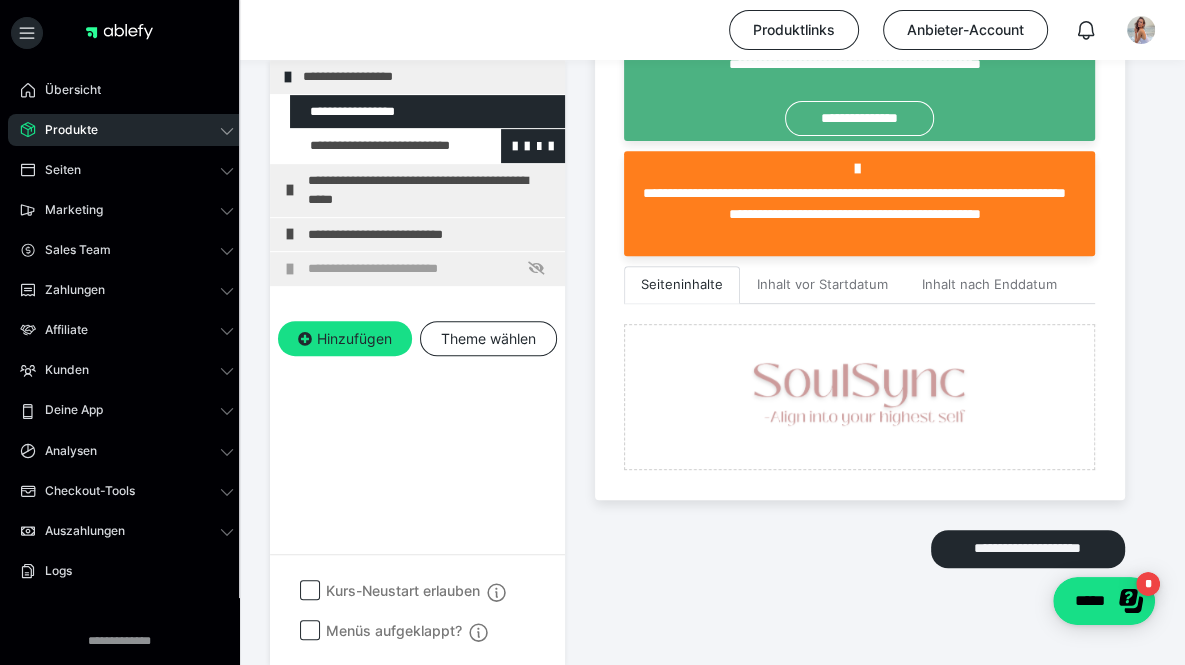 click at bounding box center (375, 146) 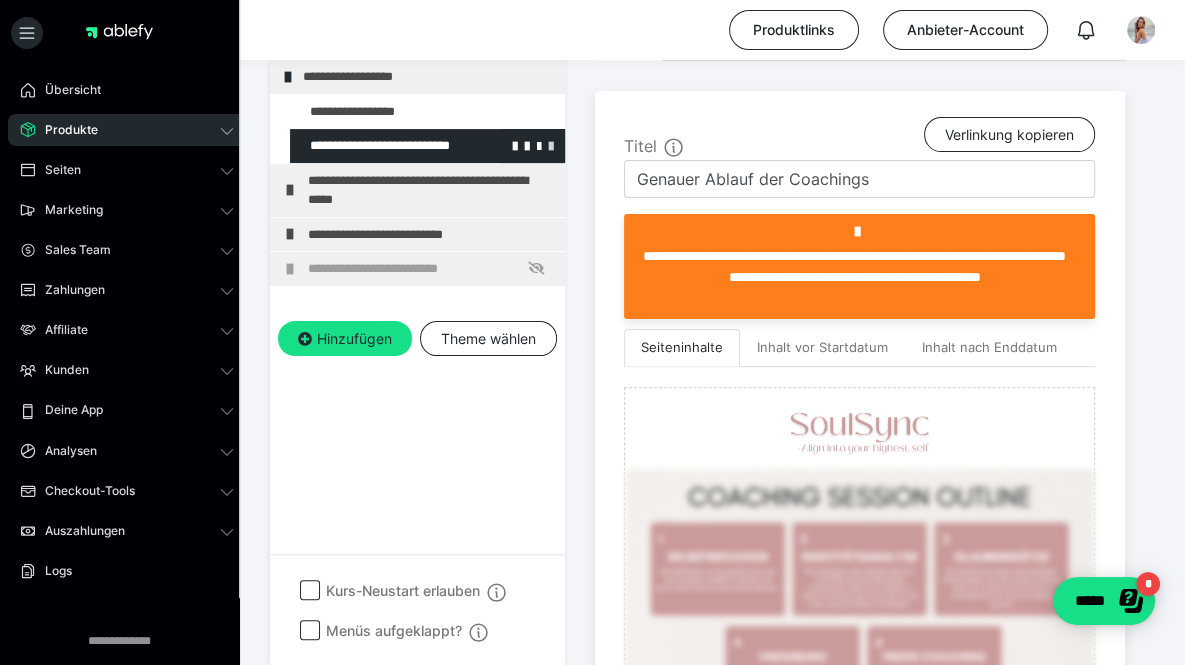 scroll, scrollTop: 591, scrollLeft: 0, axis: vertical 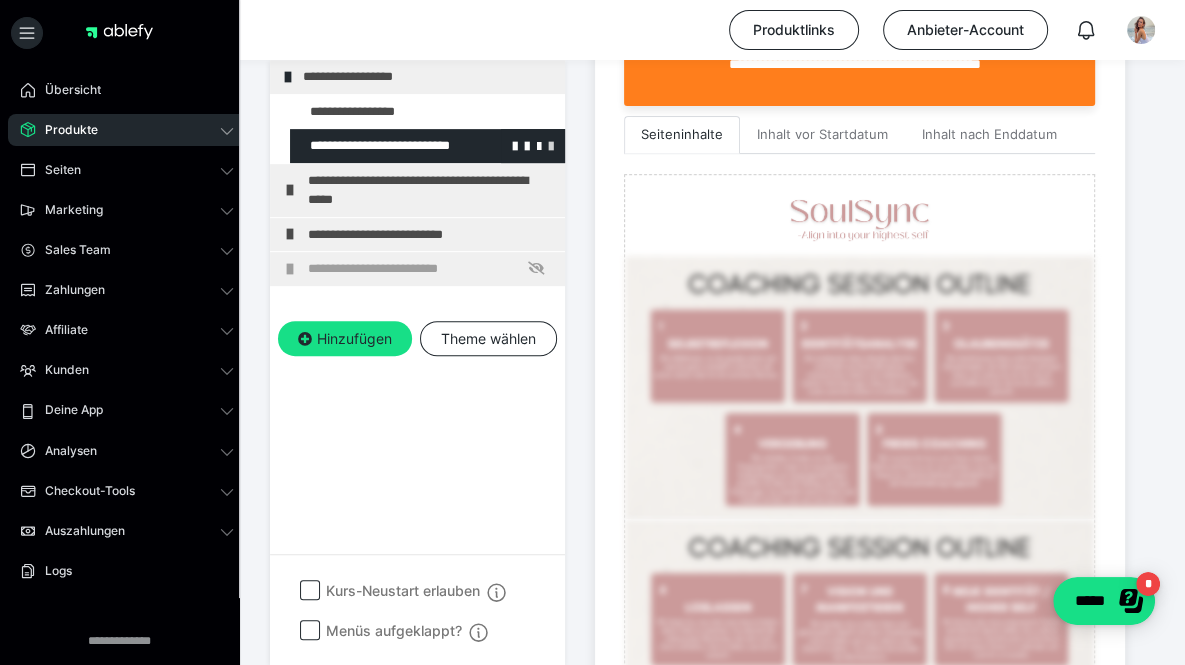 click at bounding box center [551, 145] 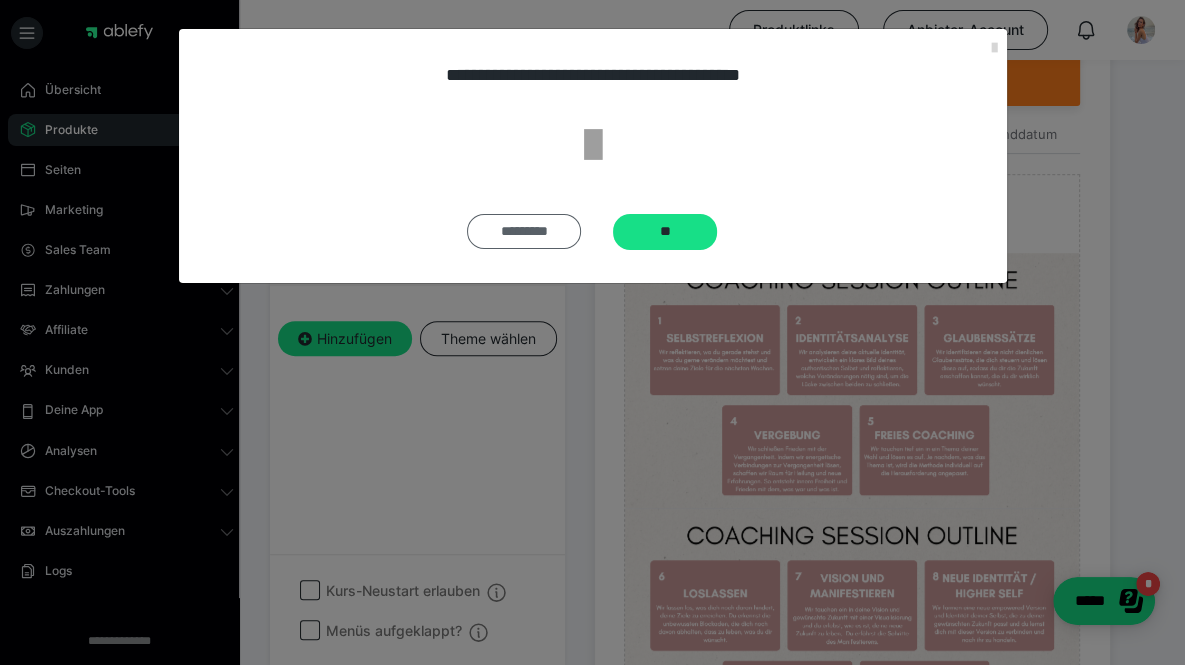 click on "*********" at bounding box center [524, 231] 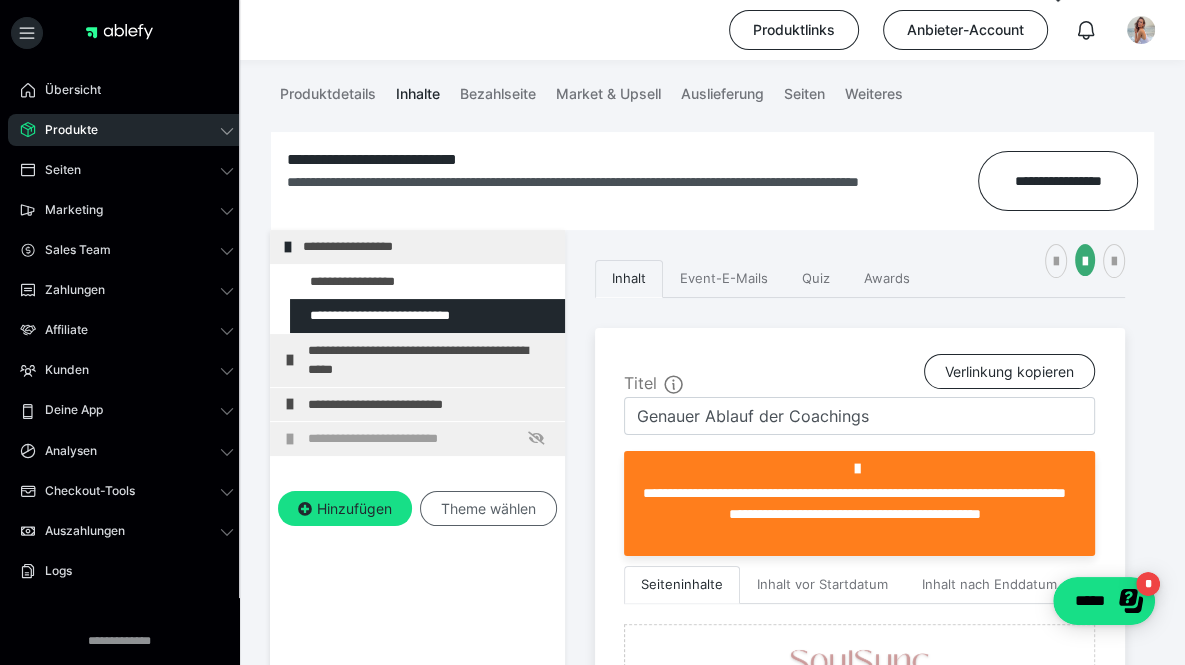 scroll, scrollTop: 142, scrollLeft: 0, axis: vertical 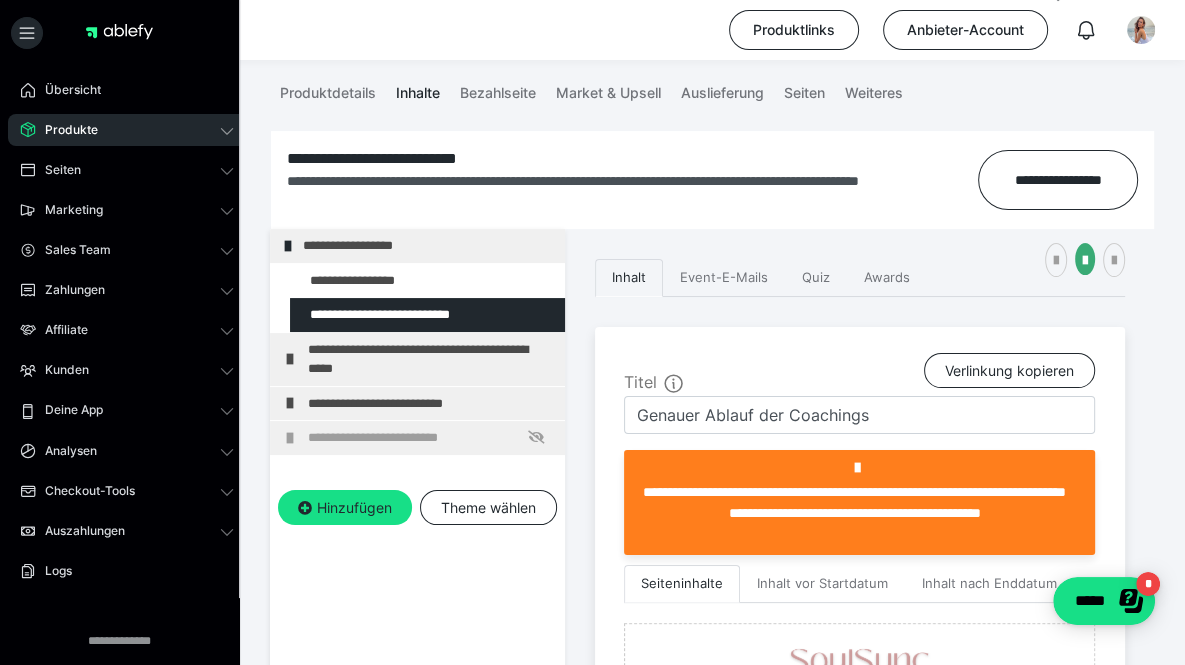 click on "Produkte" at bounding box center [127, 130] 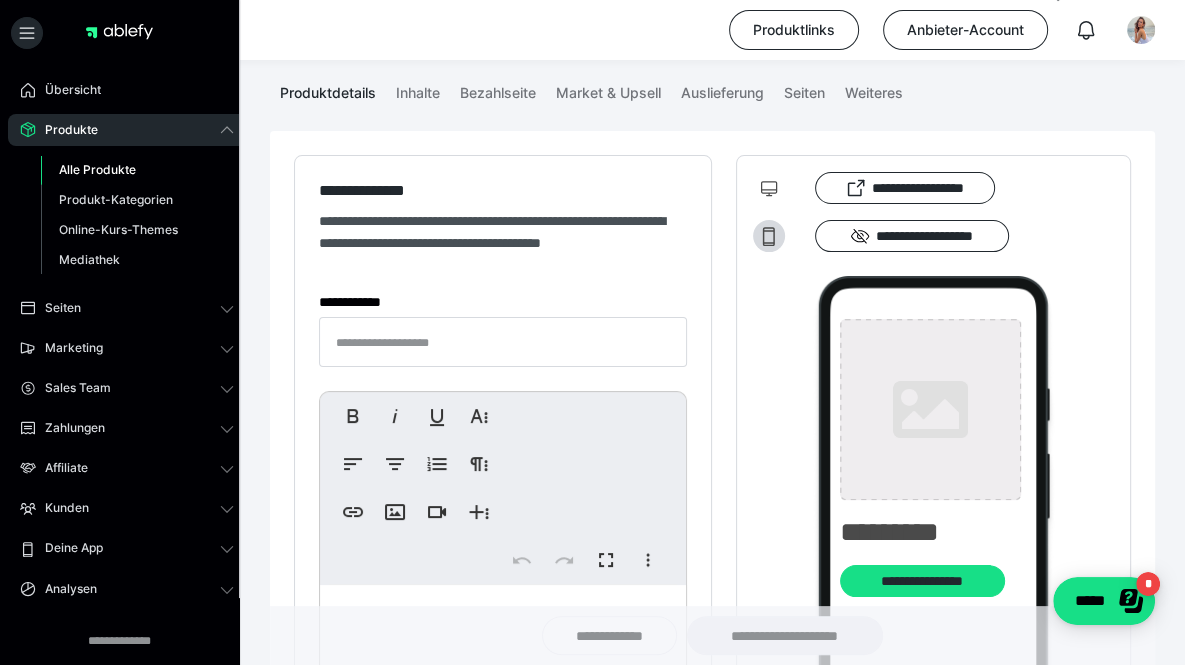 type on "**********" 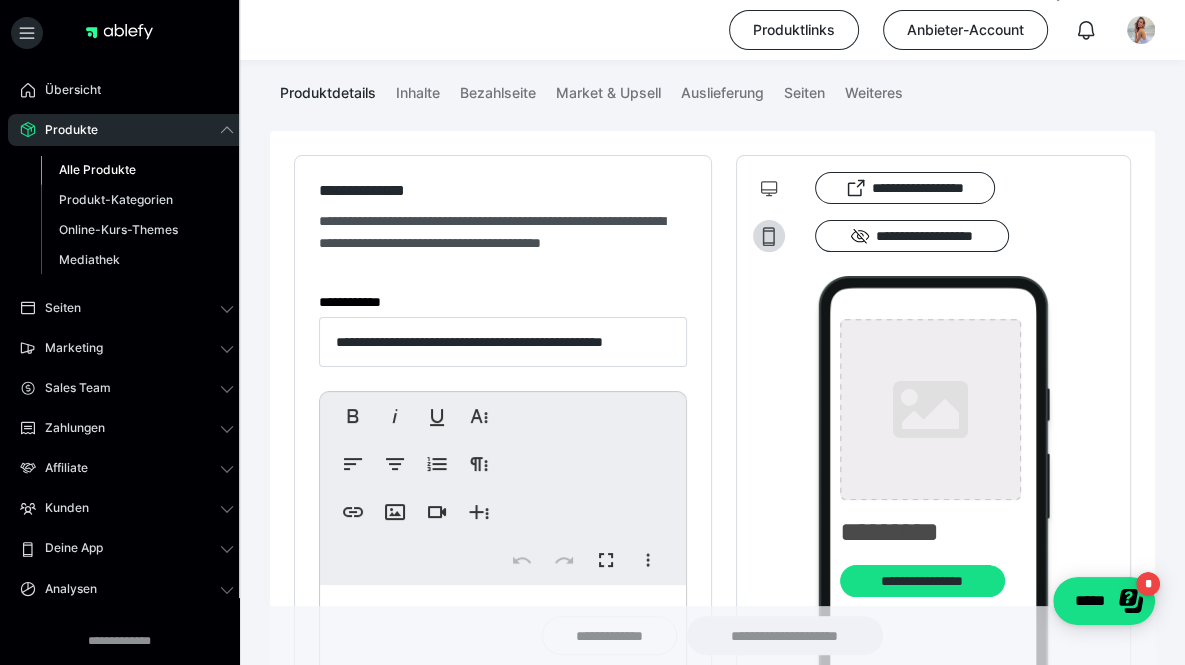type on "**********" 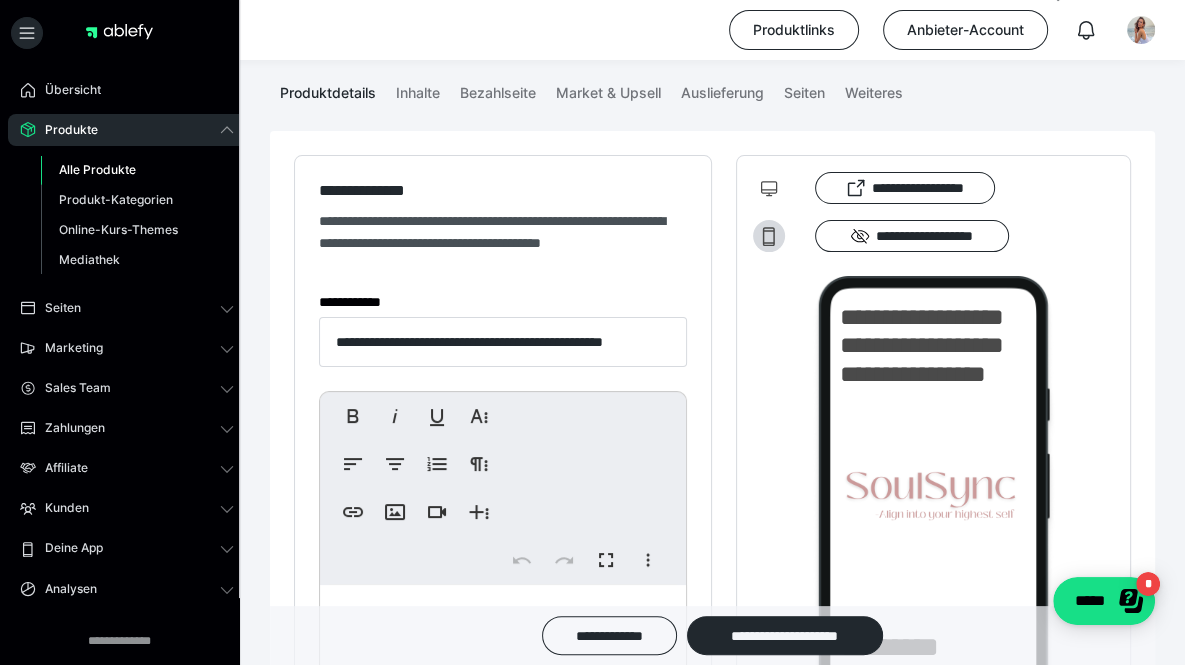 click on "Alle Produkte" at bounding box center [97, 169] 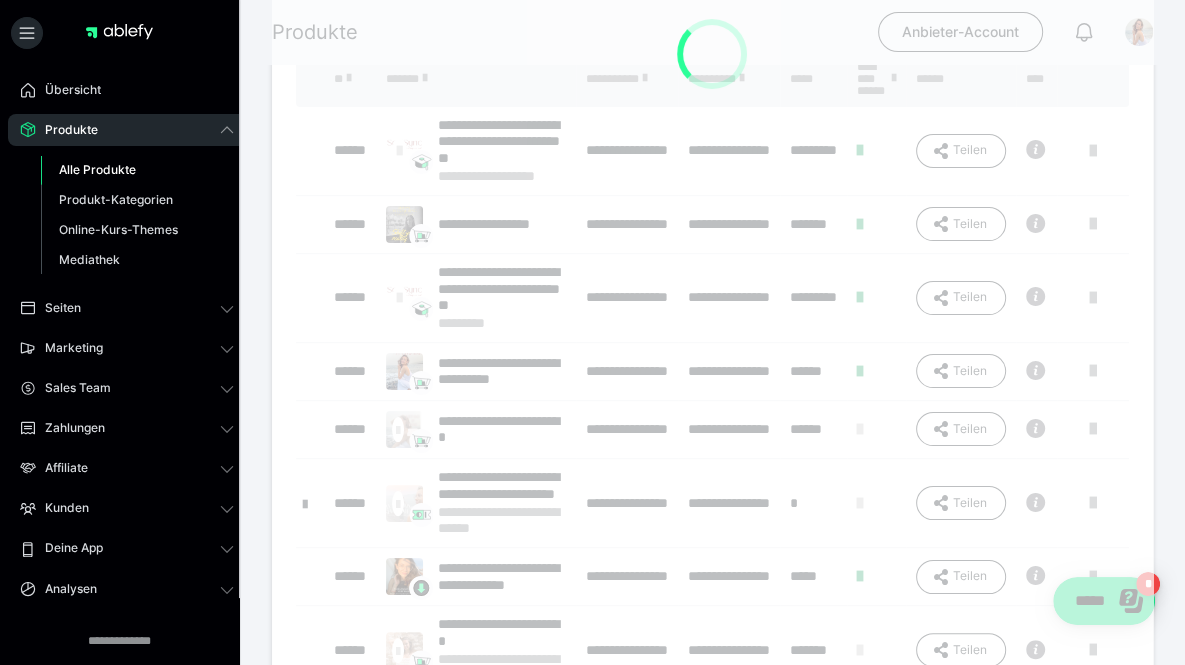 scroll, scrollTop: 0, scrollLeft: 0, axis: both 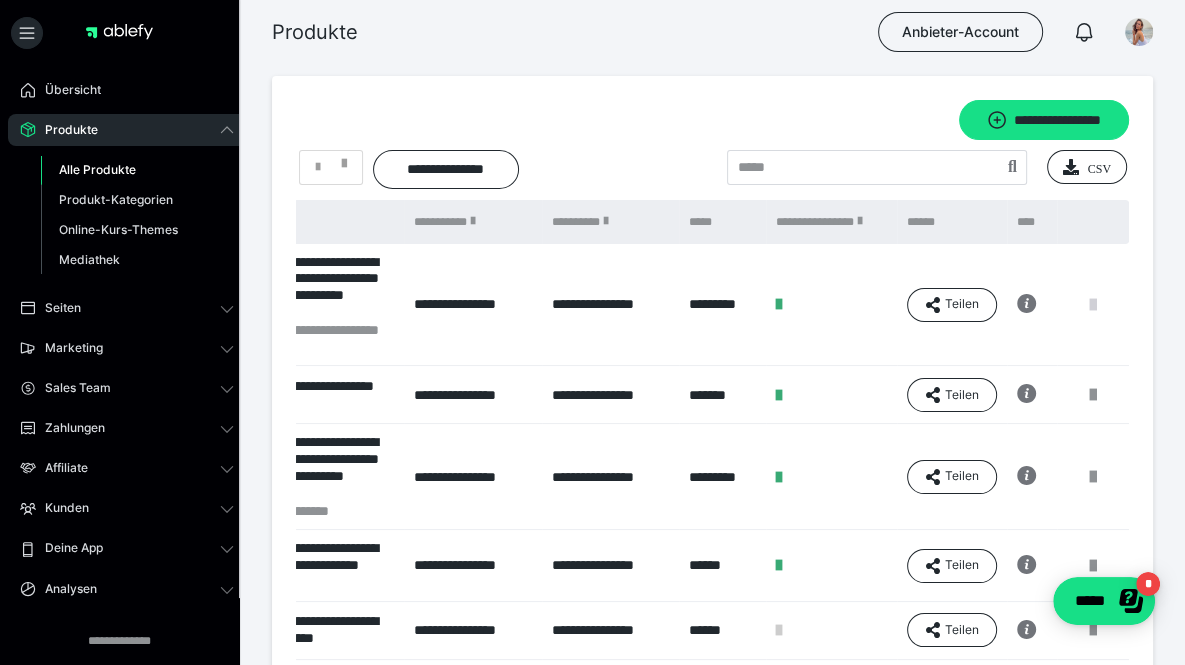 click at bounding box center [1093, 305] 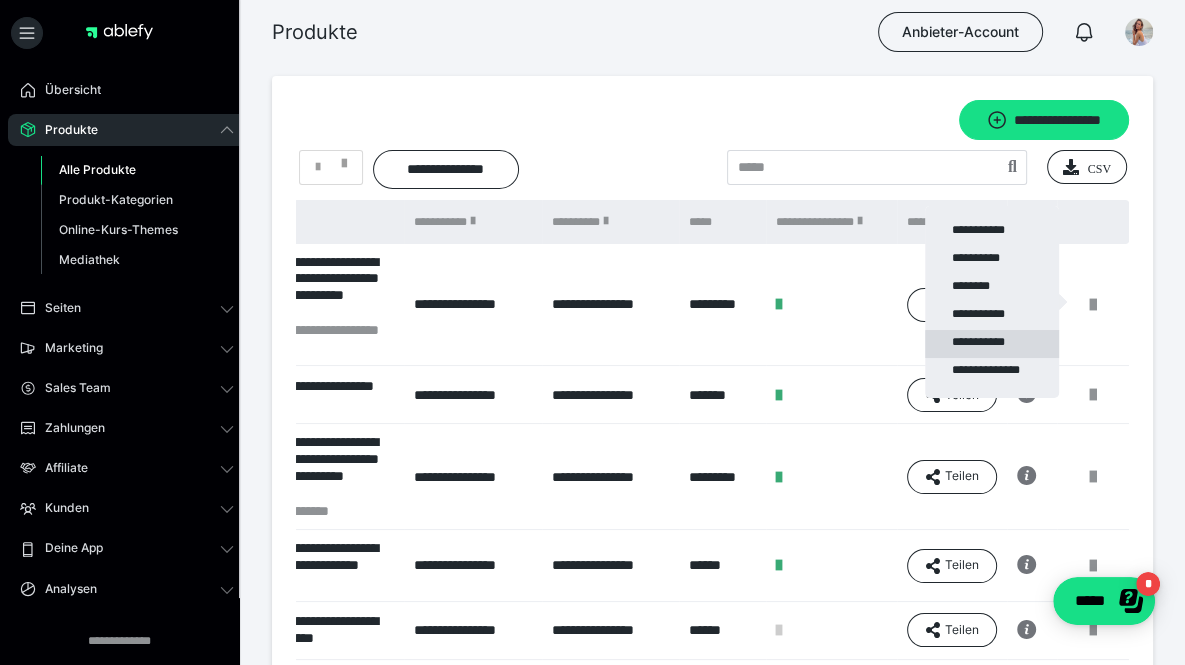 click on "**********" at bounding box center [992, 344] 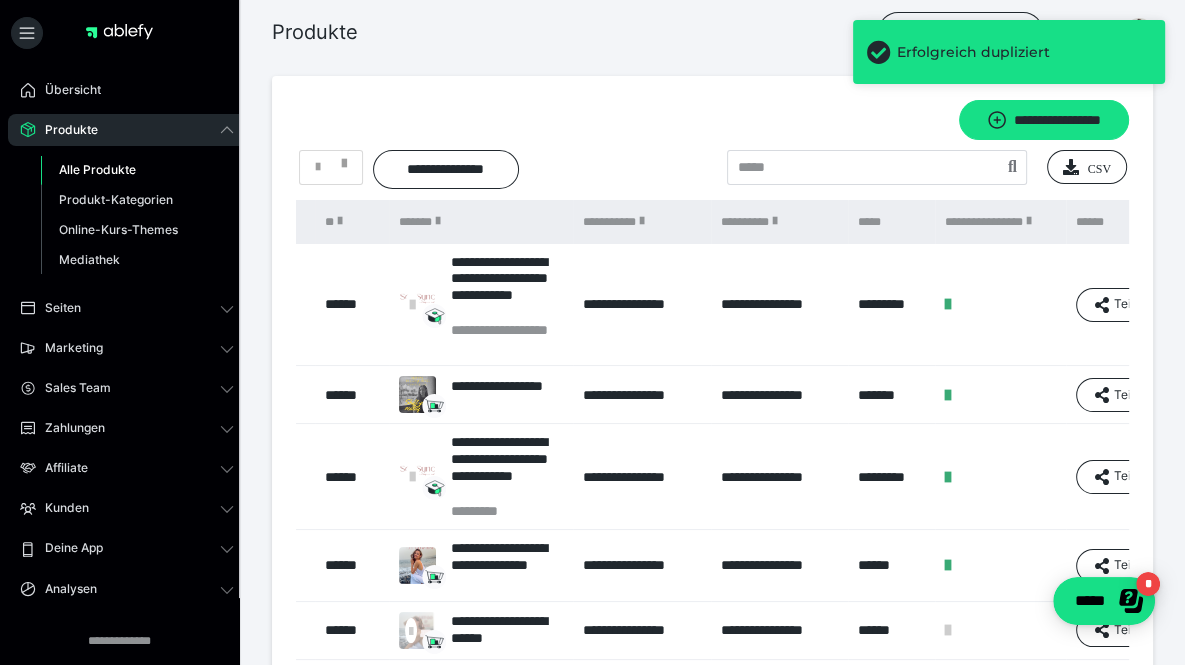 scroll, scrollTop: 0, scrollLeft: 10, axis: horizontal 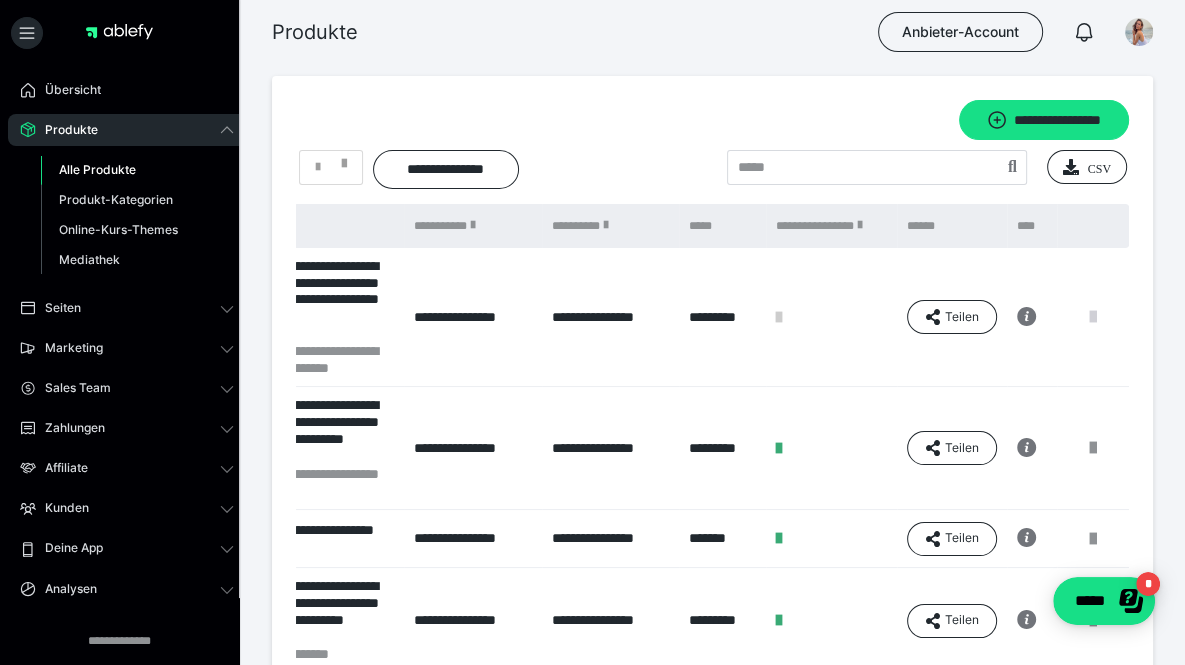 click at bounding box center (1093, 317) 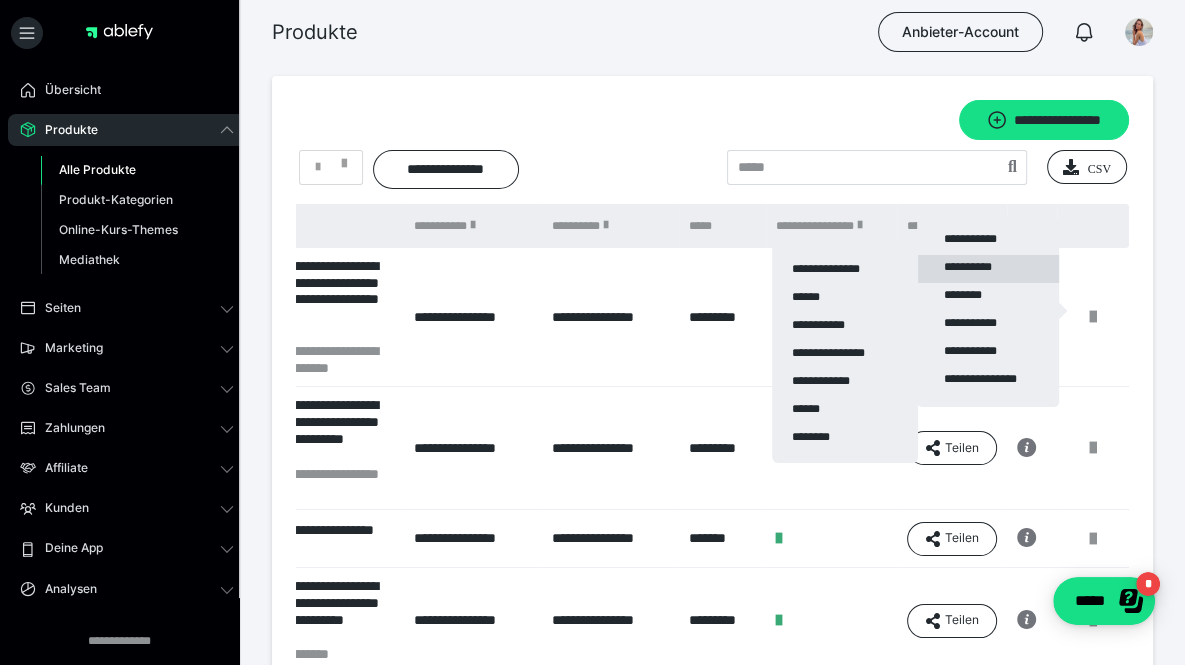 click on "**********" at bounding box center [988, 269] 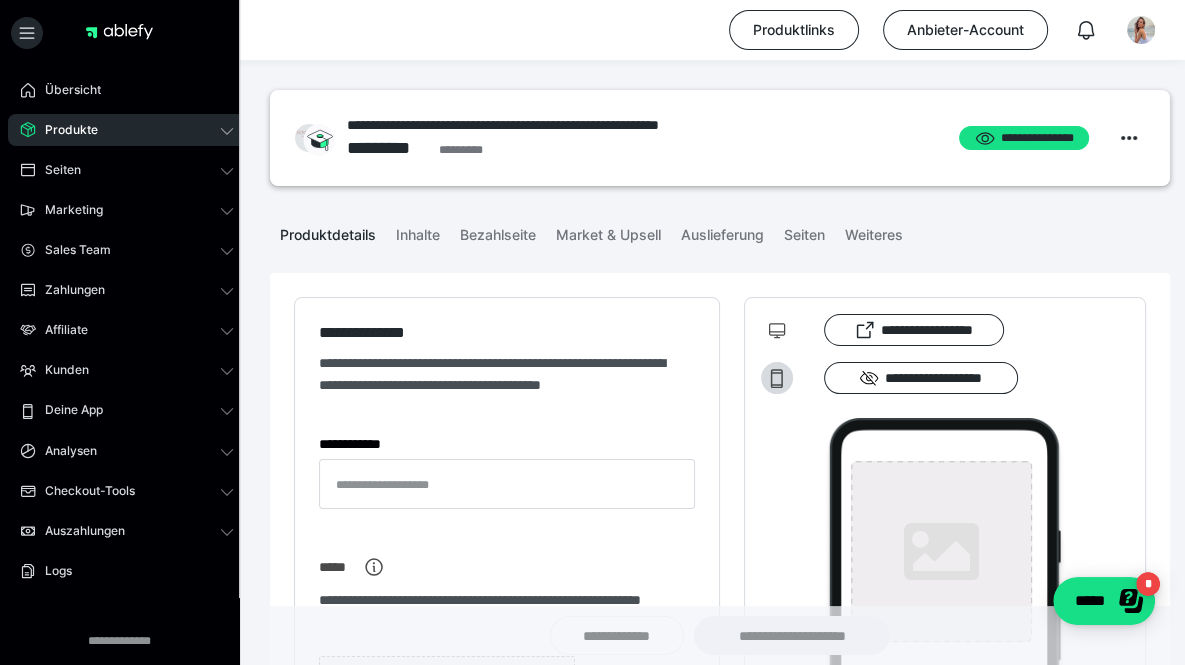 type on "**********" 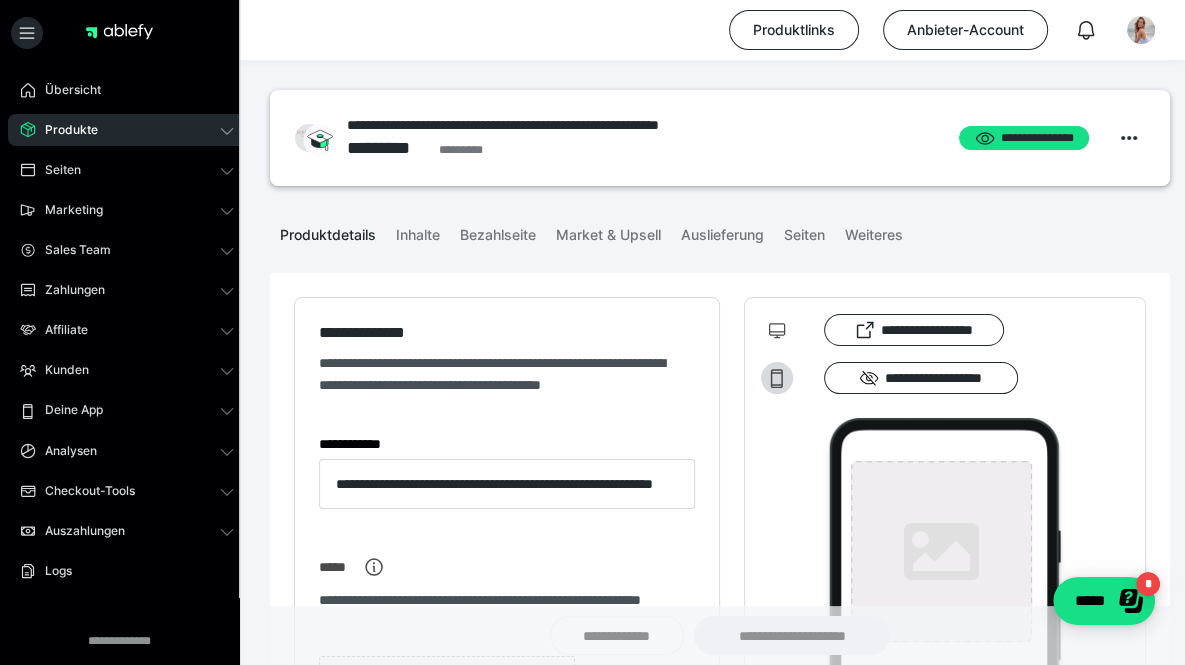 type on "**********" 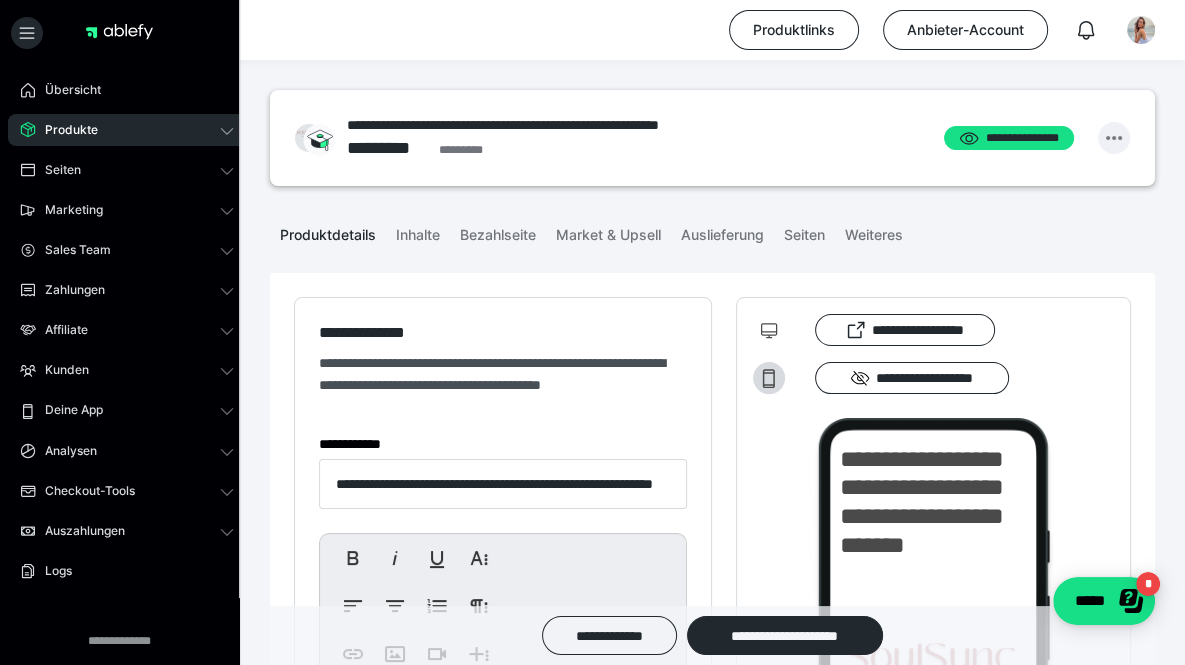 click 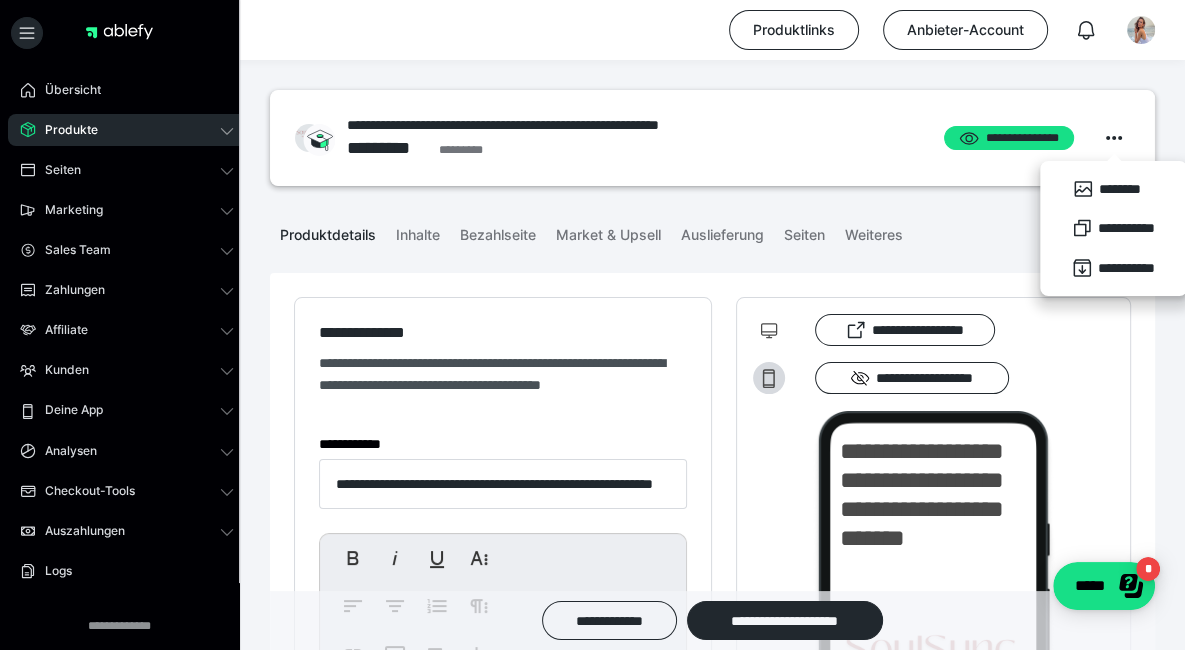 click on "**********" at bounding box center (712, 138) 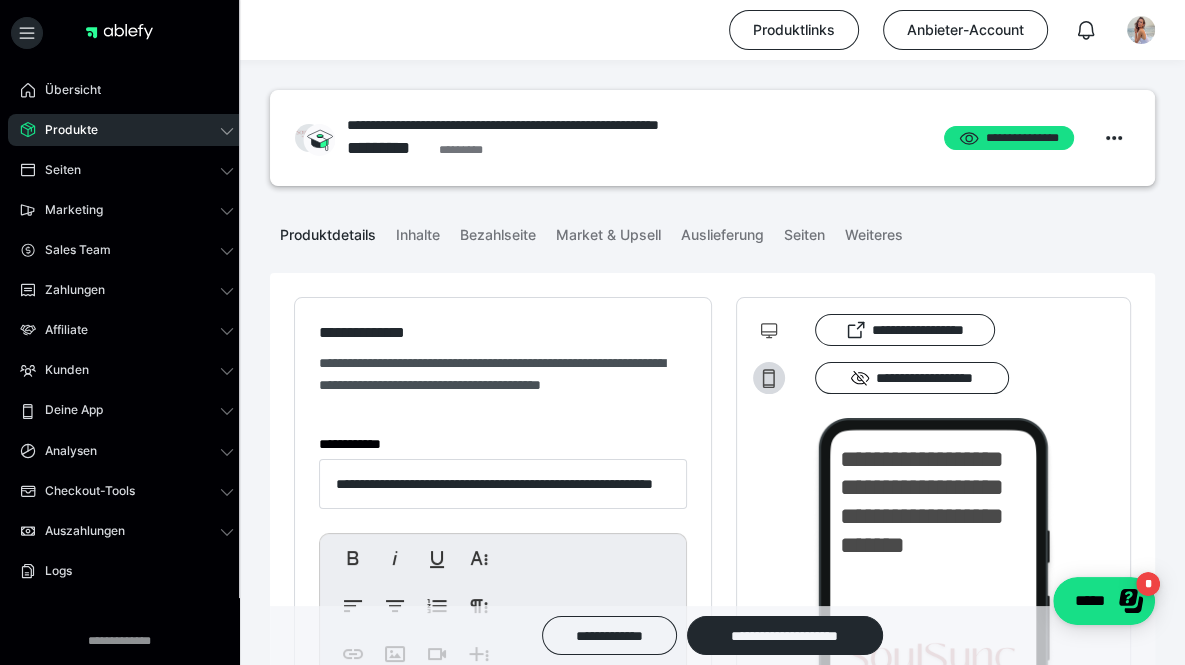 click on "**********" at bounding box center [552, 125] 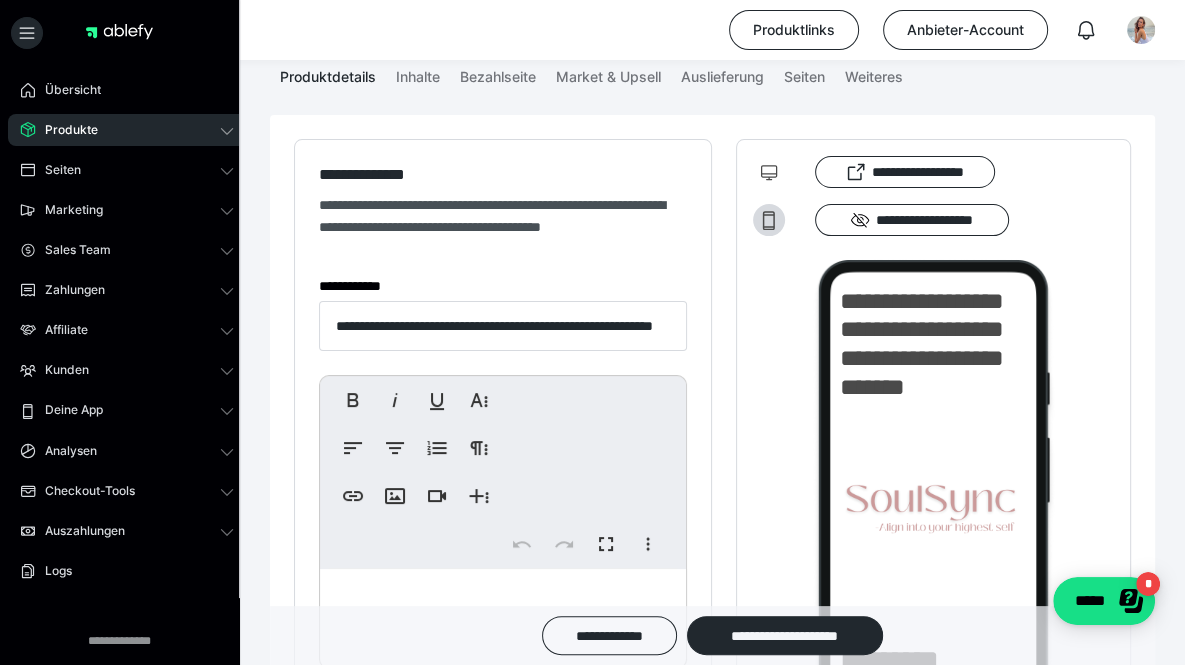 scroll, scrollTop: 162, scrollLeft: 0, axis: vertical 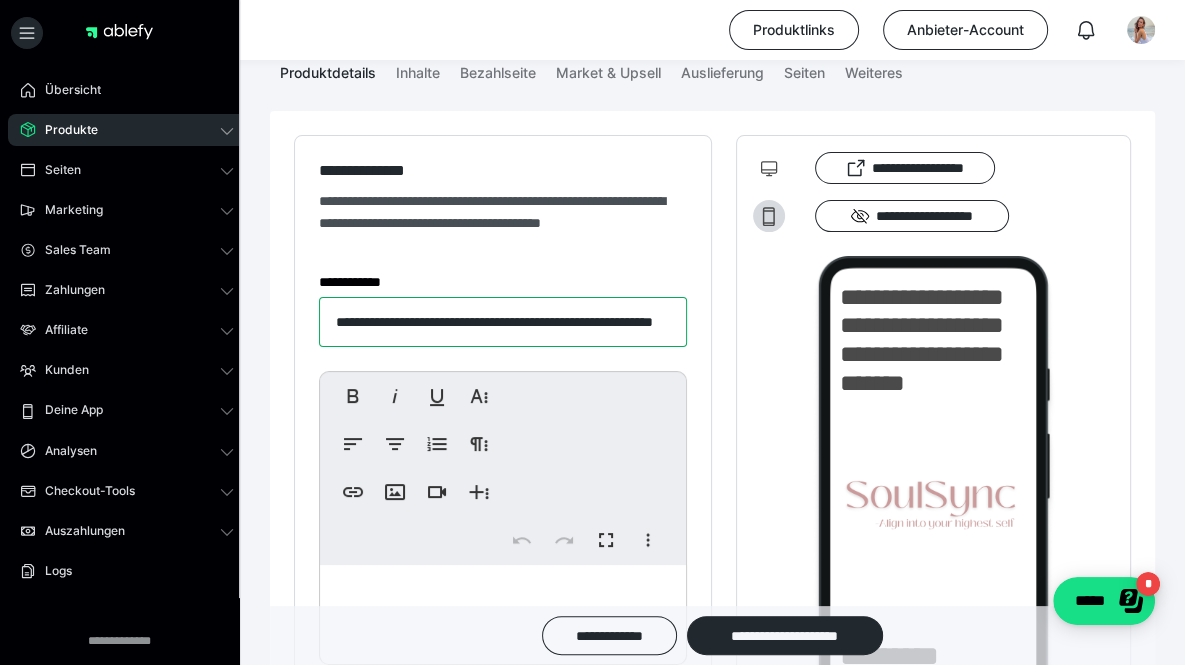 drag, startPoint x: 404, startPoint y: 317, endPoint x: 298, endPoint y: 318, distance: 106.004715 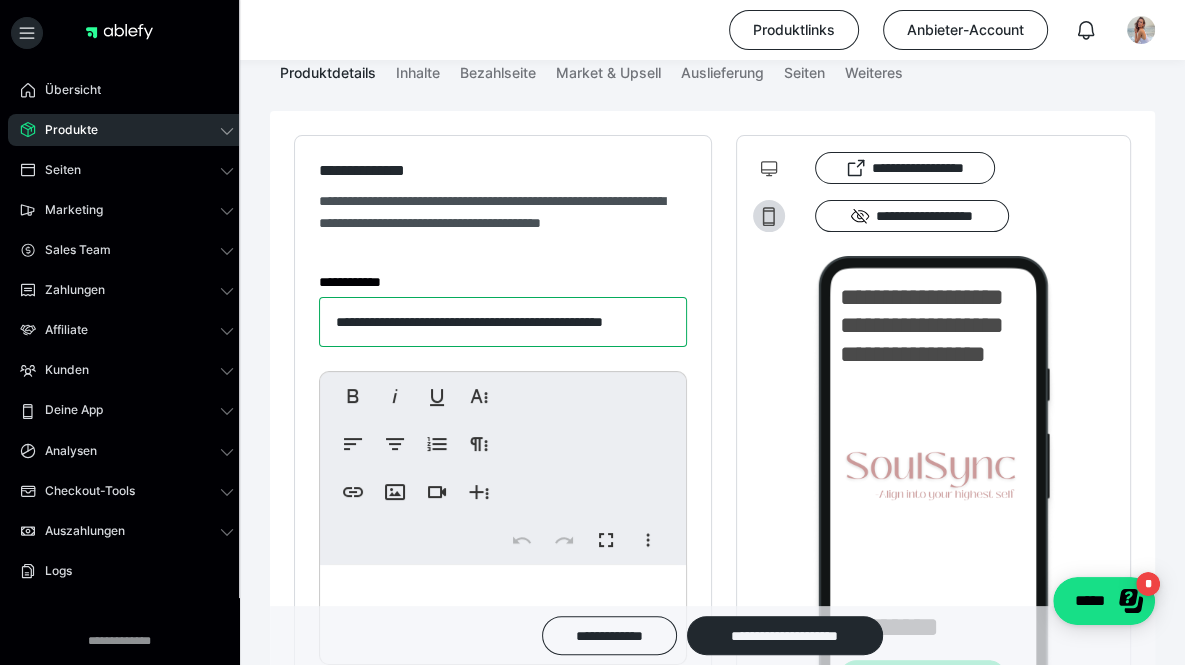 click on "**********" at bounding box center (503, 322) 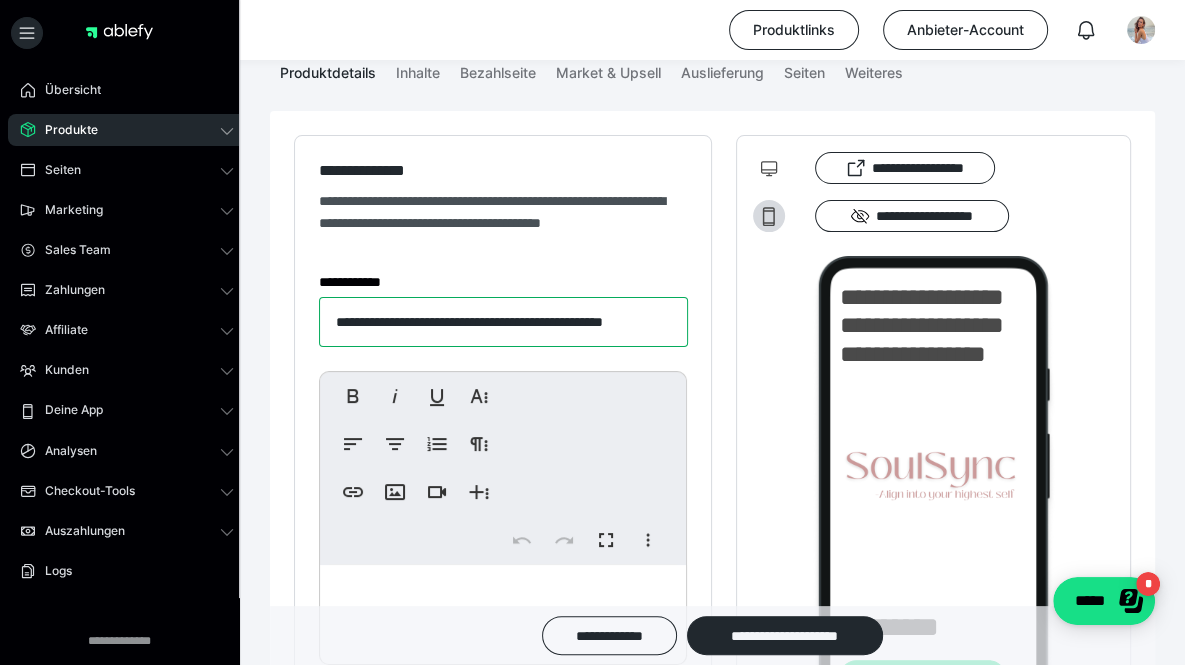 drag, startPoint x: 410, startPoint y: 324, endPoint x: 692, endPoint y: 333, distance: 282.1436 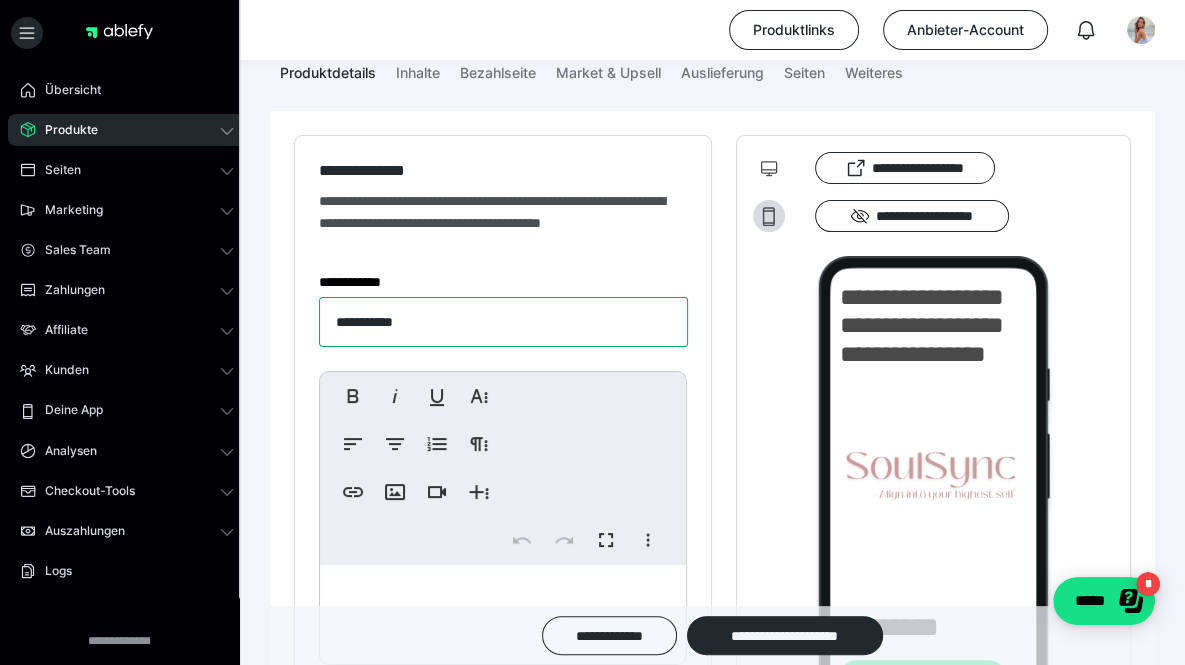 scroll, scrollTop: 0, scrollLeft: 0, axis: both 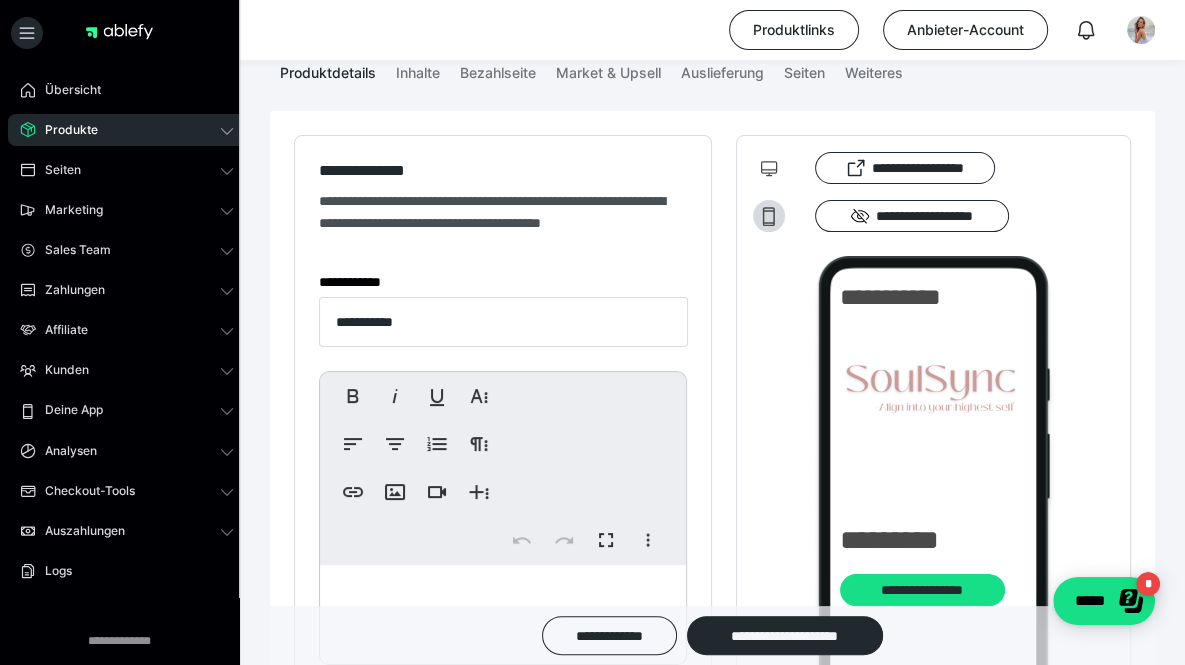 click on "**********" at bounding box center [503, 282] 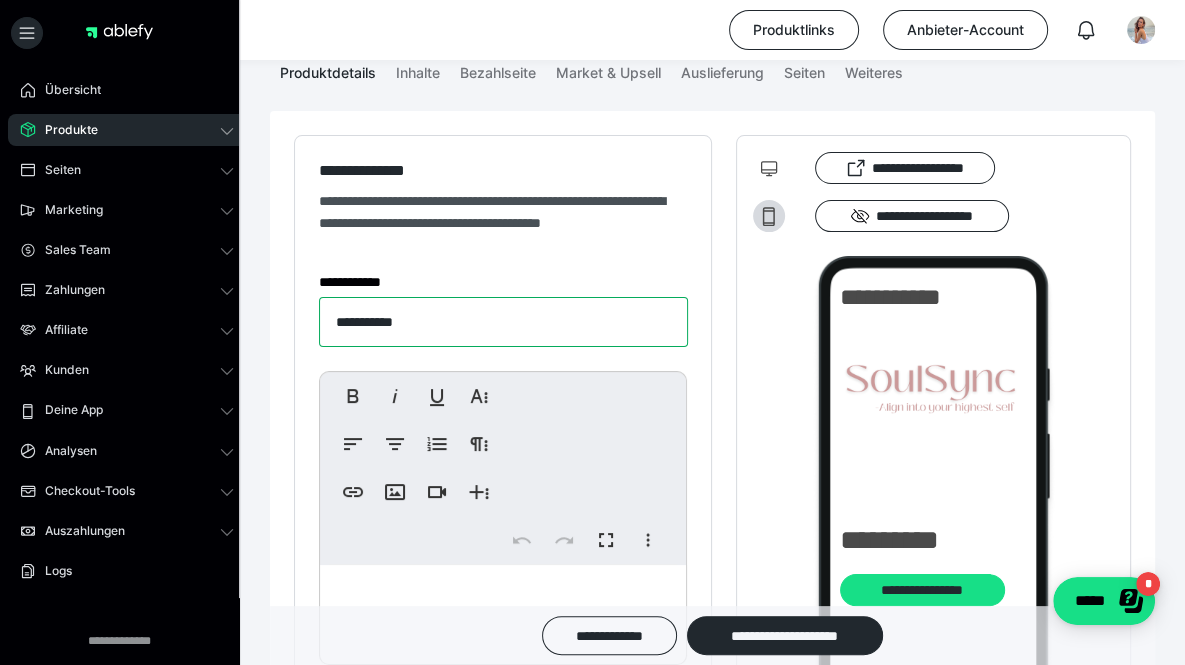 click on "**********" at bounding box center (503, 322) 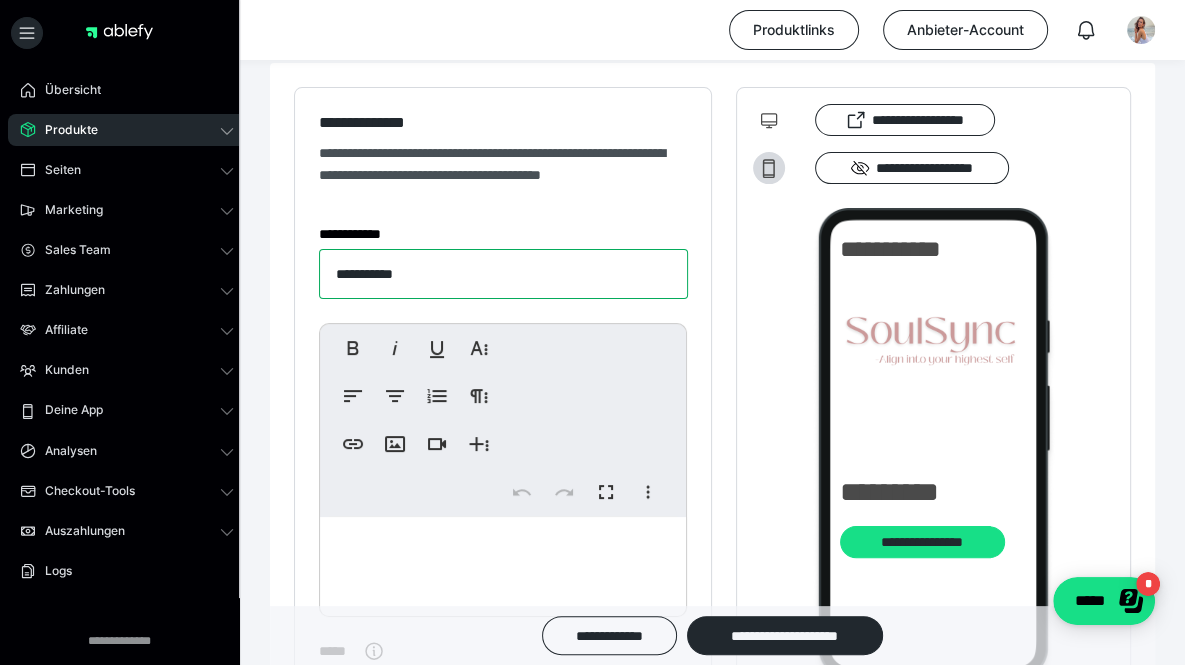 scroll, scrollTop: 211, scrollLeft: 0, axis: vertical 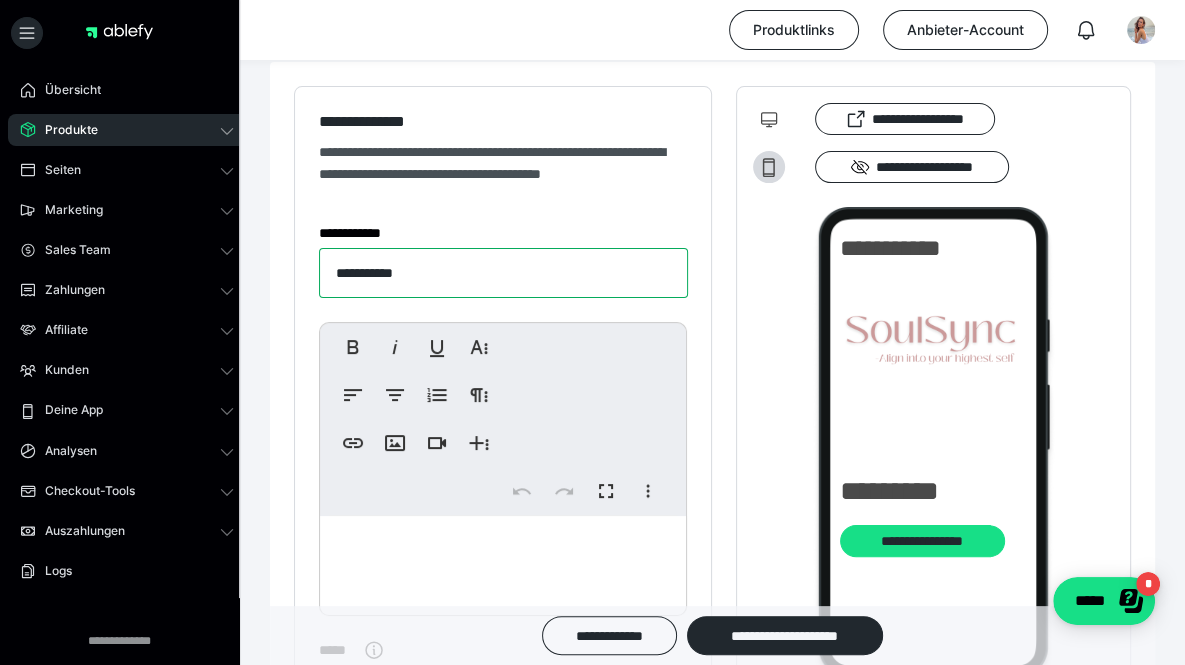 click on "**********" at bounding box center [503, 273] 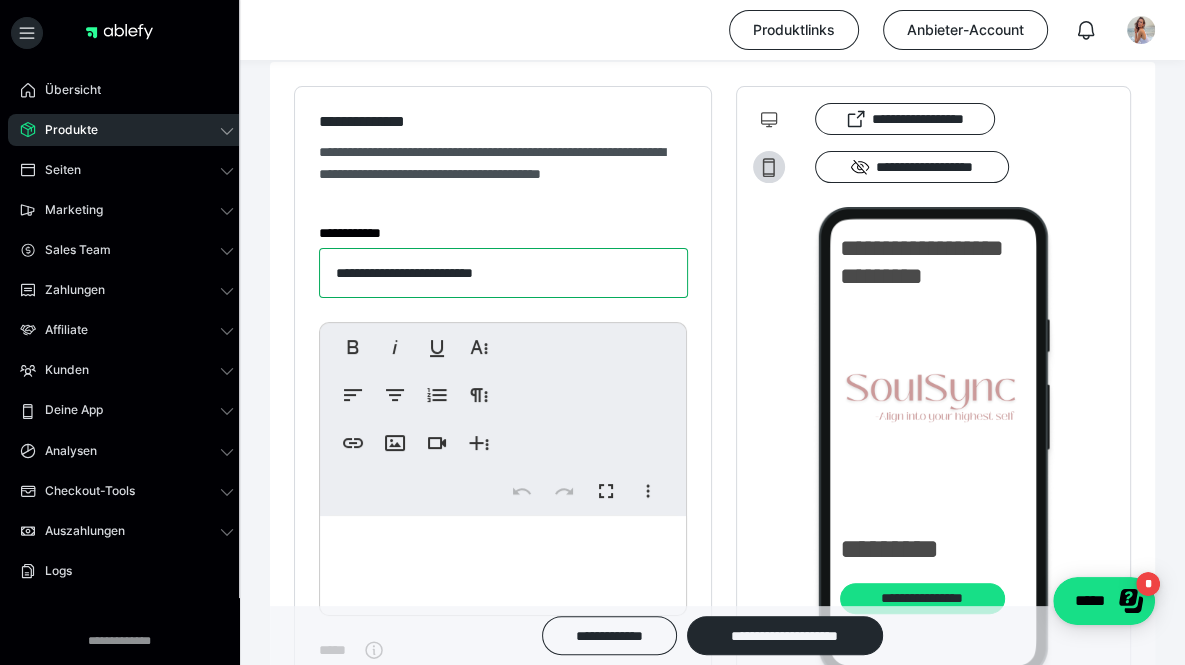 type on "**********" 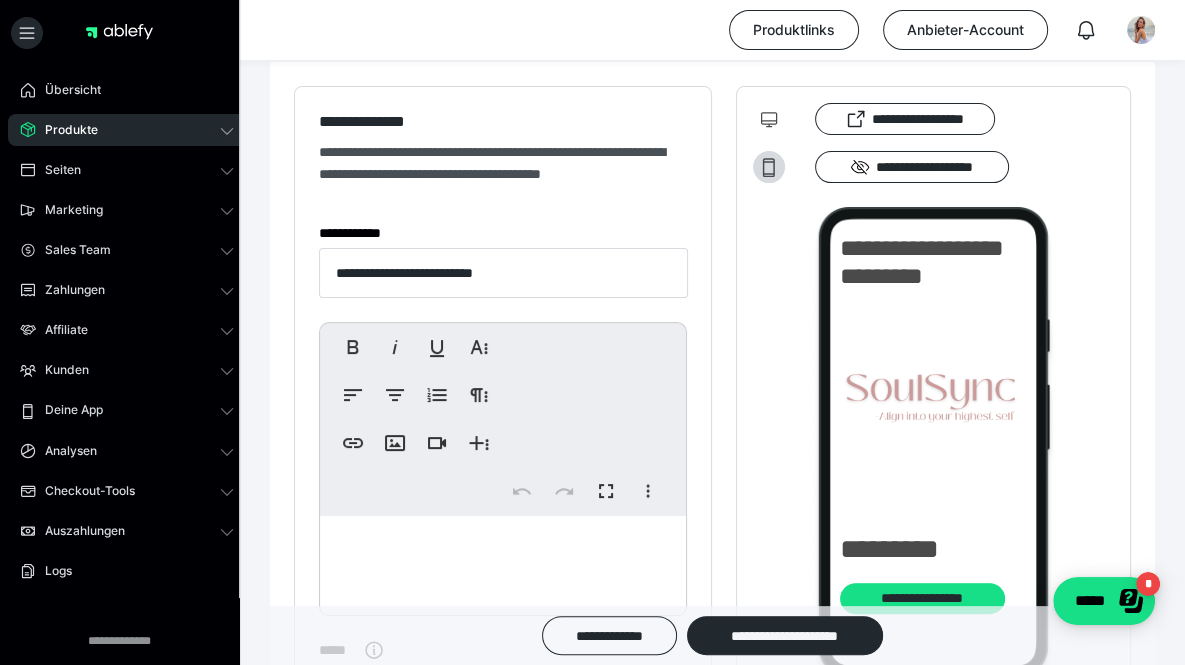 click on "**********" at bounding box center (503, 233) 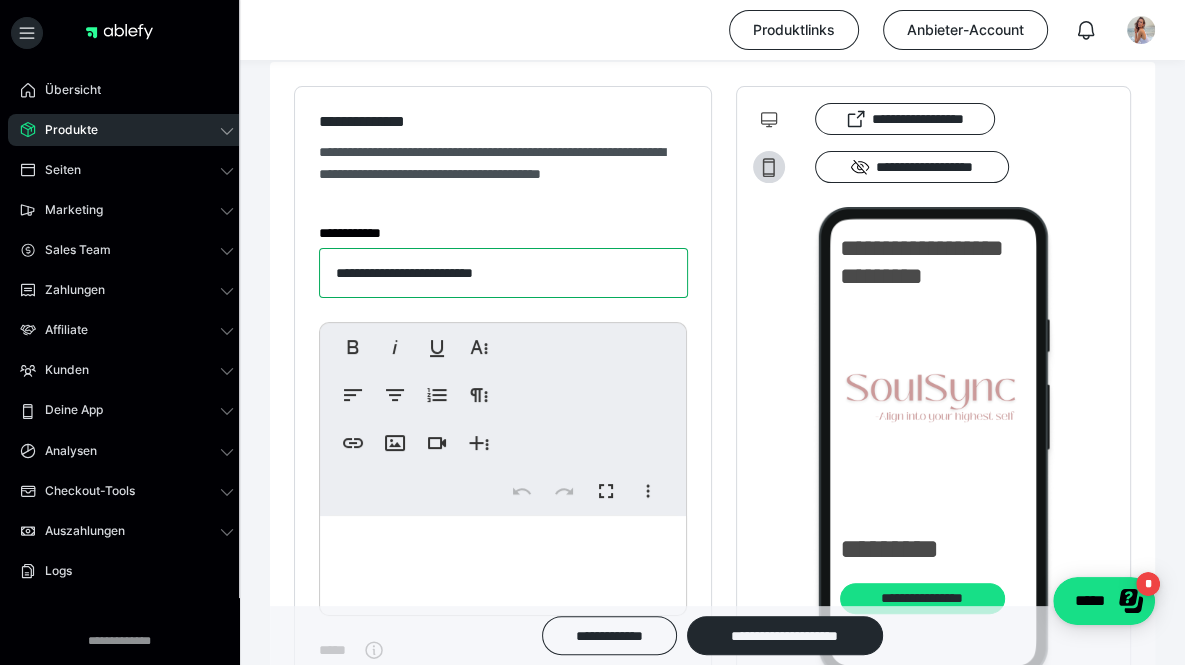 click on "**********" at bounding box center (503, 273) 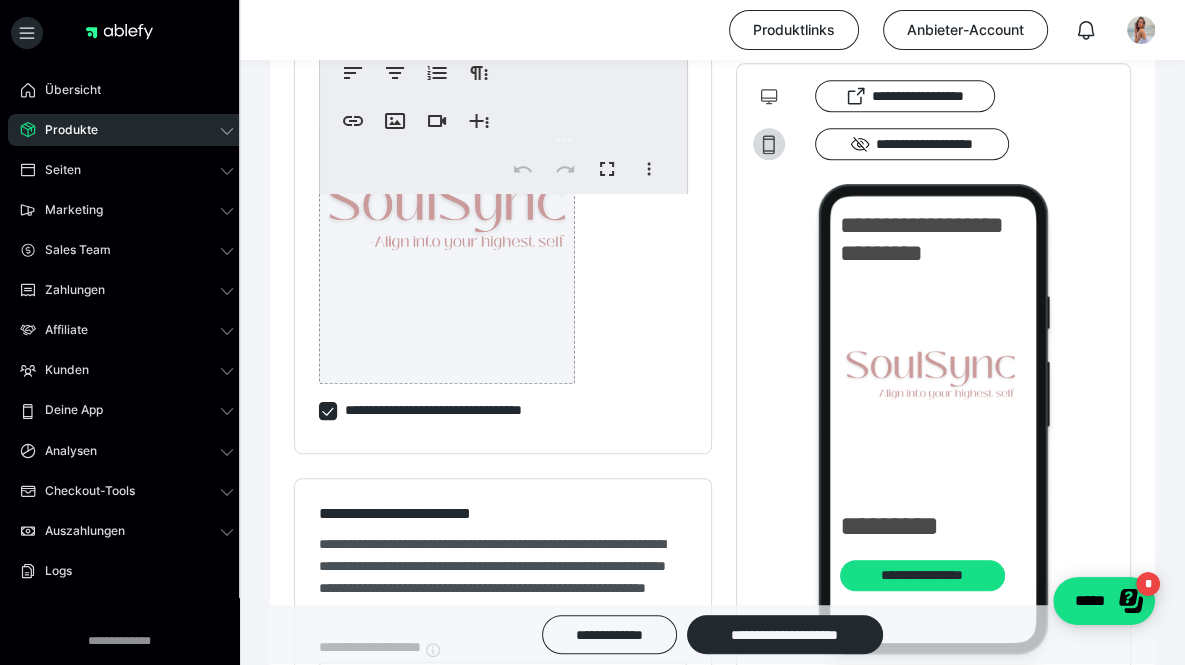 scroll, scrollTop: 0, scrollLeft: 0, axis: both 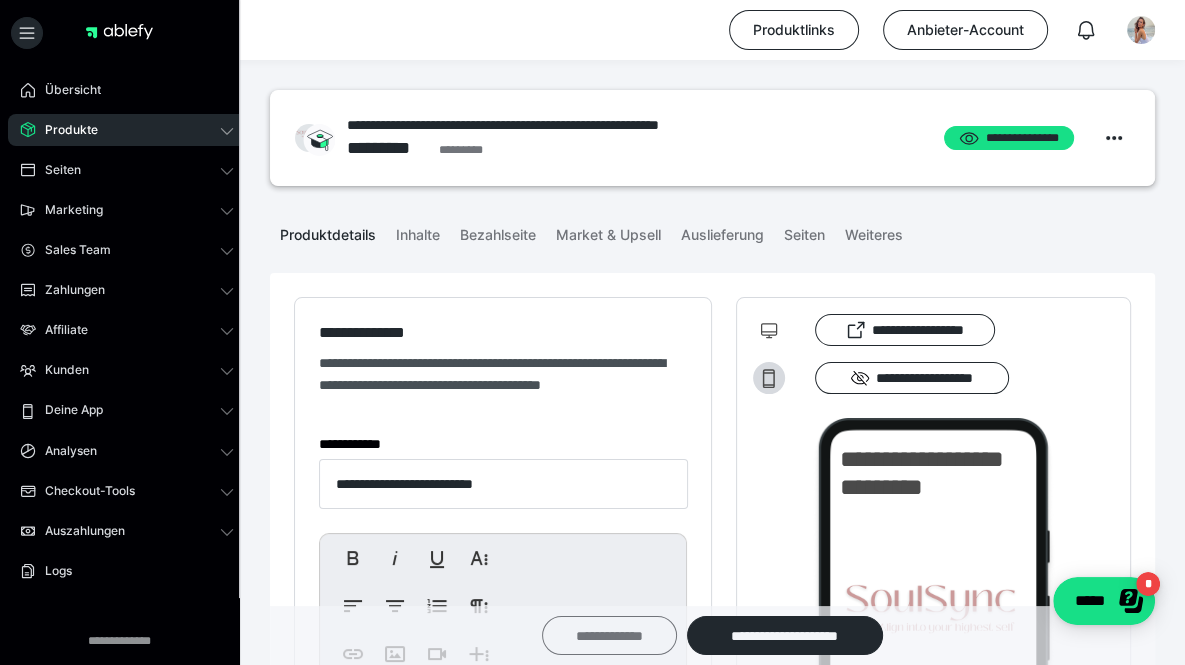 click on "**********" at bounding box center [609, 635] 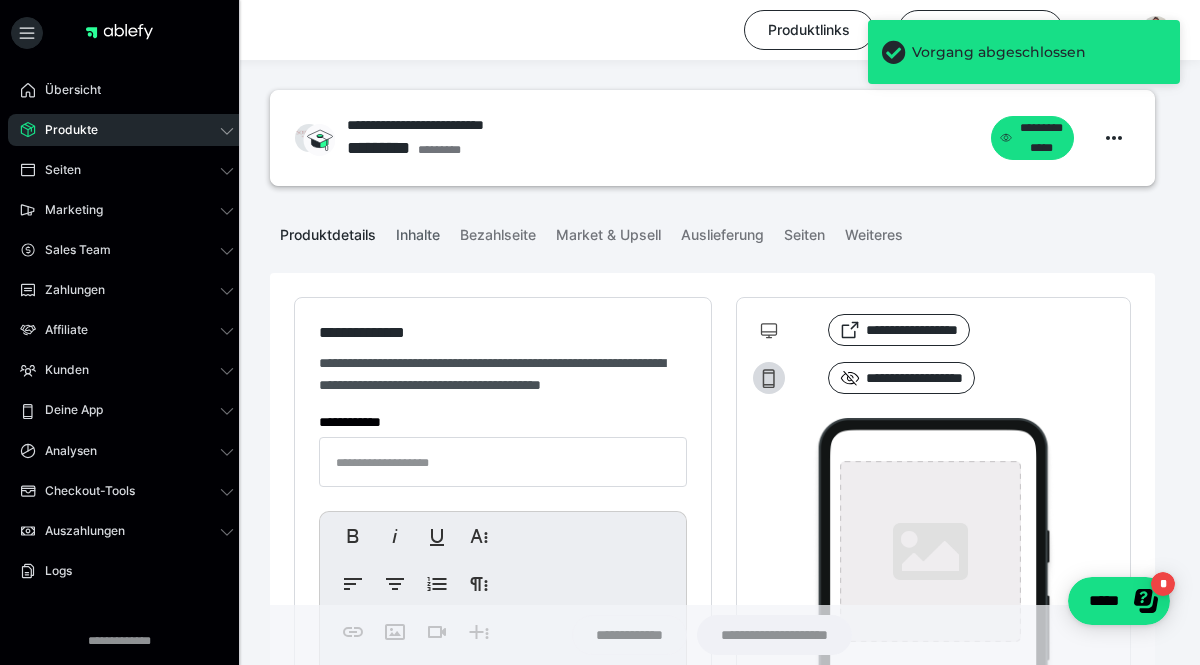 type on "**********" 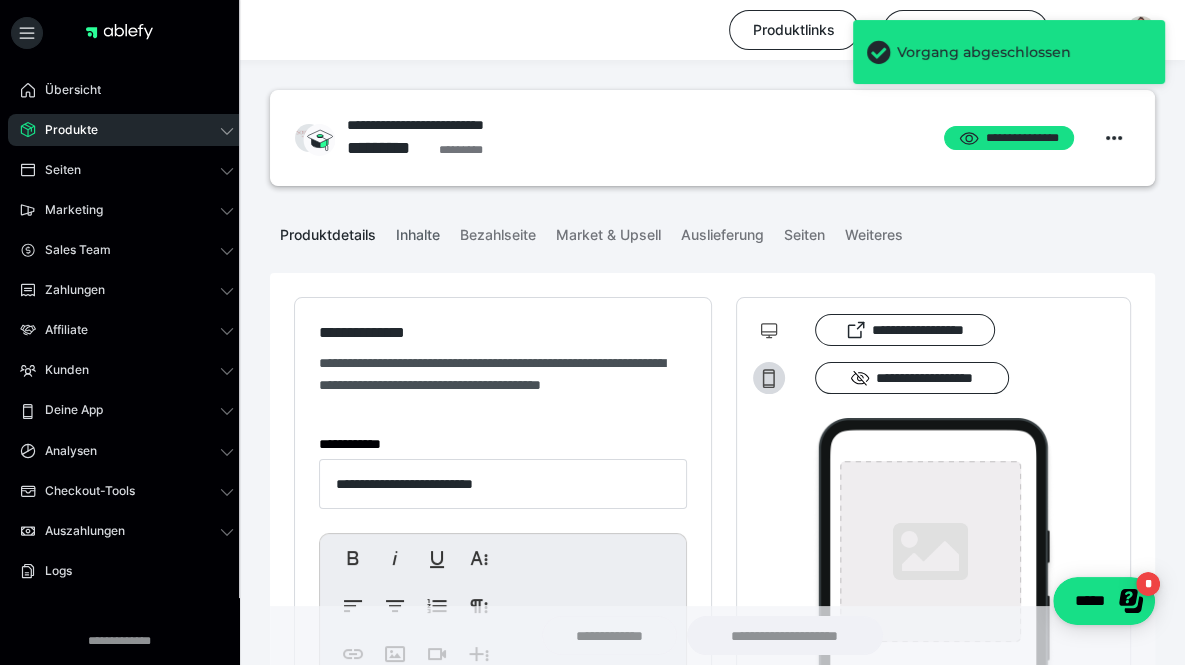 type on "**********" 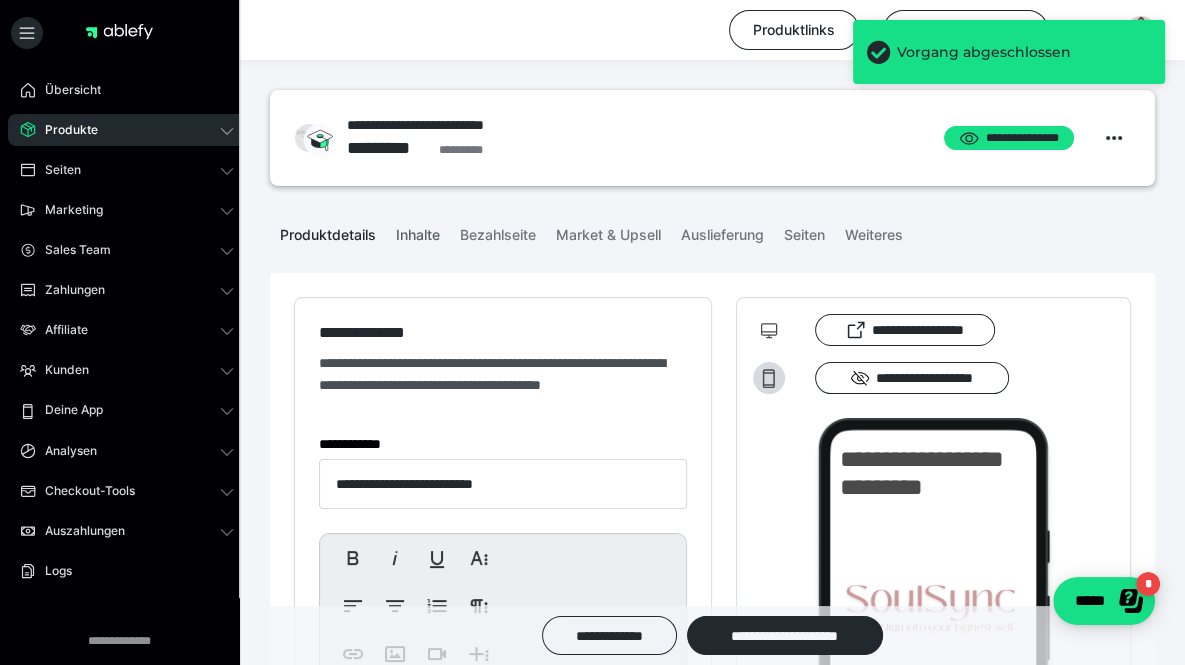 click on "Inhalte" at bounding box center [418, 231] 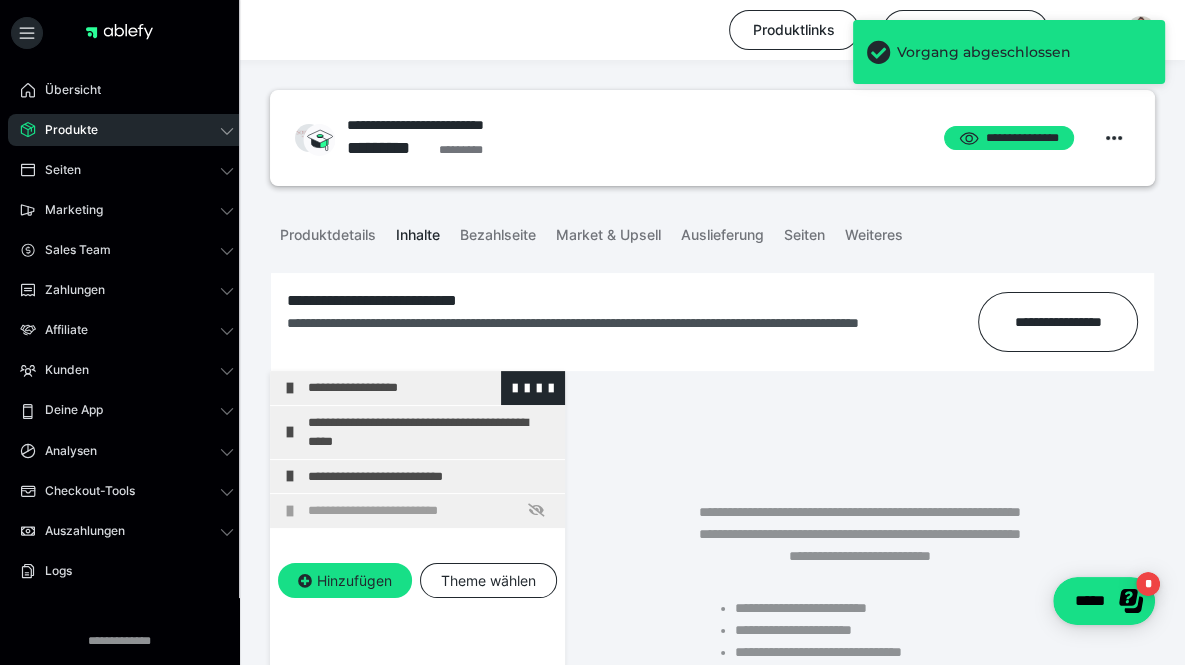 click on "**********" at bounding box center (431, 388) 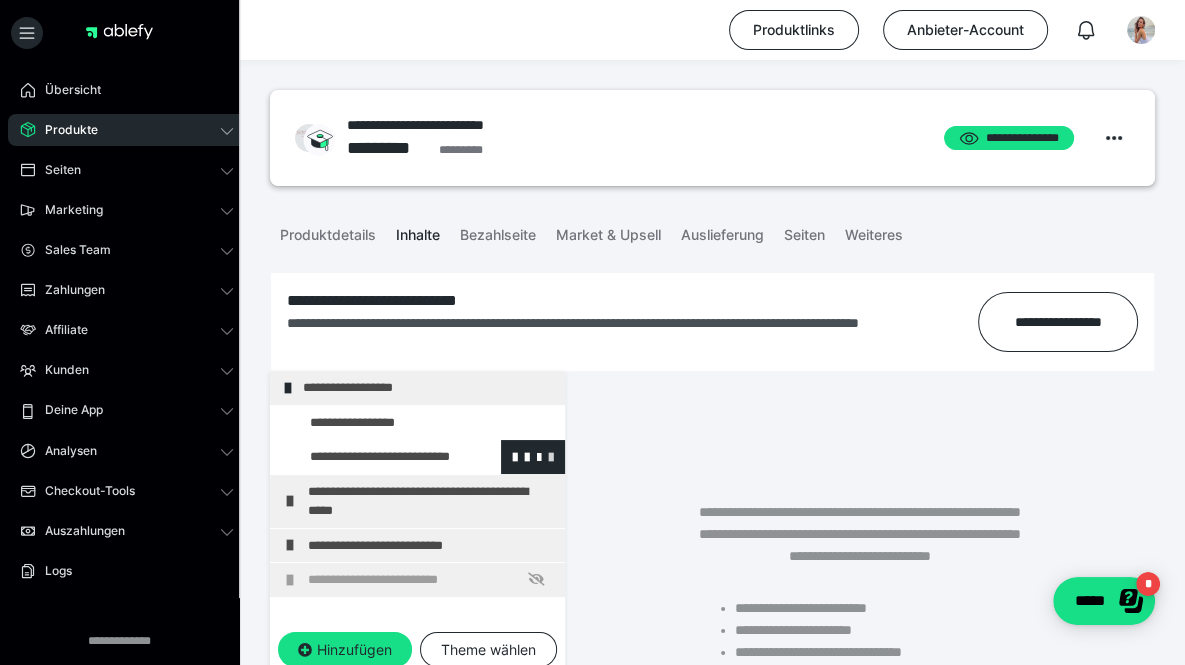click at bounding box center (551, 456) 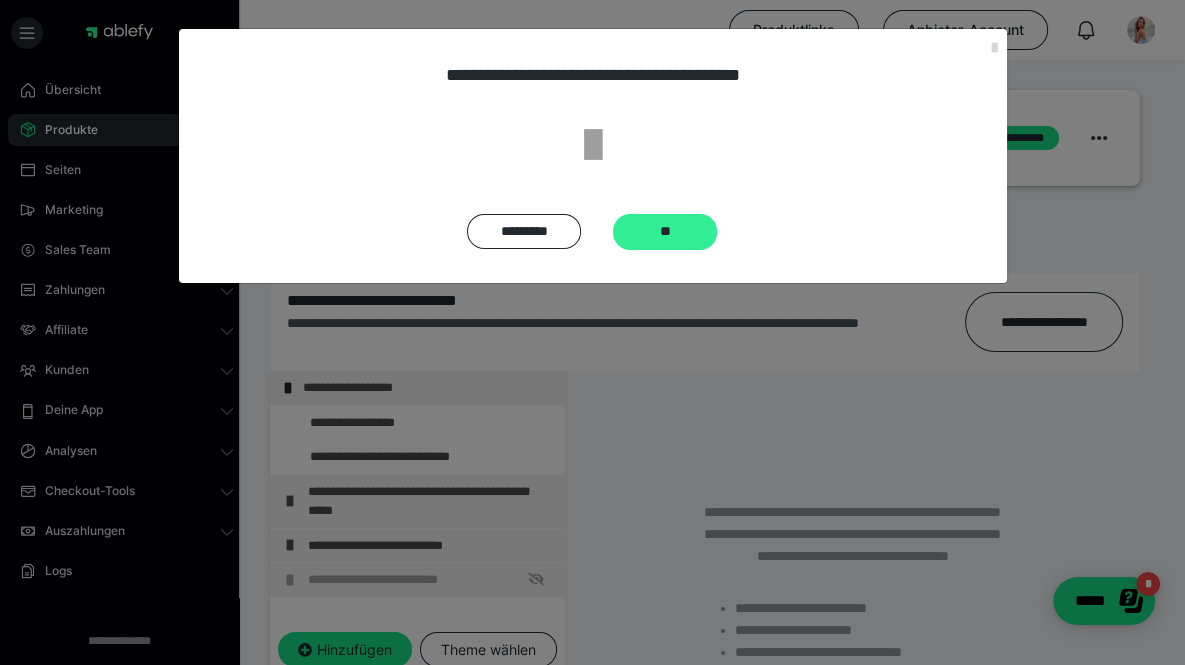 click on "**" at bounding box center [665, 232] 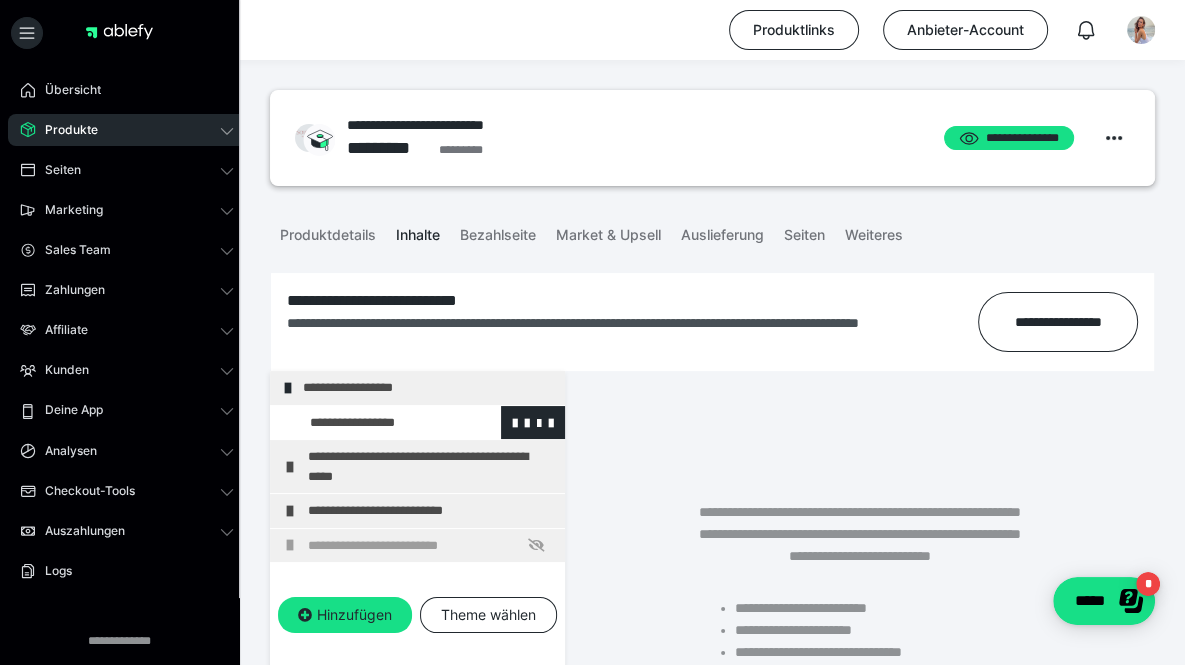click at bounding box center (375, 423) 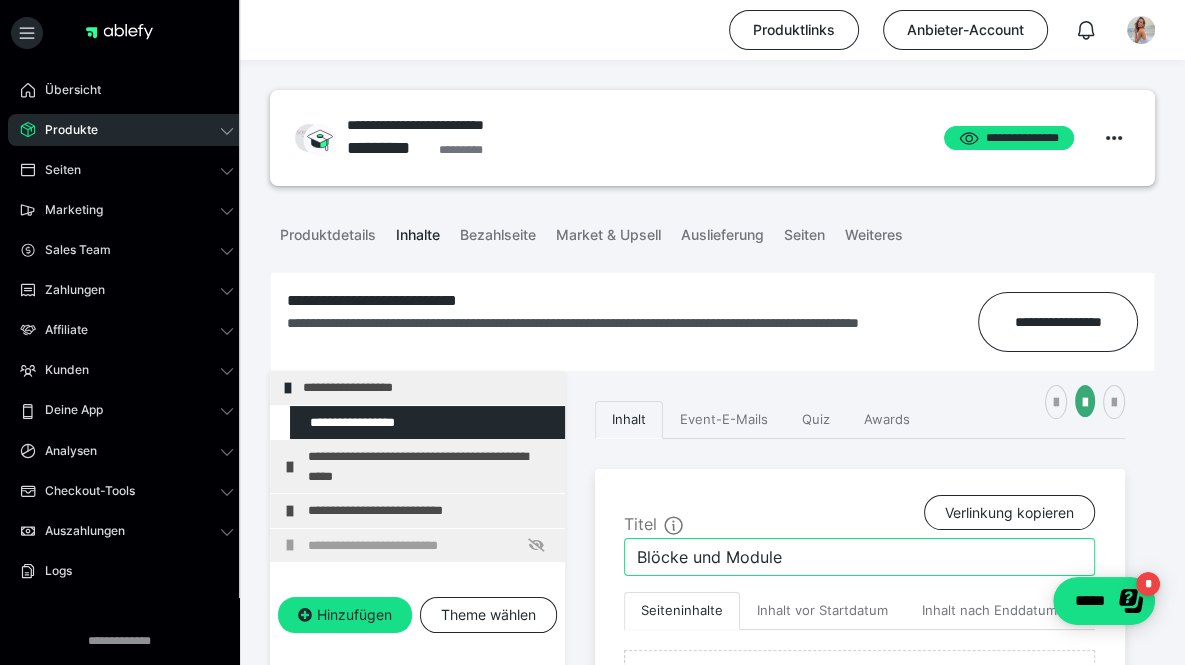 drag, startPoint x: 707, startPoint y: 545, endPoint x: 598, endPoint y: 545, distance: 109 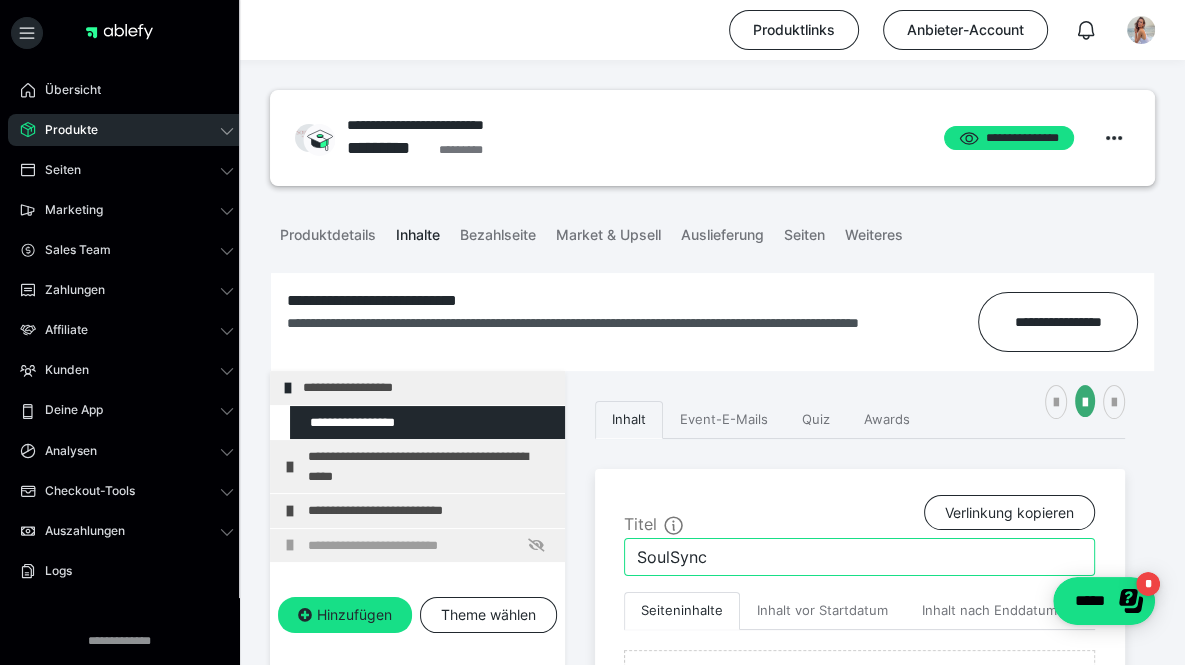 type on "SoulSync" 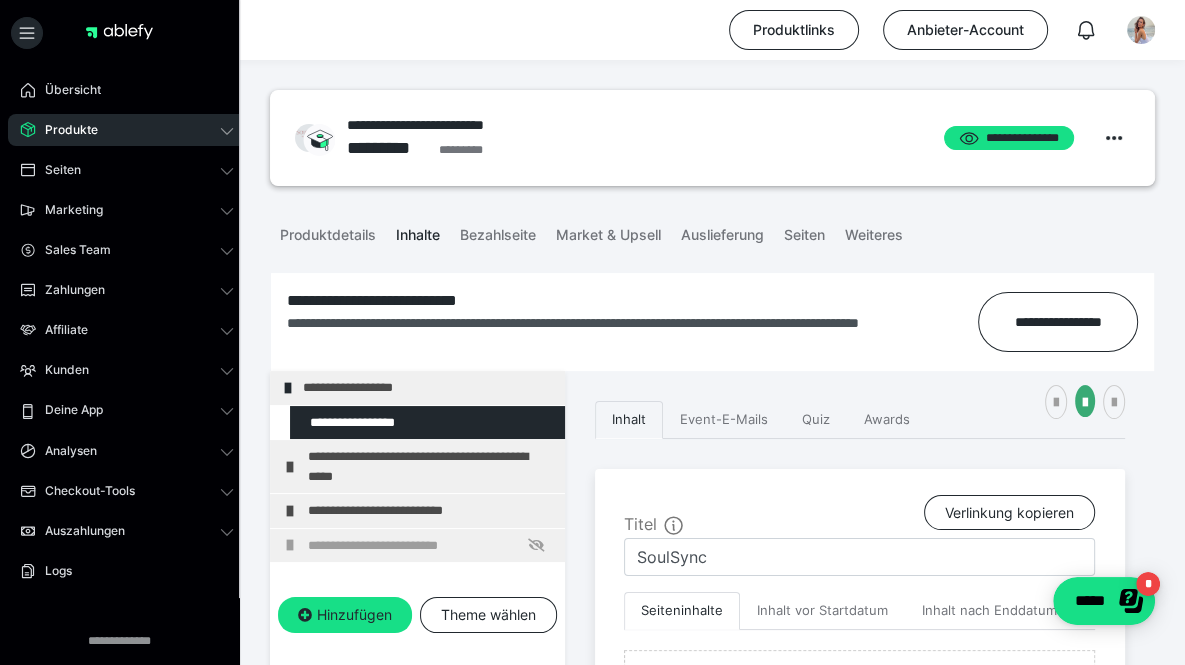 click on "Titel Verlinkung kopieren SoulSync Seiteninhalte Inhalt vor Startdatum Inhalt nach Enddatum" at bounding box center [860, 647] 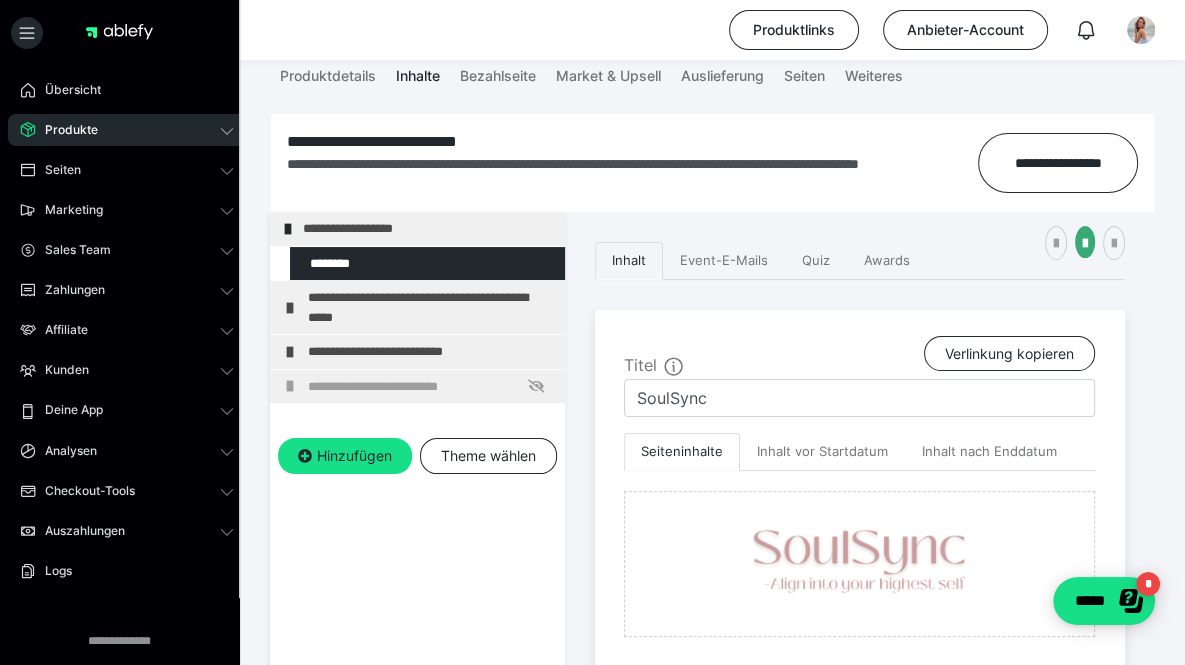 scroll, scrollTop: 177, scrollLeft: 0, axis: vertical 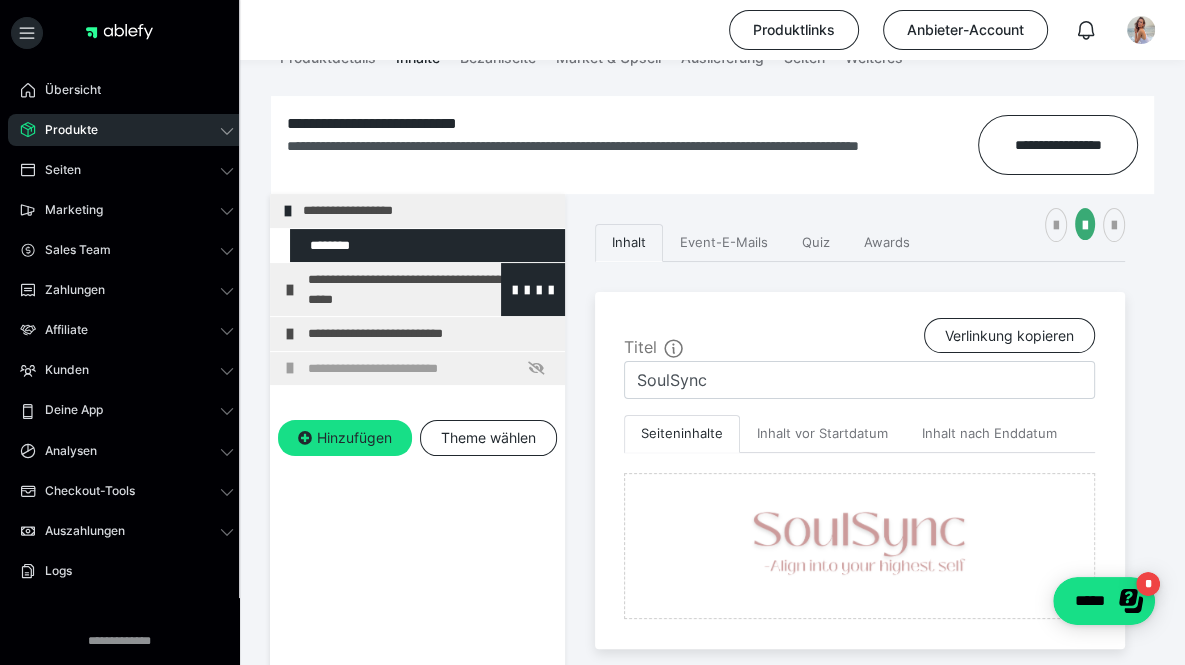 click on "**********" at bounding box center (431, 289) 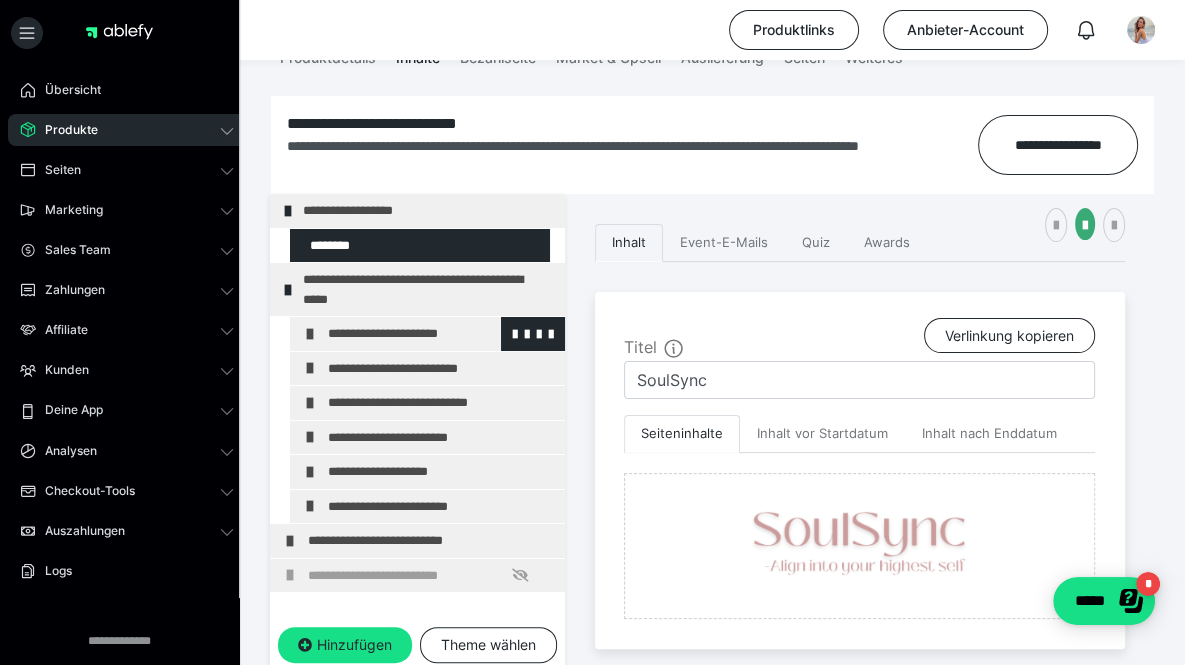 click on "**********" at bounding box center [433, 334] 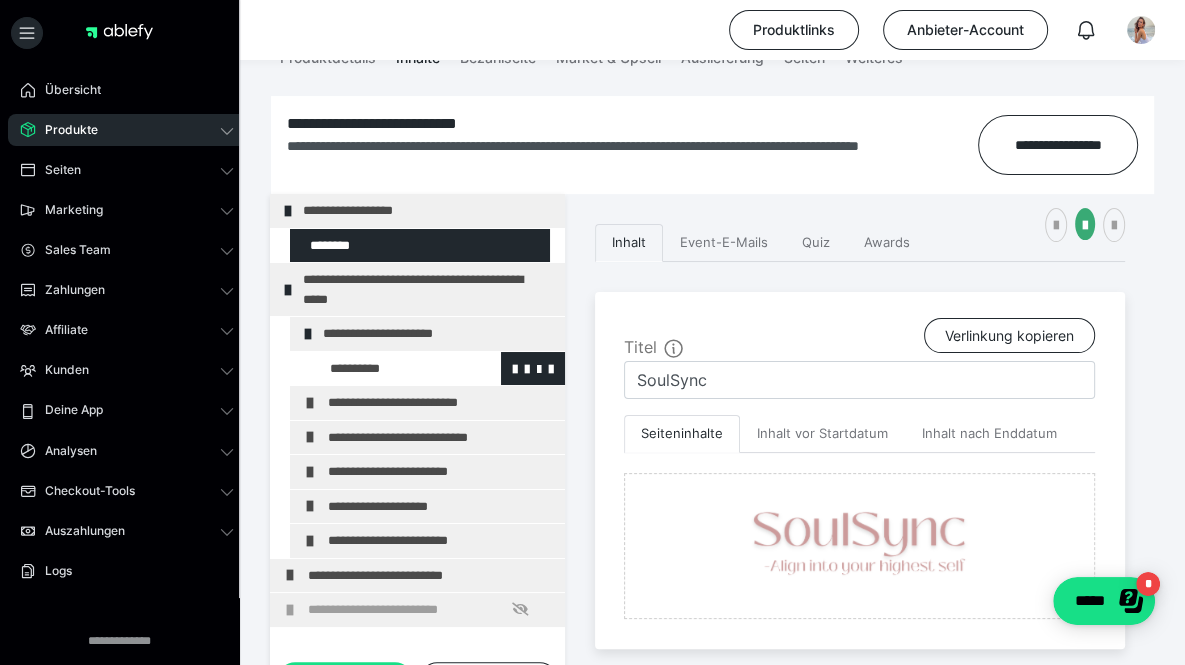 click at bounding box center [385, 369] 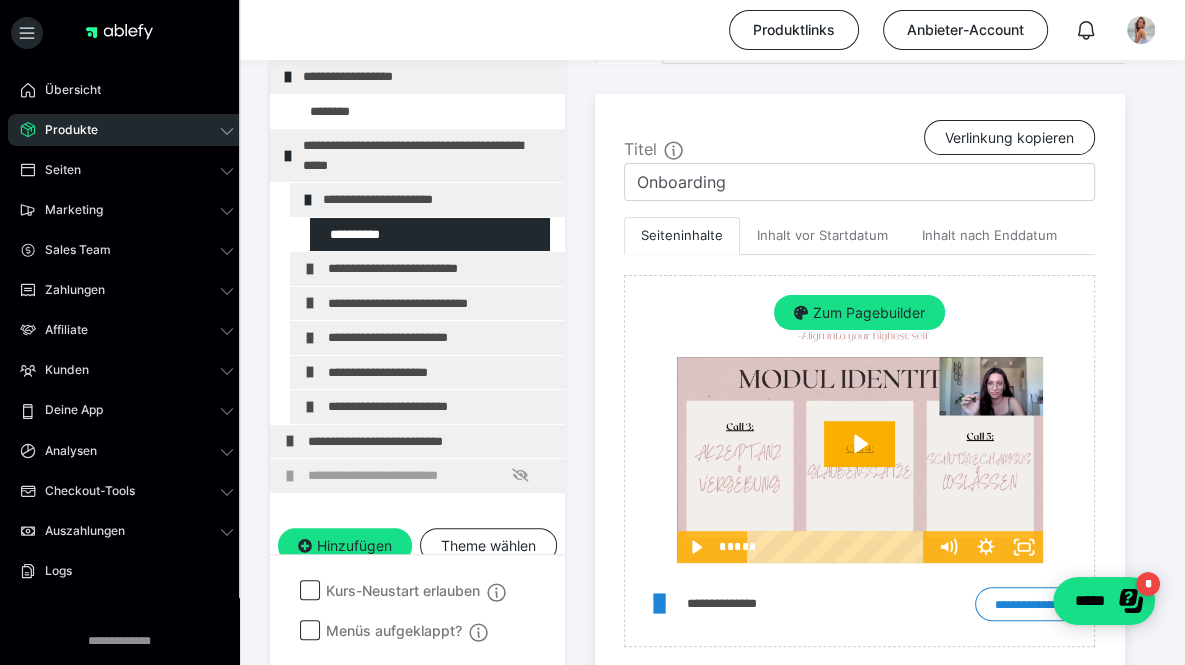 scroll, scrollTop: 376, scrollLeft: 0, axis: vertical 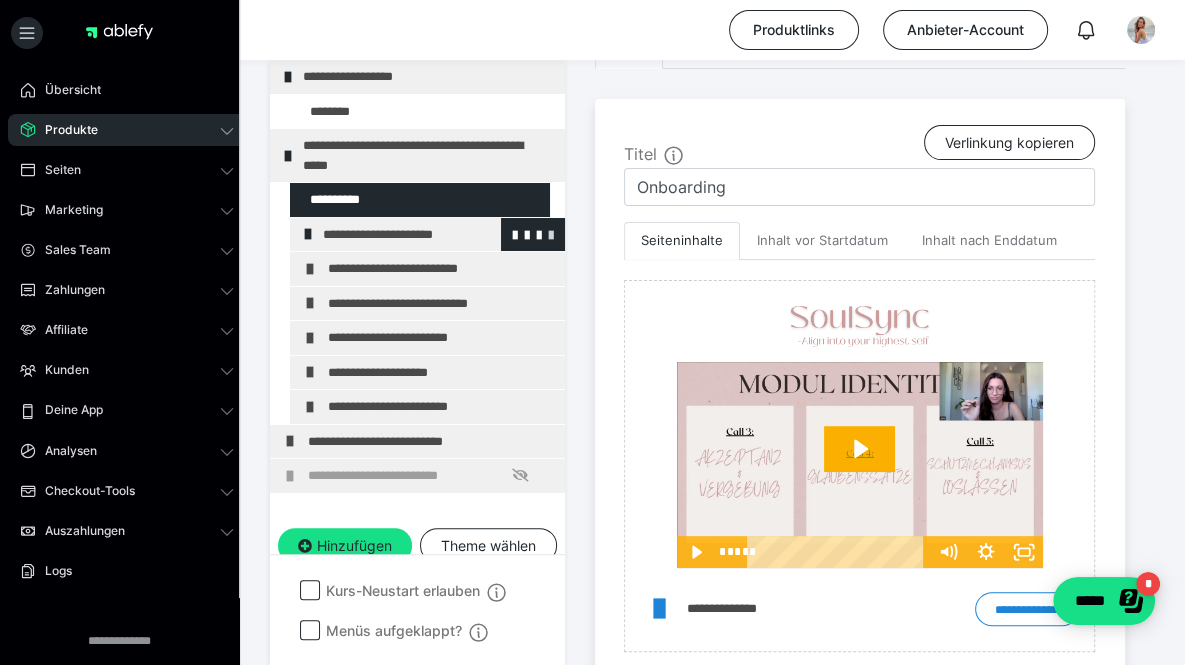 click at bounding box center (551, 234) 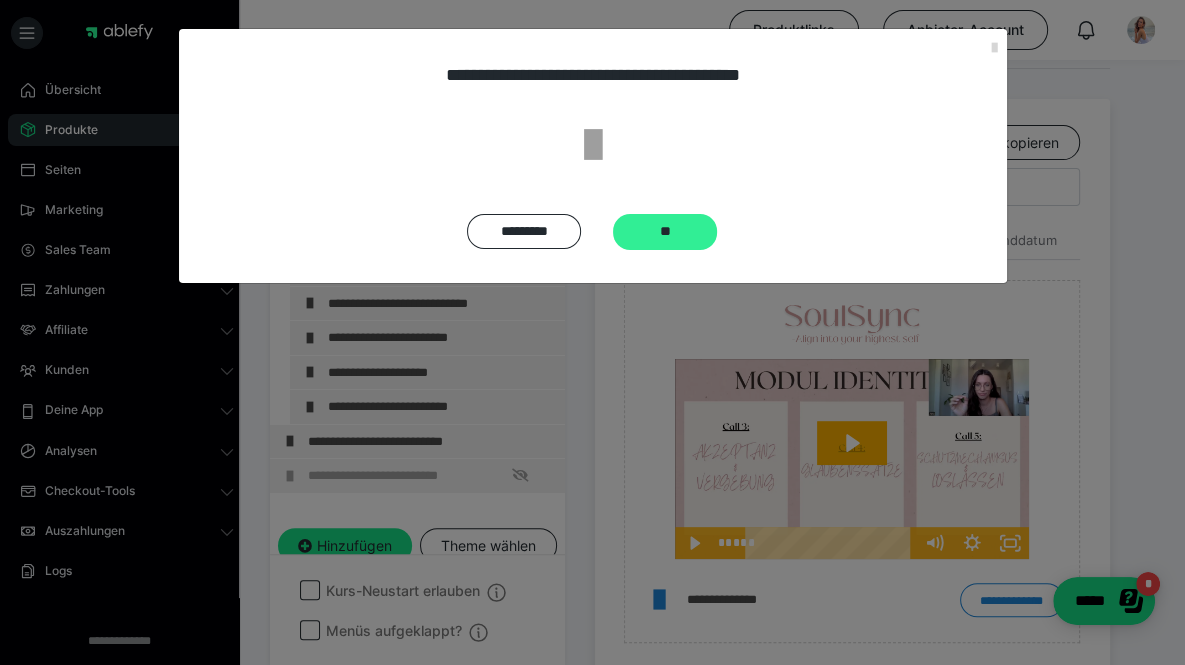 click on "**" at bounding box center (665, 232) 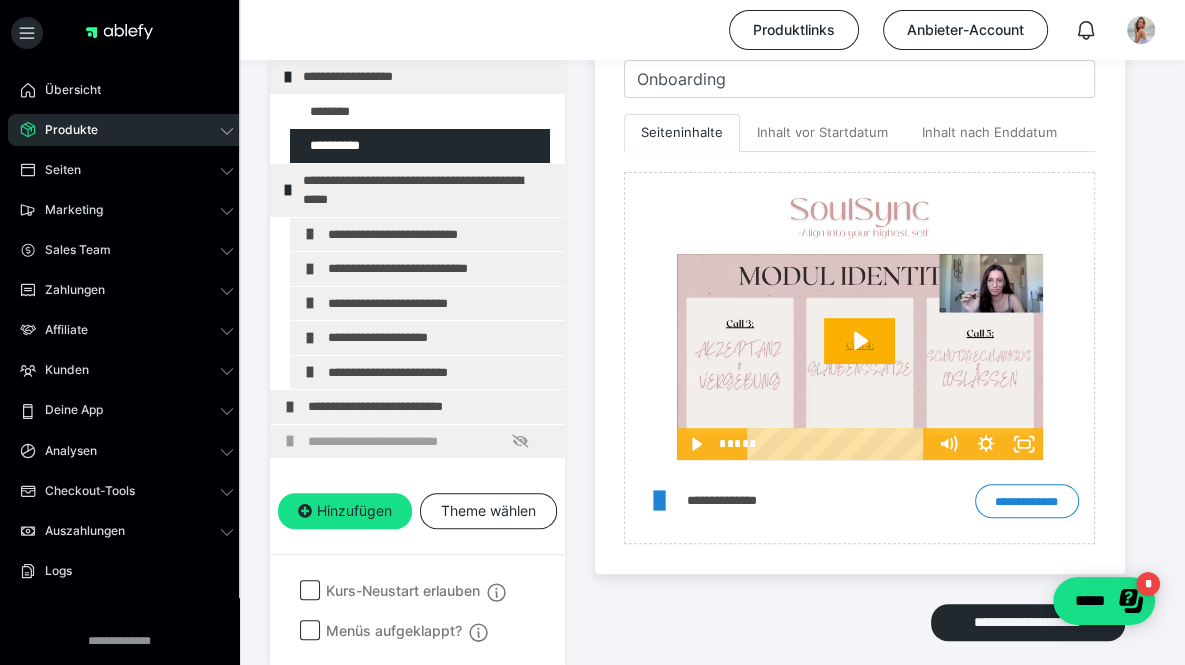 scroll, scrollTop: 480, scrollLeft: 0, axis: vertical 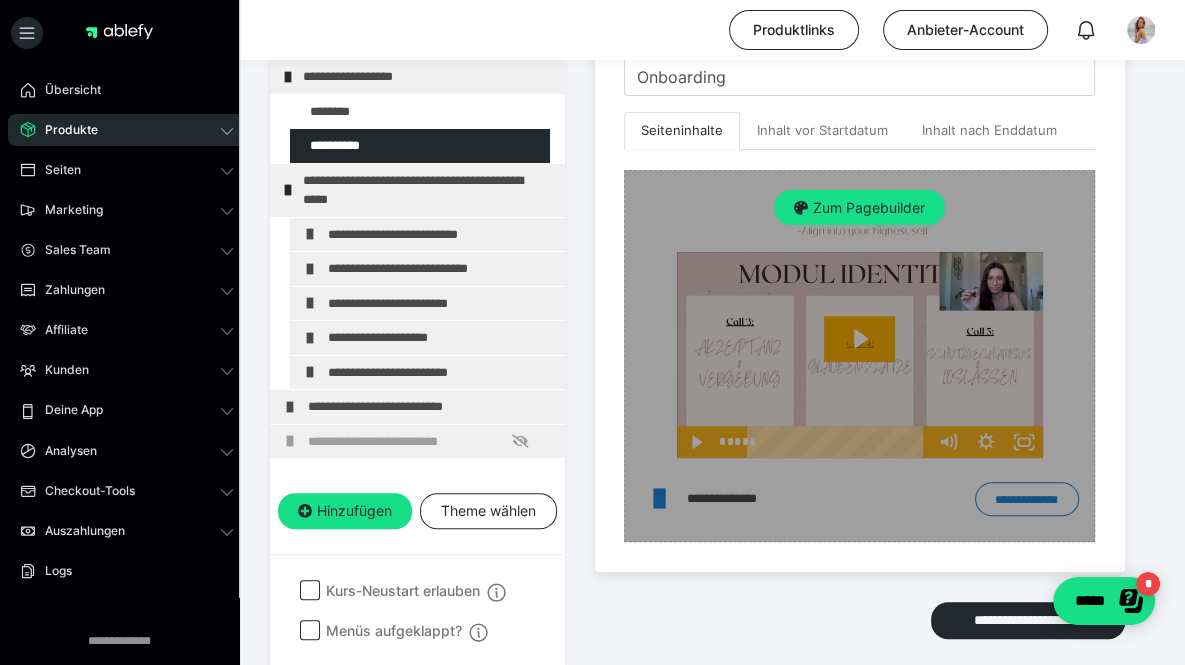 click on "Zum Pagebuilder" at bounding box center [859, 356] 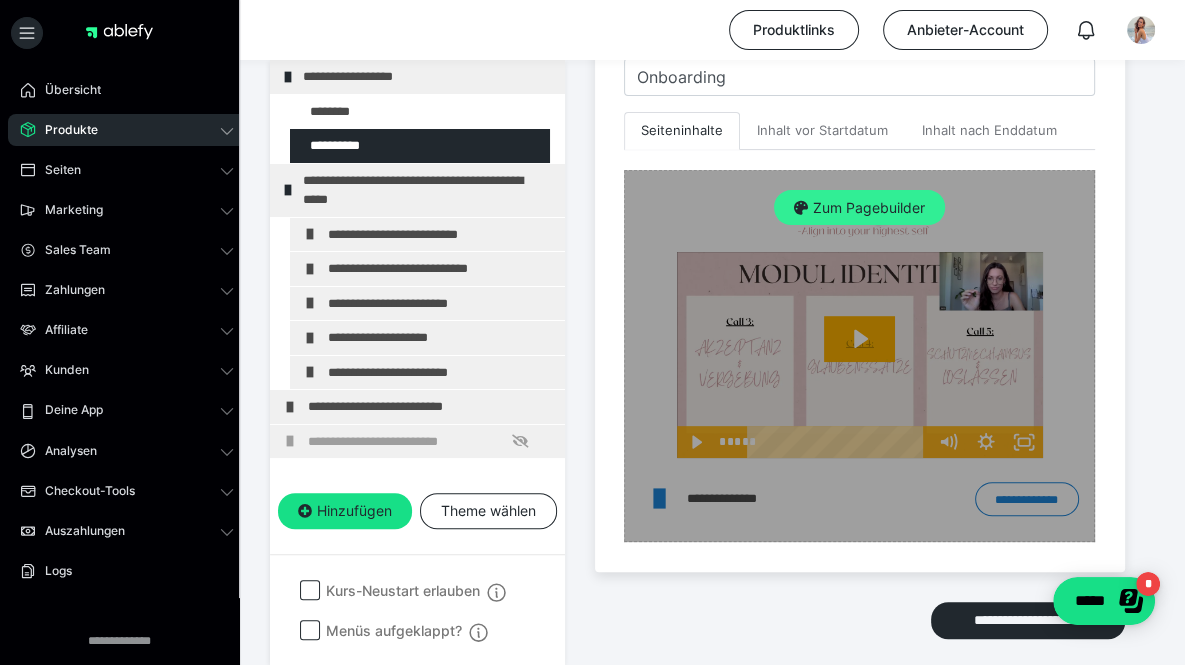 click on "Zum Pagebuilder" at bounding box center (859, 208) 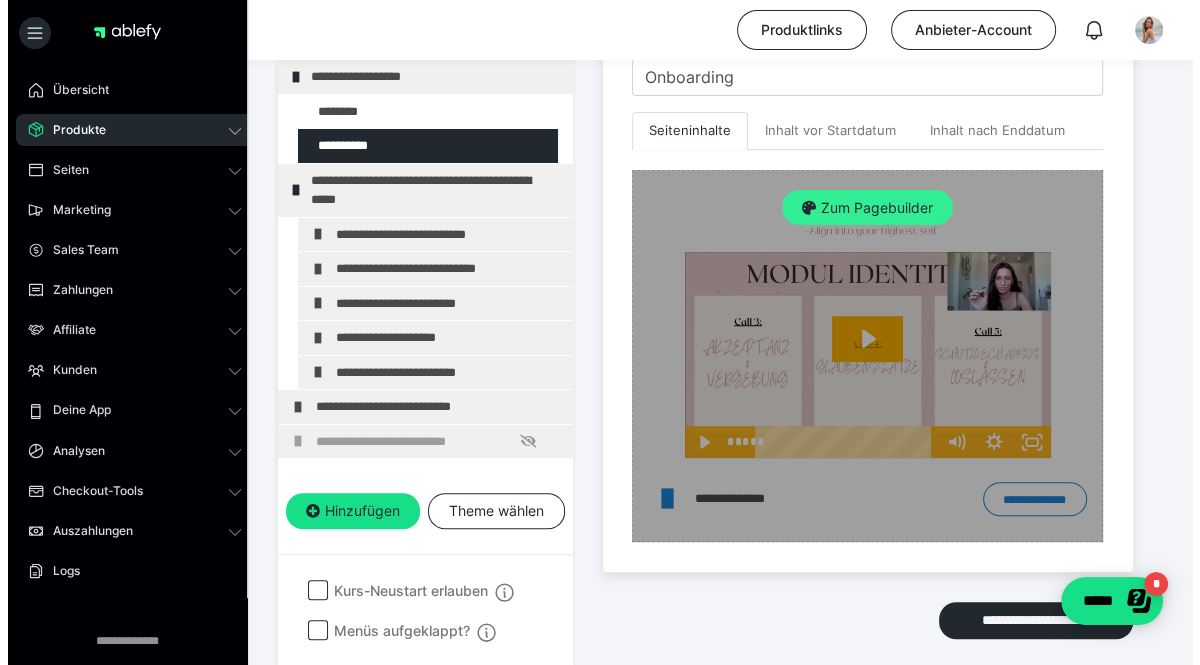 scroll, scrollTop: 310, scrollLeft: 0, axis: vertical 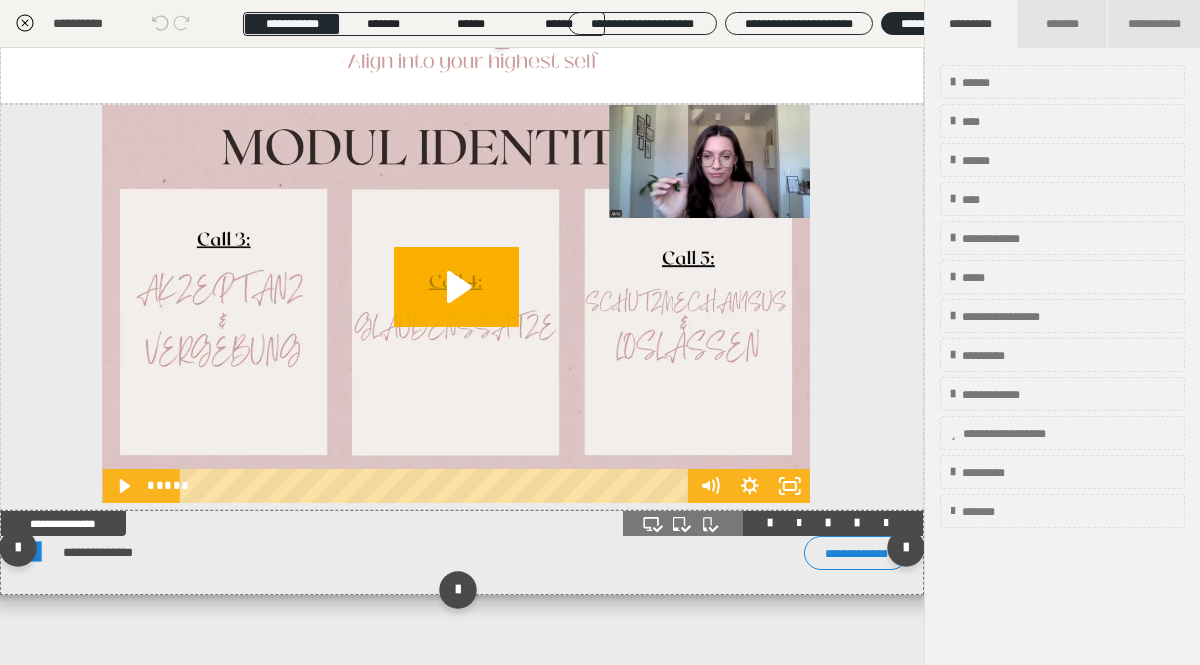 click on "**********" at bounding box center (856, 553) 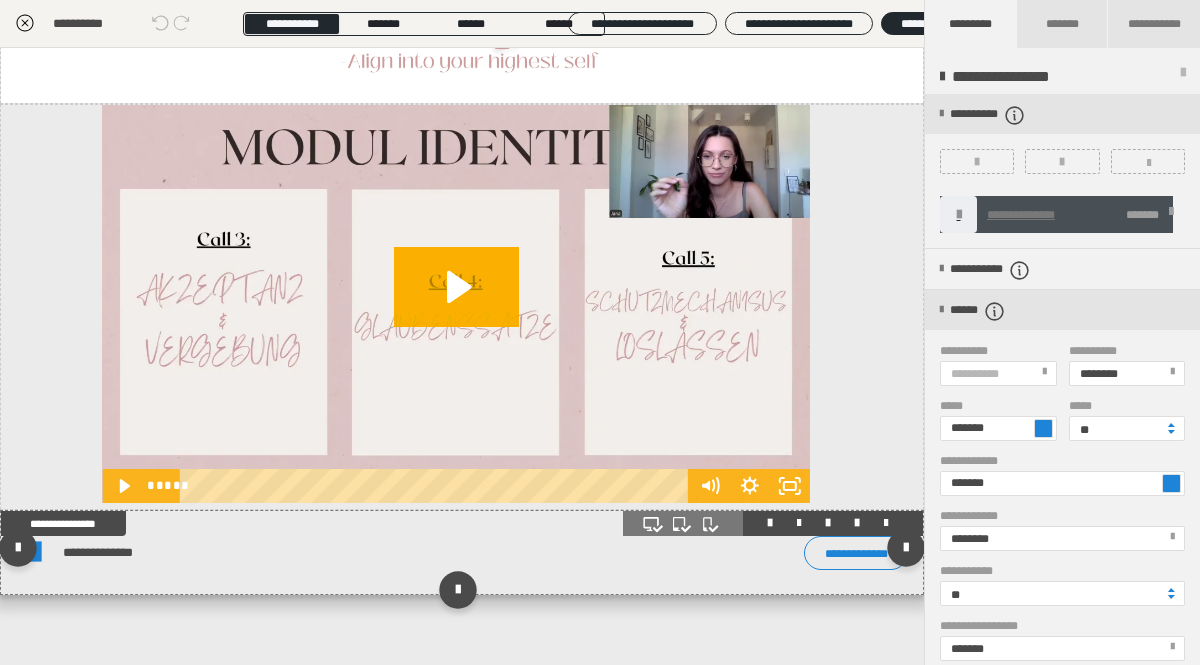 click on "**********" at bounding box center (856, 553) 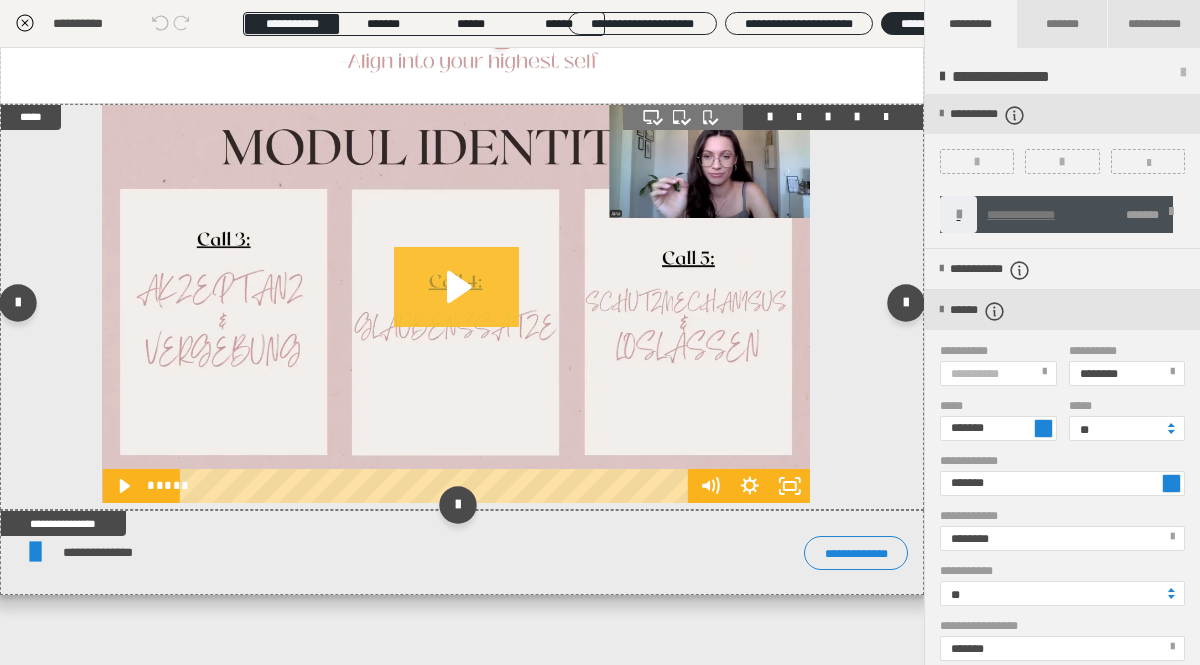 click 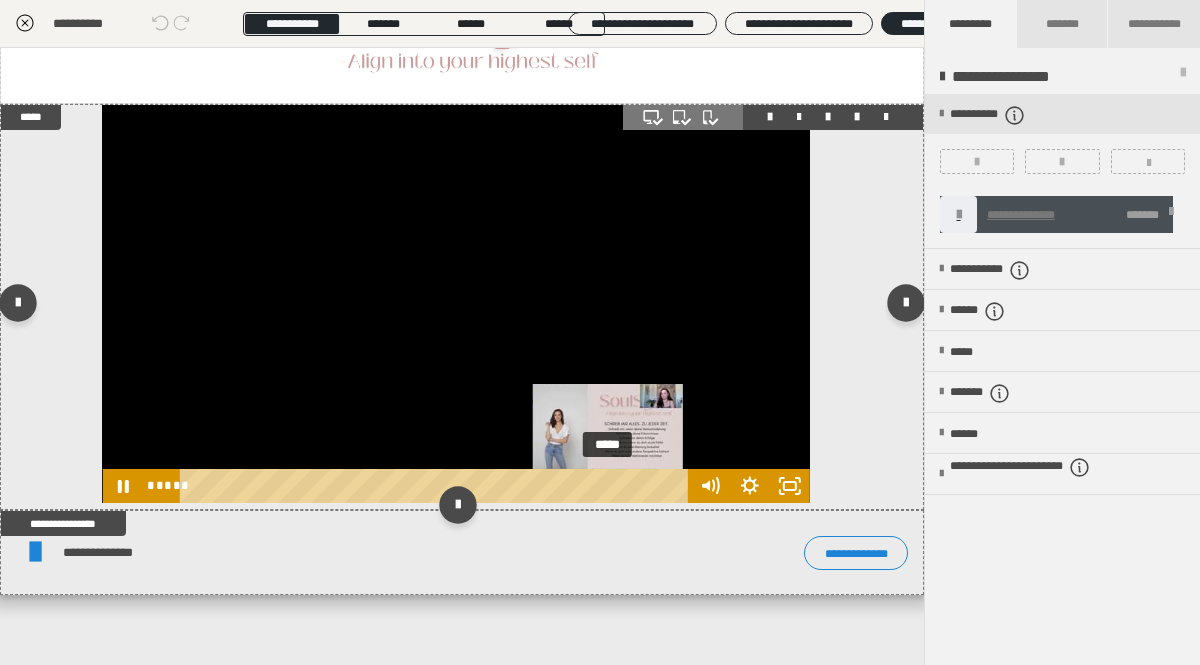 drag, startPoint x: 553, startPoint y: 474, endPoint x: 609, endPoint y: 479, distance: 56.22277 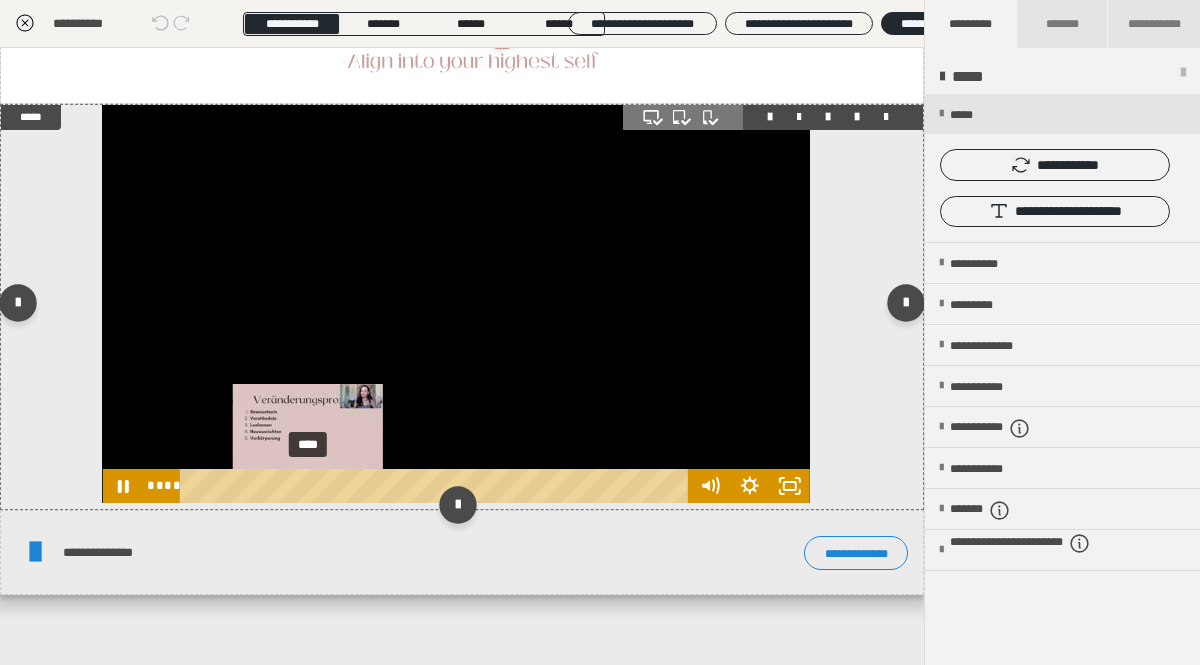 click on "****" at bounding box center (437, 486) 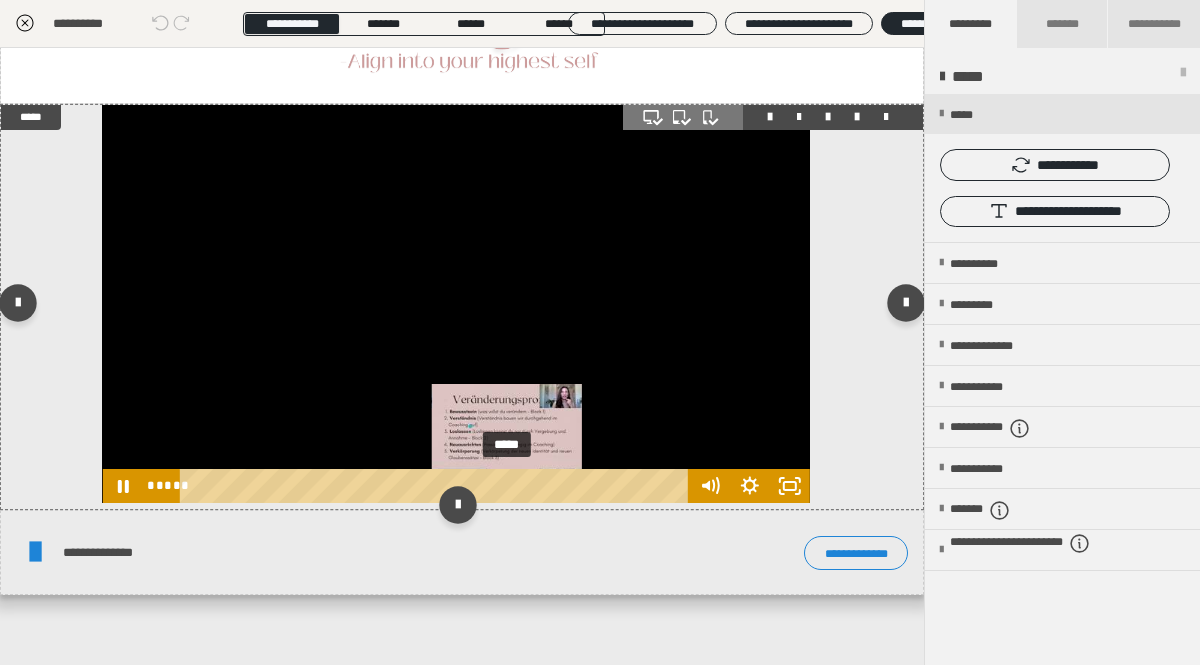 drag, startPoint x: 609, startPoint y: 479, endPoint x: 490, endPoint y: 459, distance: 120.66897 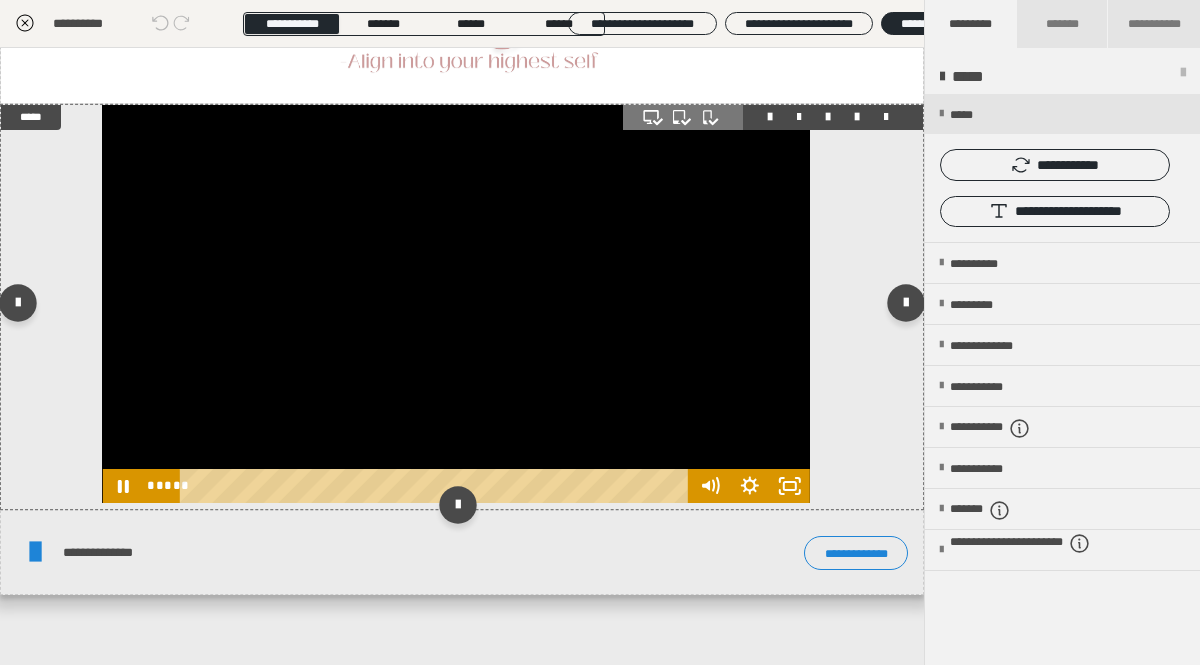 click at bounding box center (456, 304) 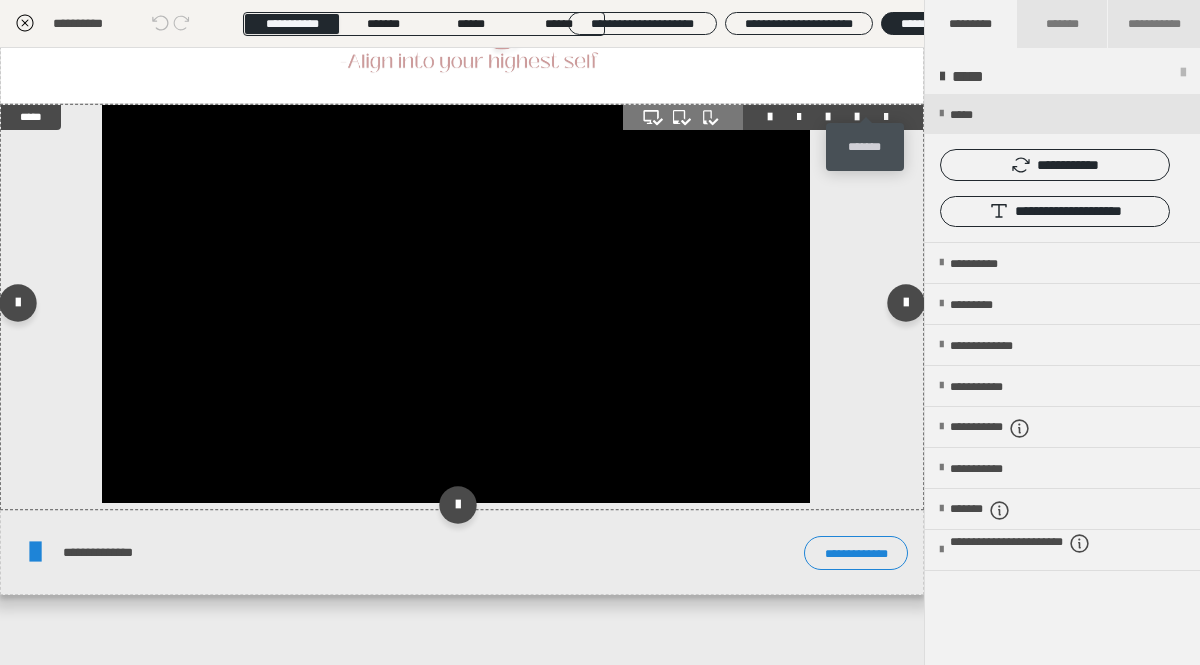 click at bounding box center (886, 117) 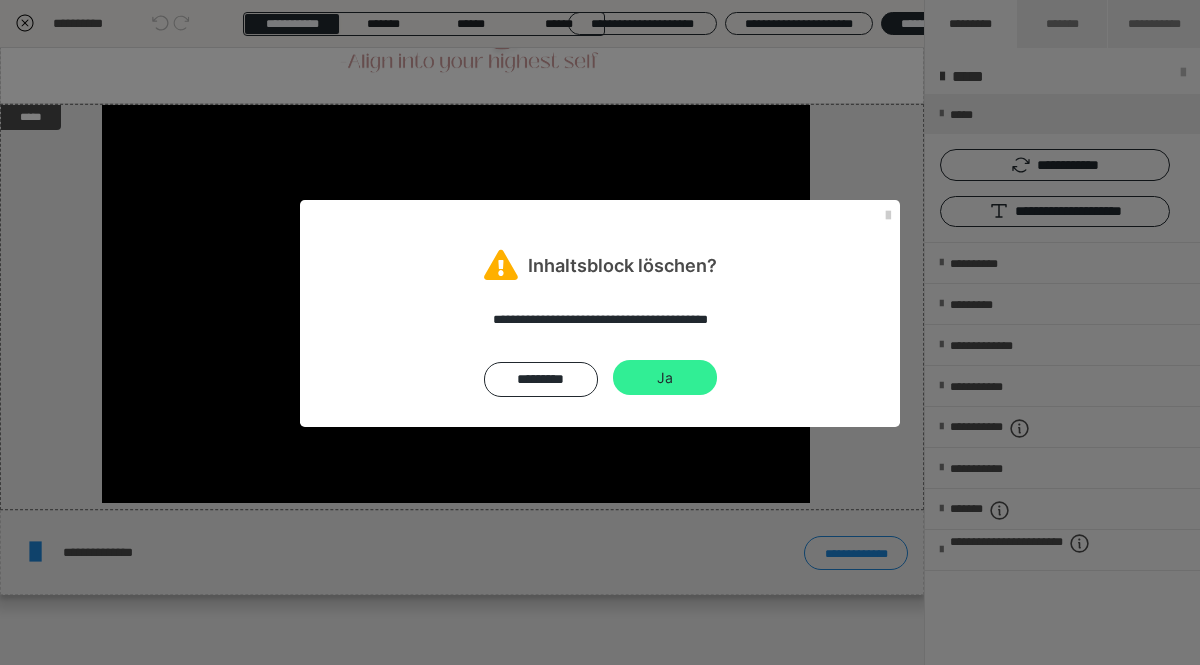 click on "Ja" at bounding box center [665, 378] 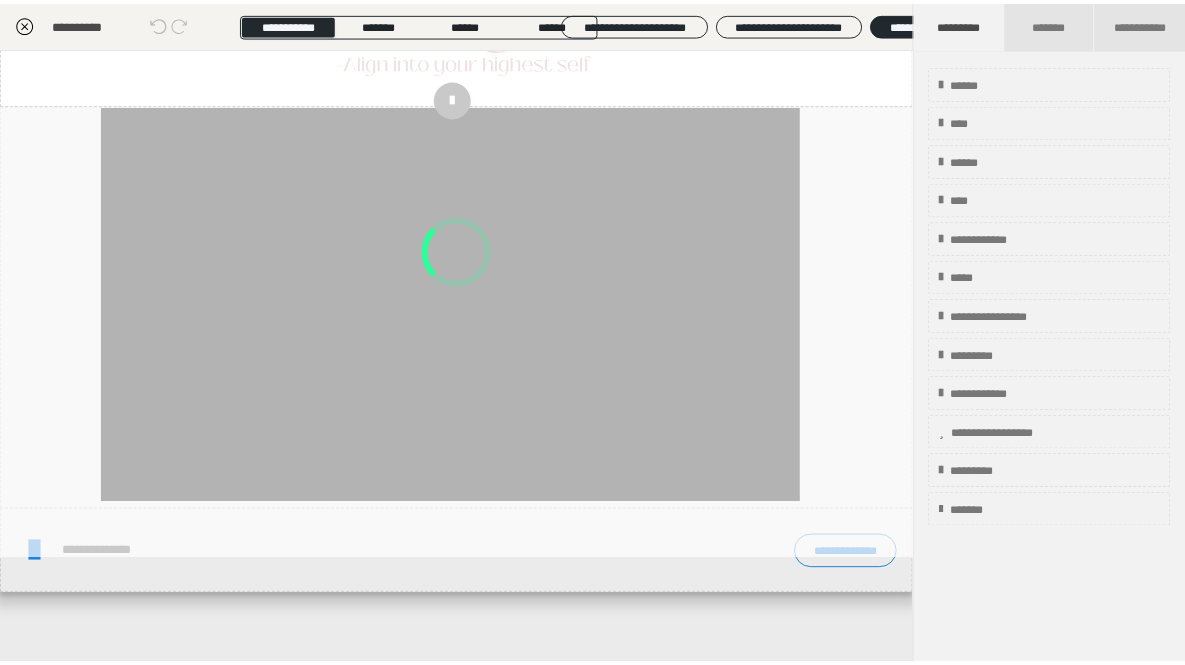 scroll, scrollTop: 0, scrollLeft: 0, axis: both 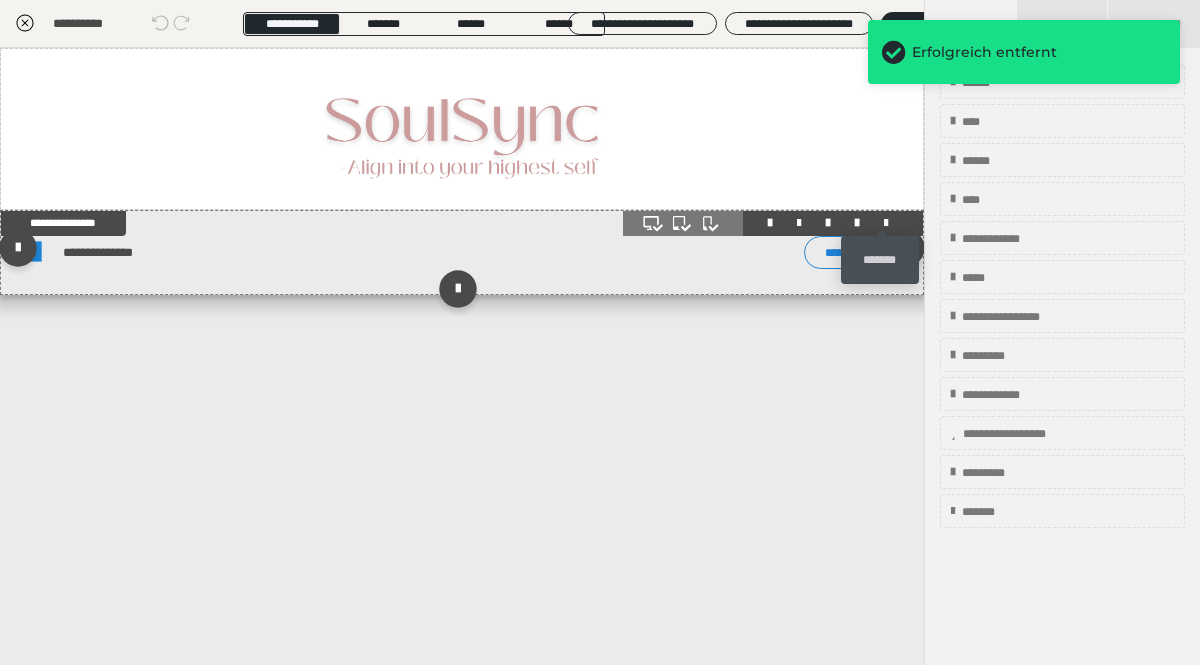 click at bounding box center [886, 223] 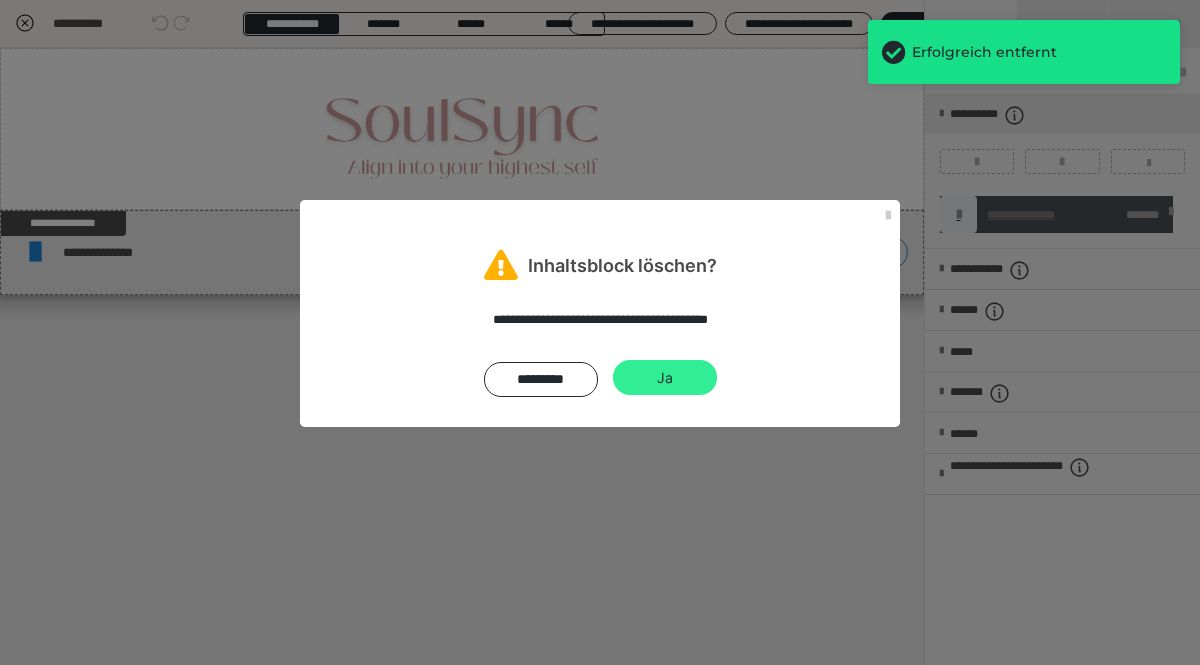 click on "Ja" at bounding box center [665, 378] 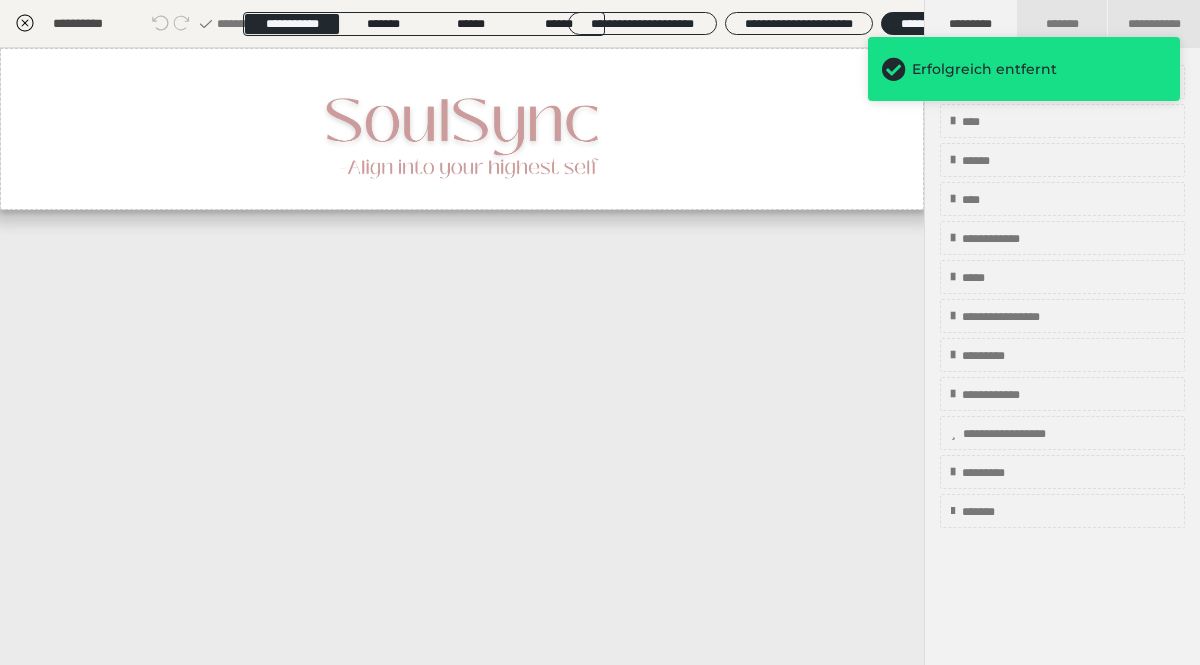 click 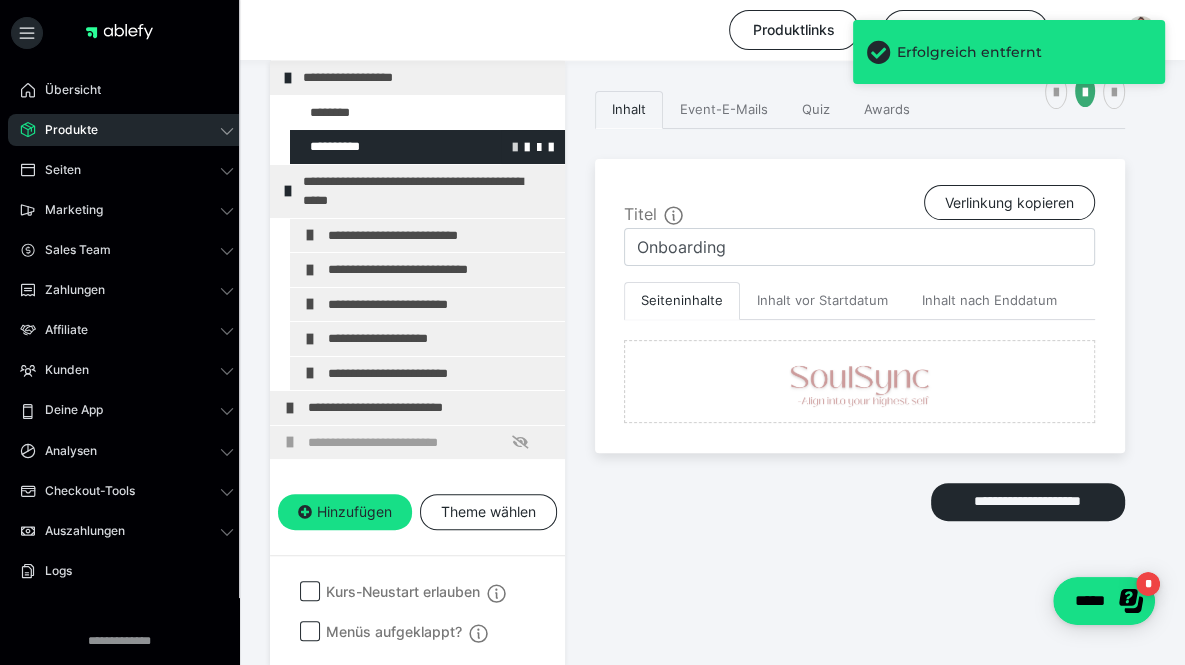 click at bounding box center [515, 146] 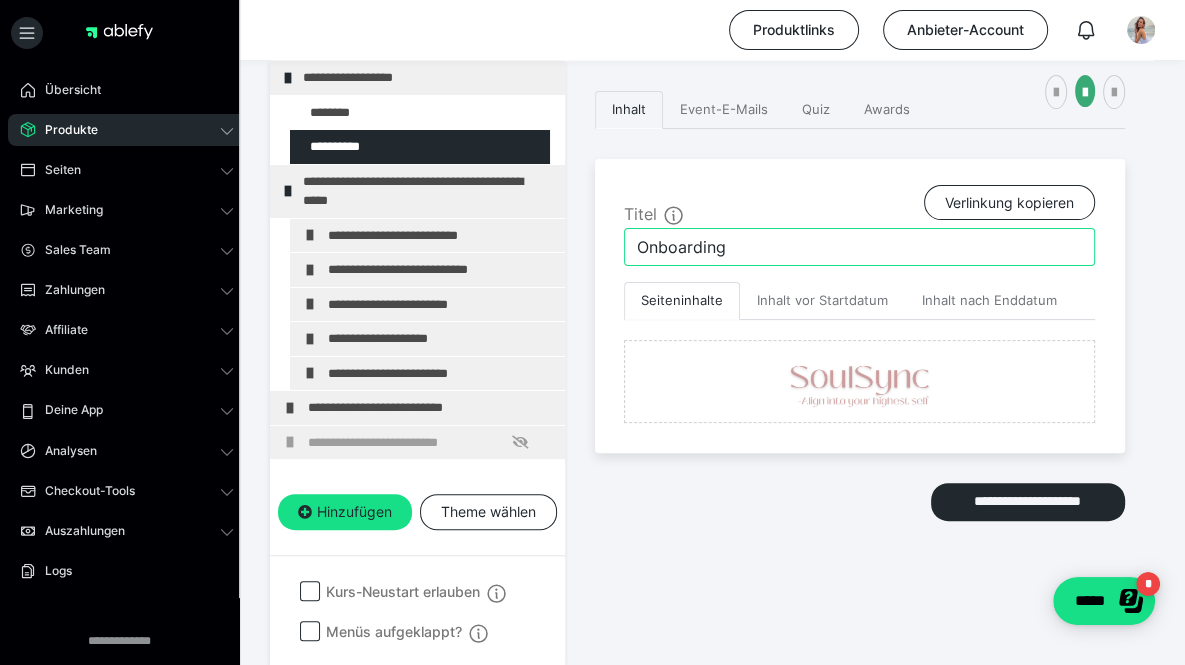 drag, startPoint x: 729, startPoint y: 245, endPoint x: 637, endPoint y: 239, distance: 92.19544 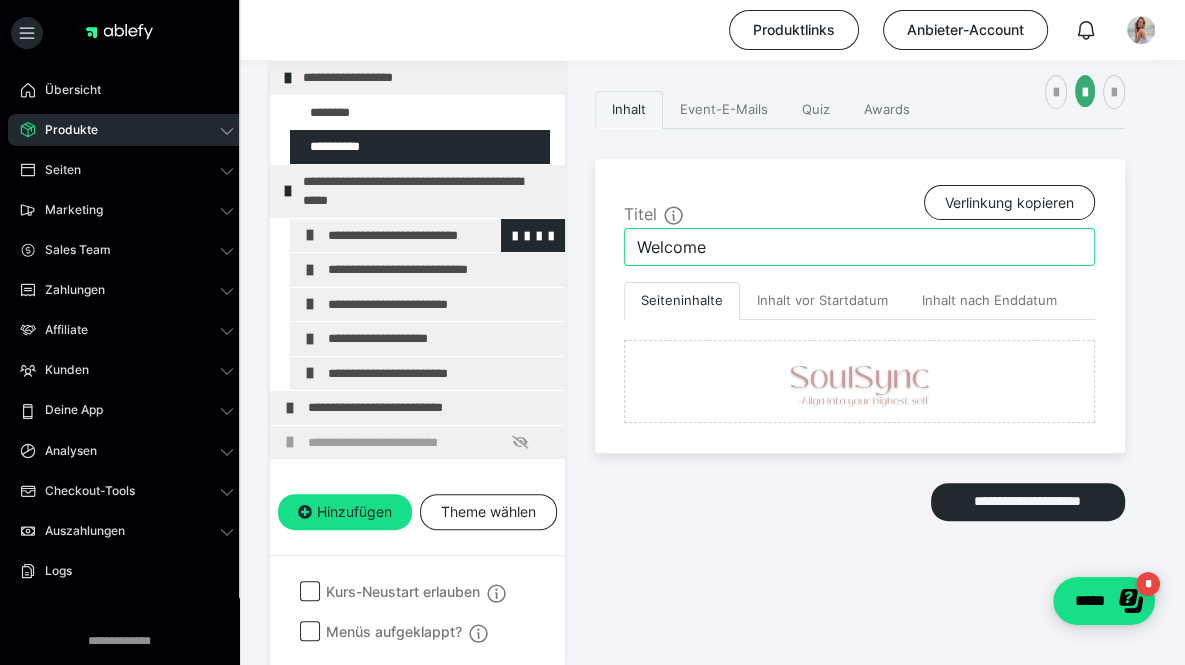type on "Welcome" 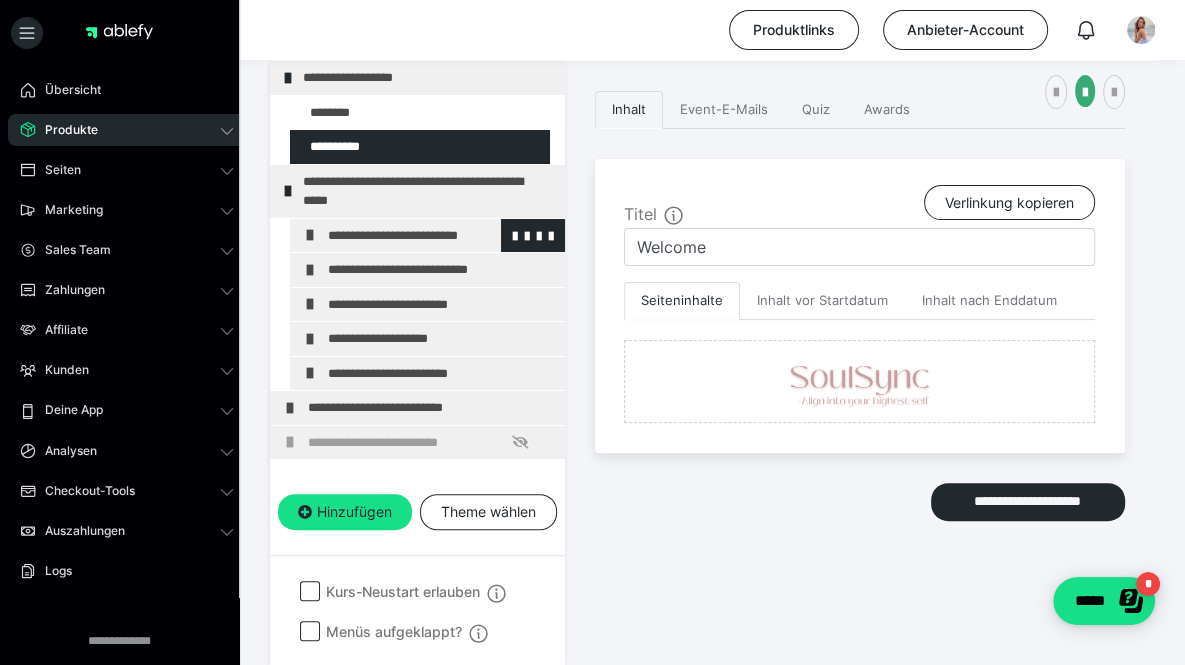 click on "**********" at bounding box center [433, 236] 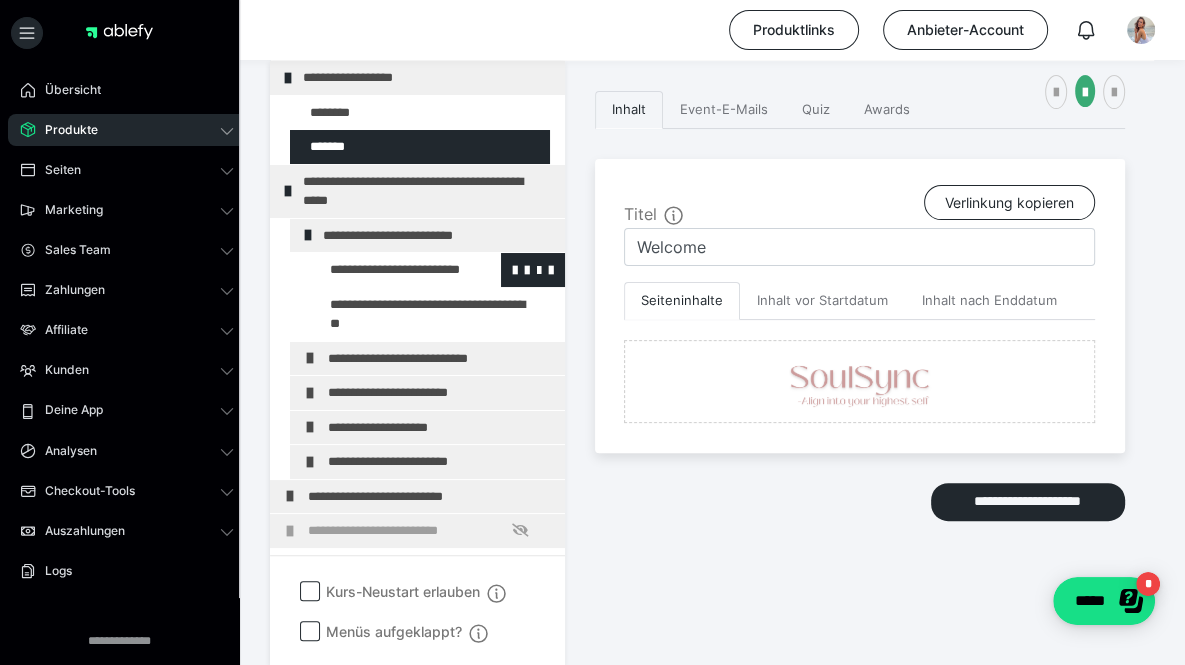 click at bounding box center [385, 270] 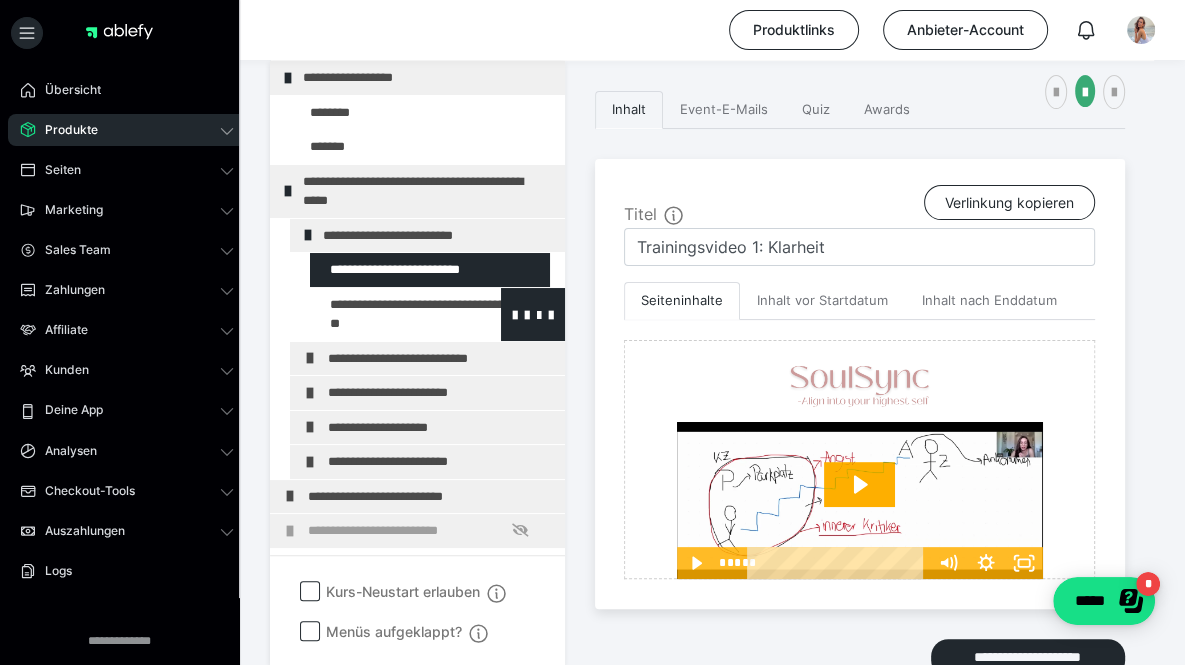 click at bounding box center (385, 314) 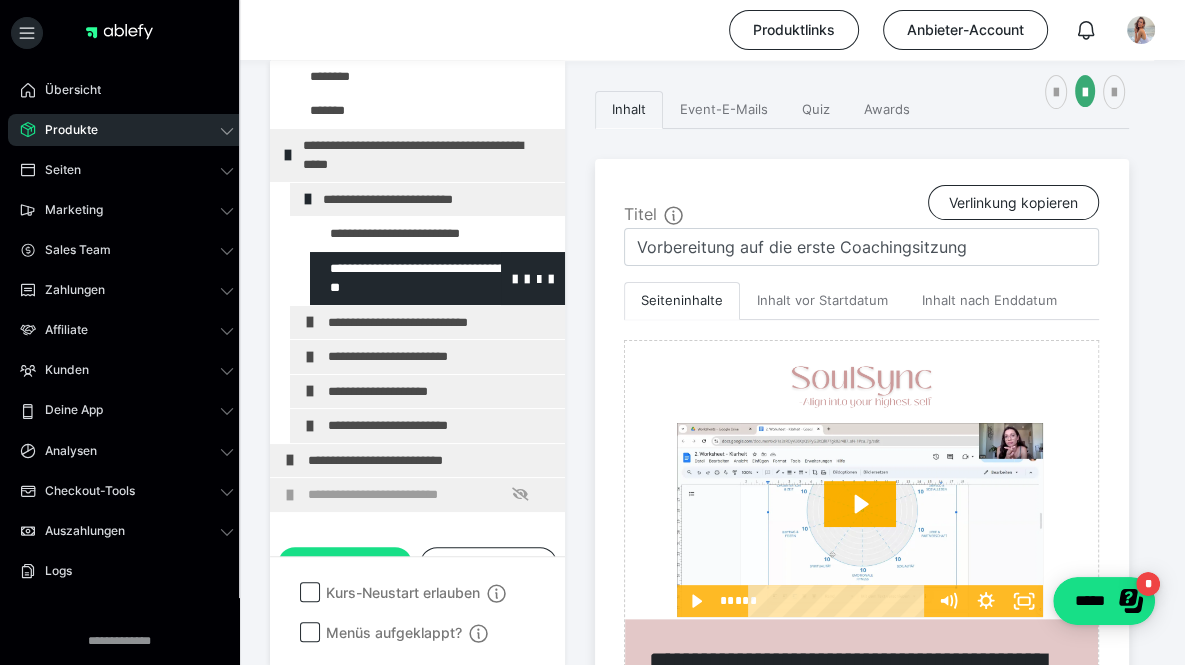 scroll, scrollTop: 59, scrollLeft: 0, axis: vertical 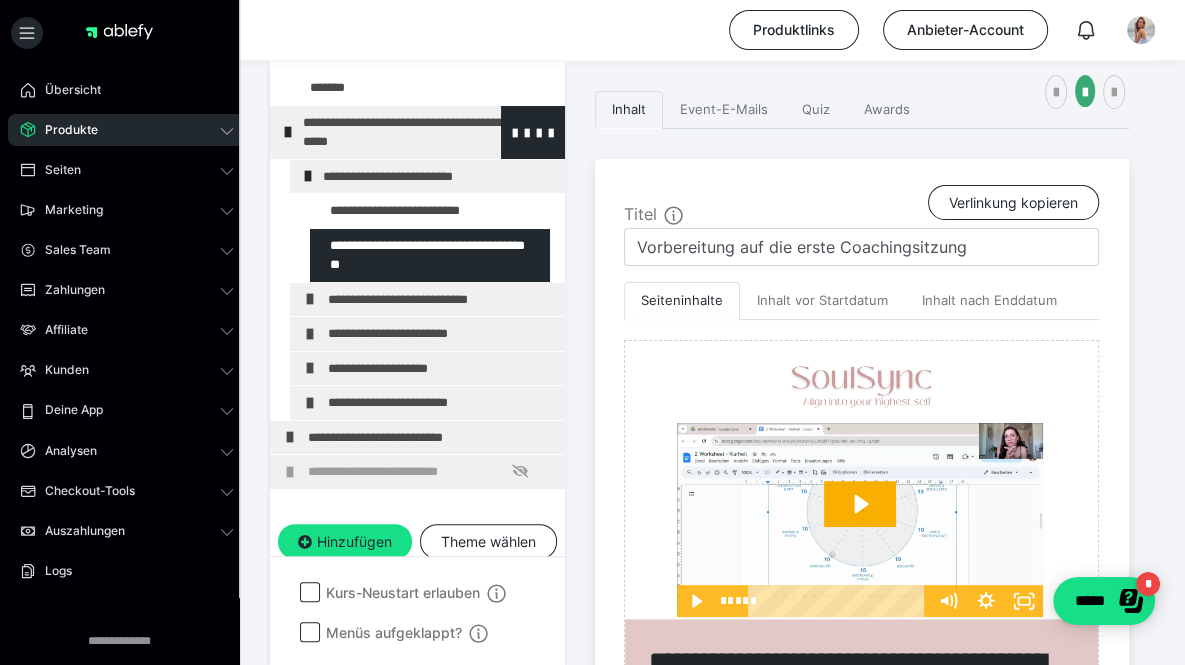 click at bounding box center [288, 132] 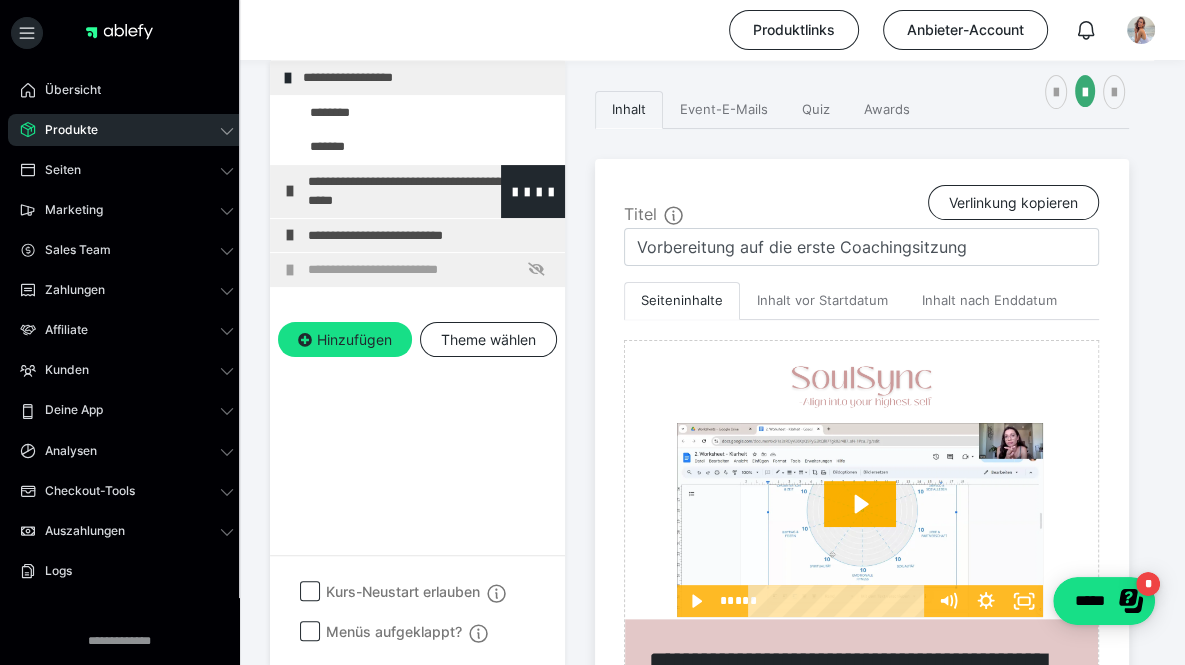 click on "**********" at bounding box center (431, 191) 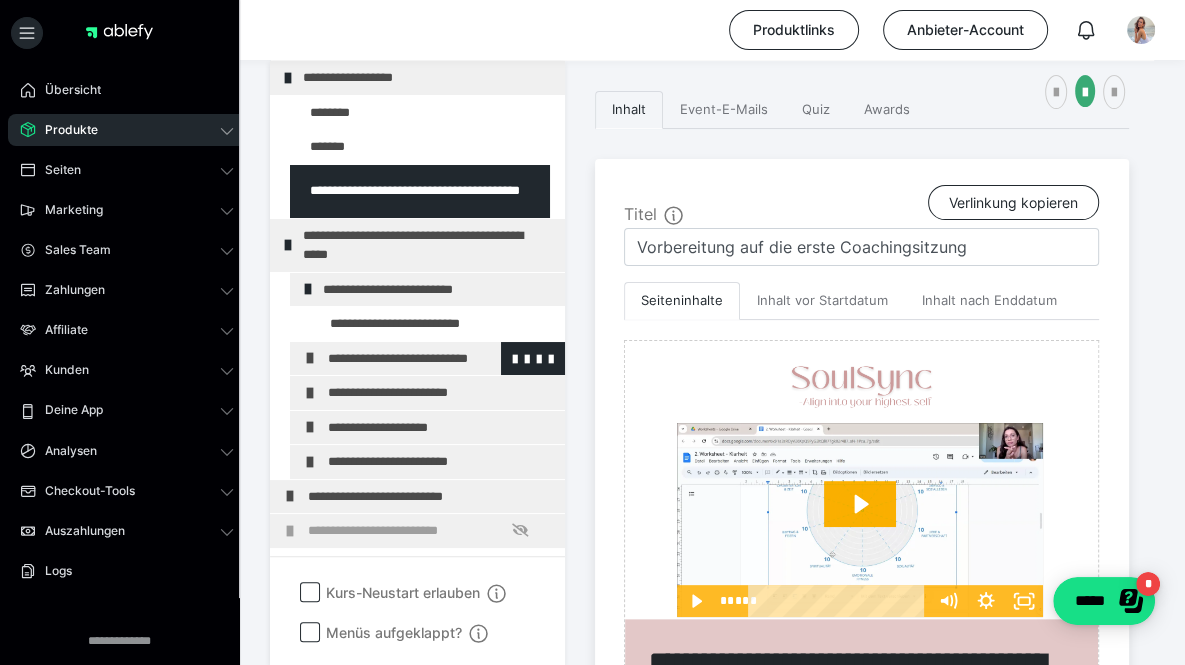 scroll, scrollTop: 17, scrollLeft: 0, axis: vertical 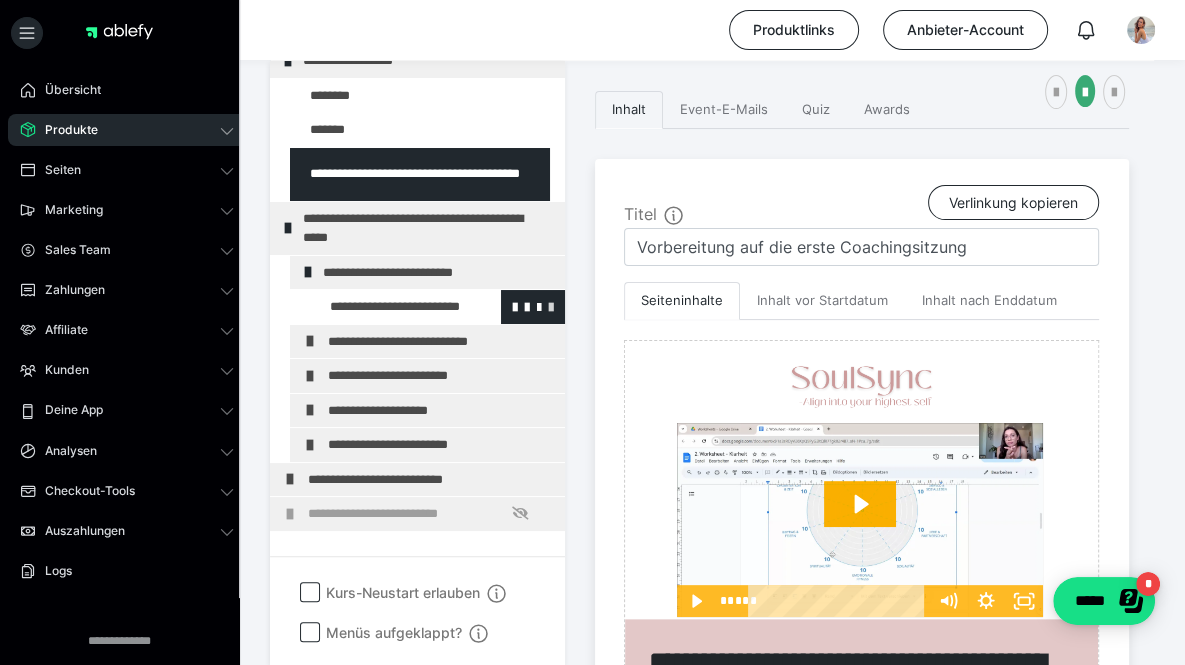 click at bounding box center [551, 306] 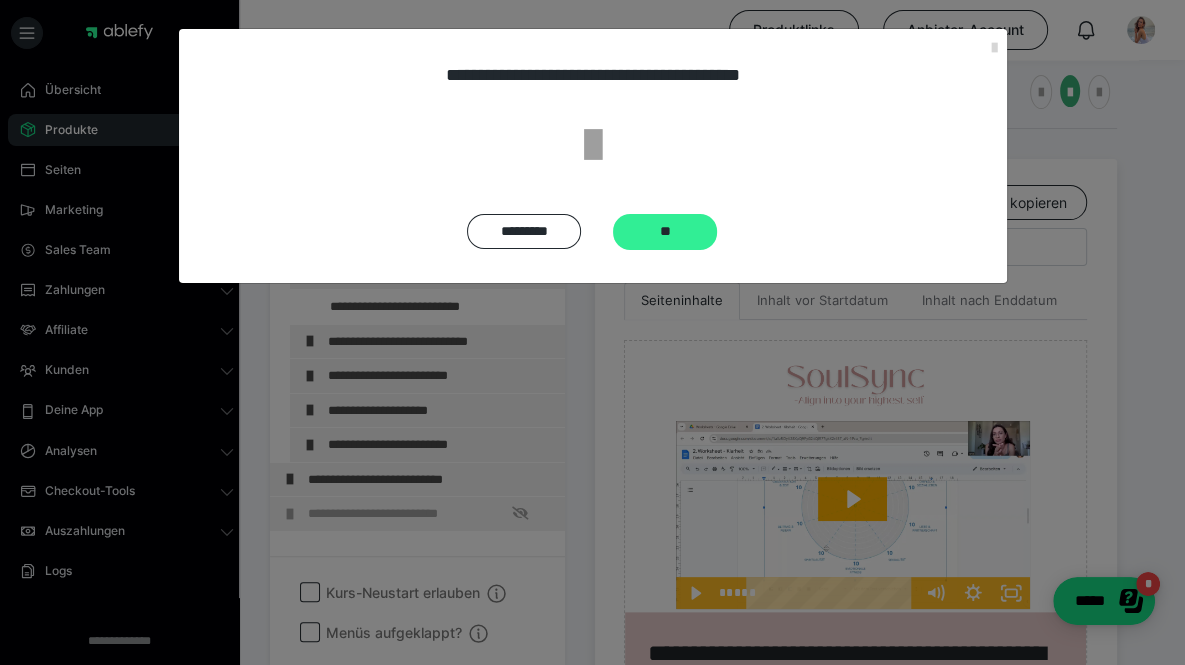 click on "**" at bounding box center [665, 232] 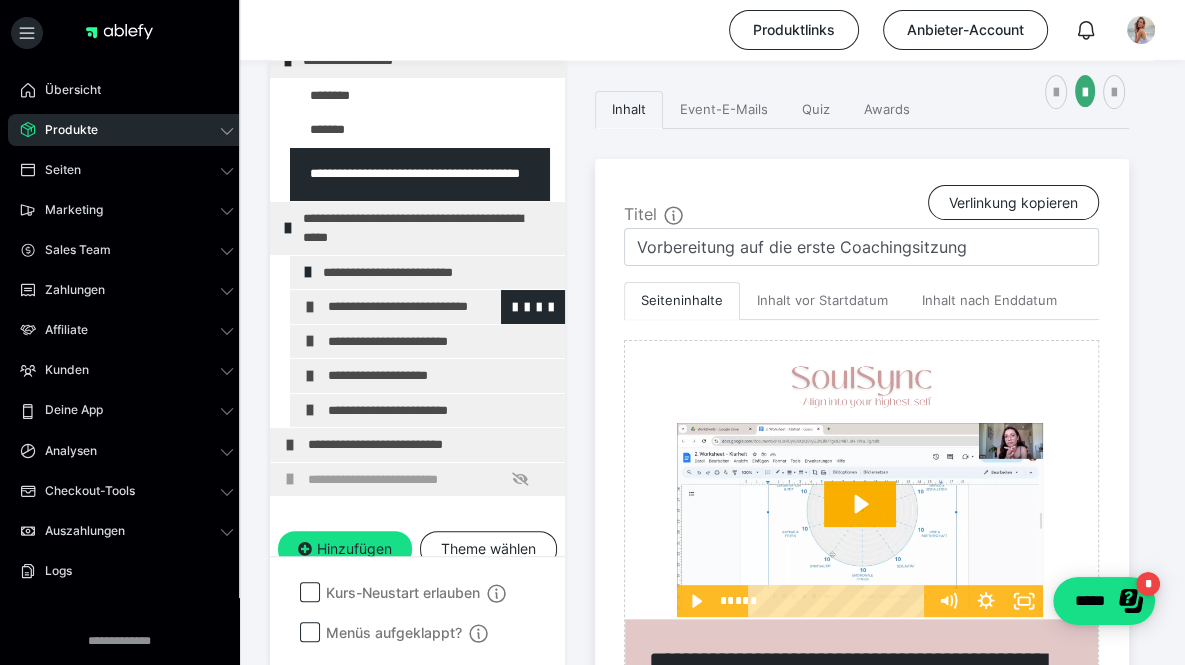click on "**********" at bounding box center [433, 307] 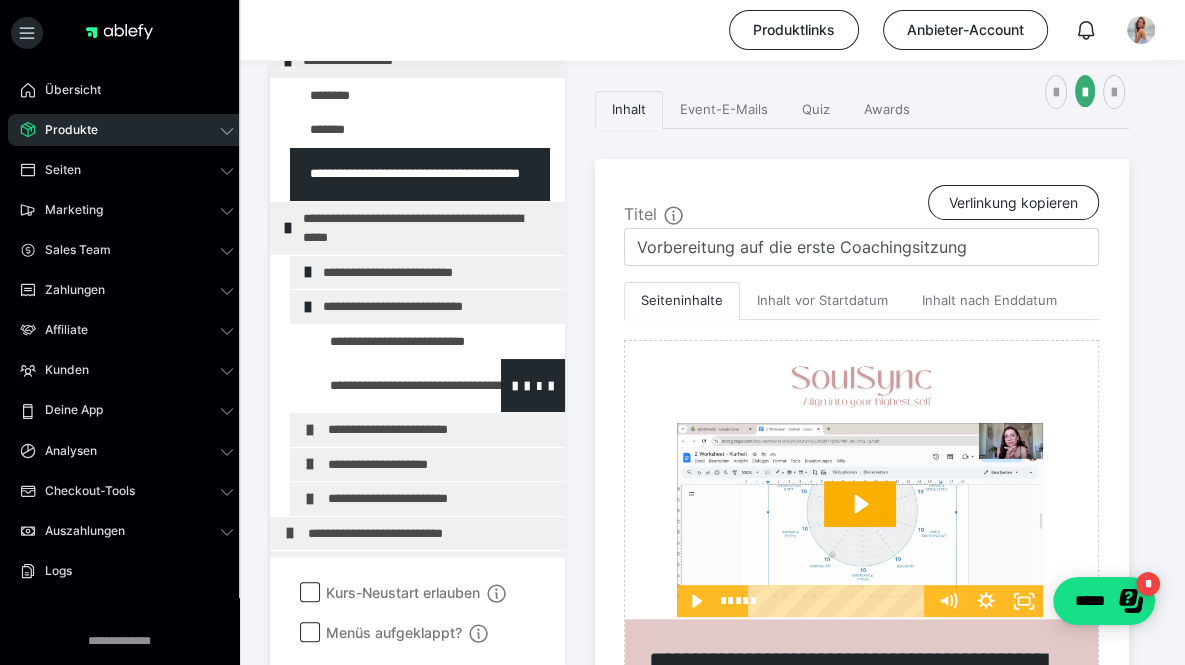 click at bounding box center [385, 385] 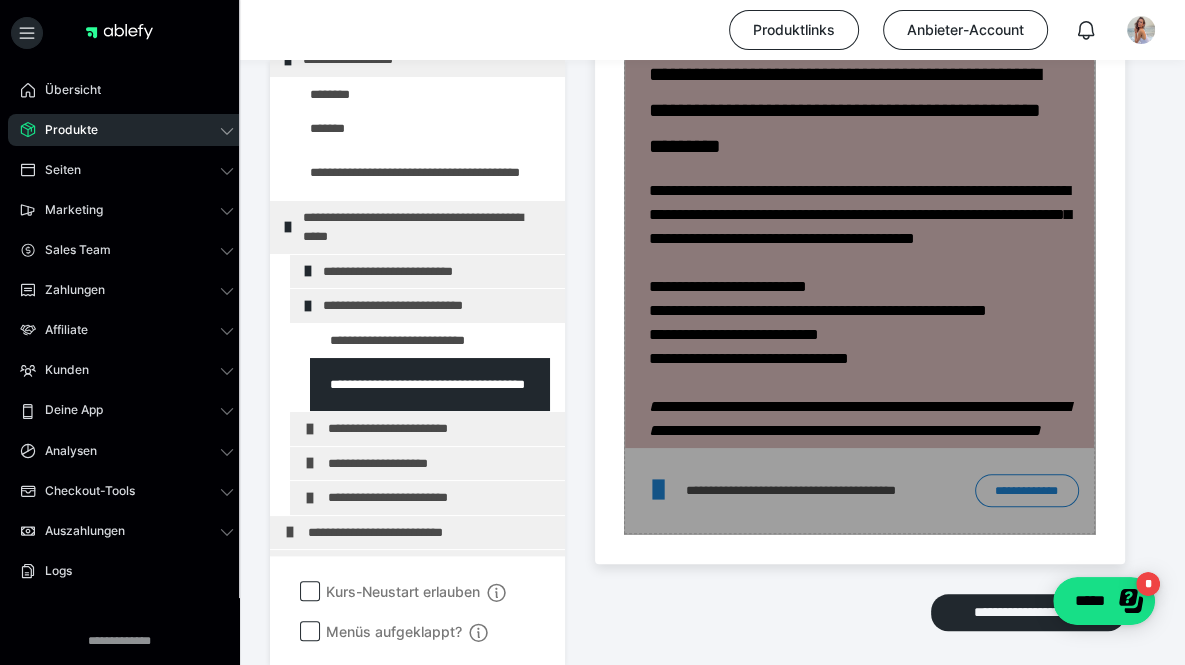 scroll, scrollTop: 1426, scrollLeft: 0, axis: vertical 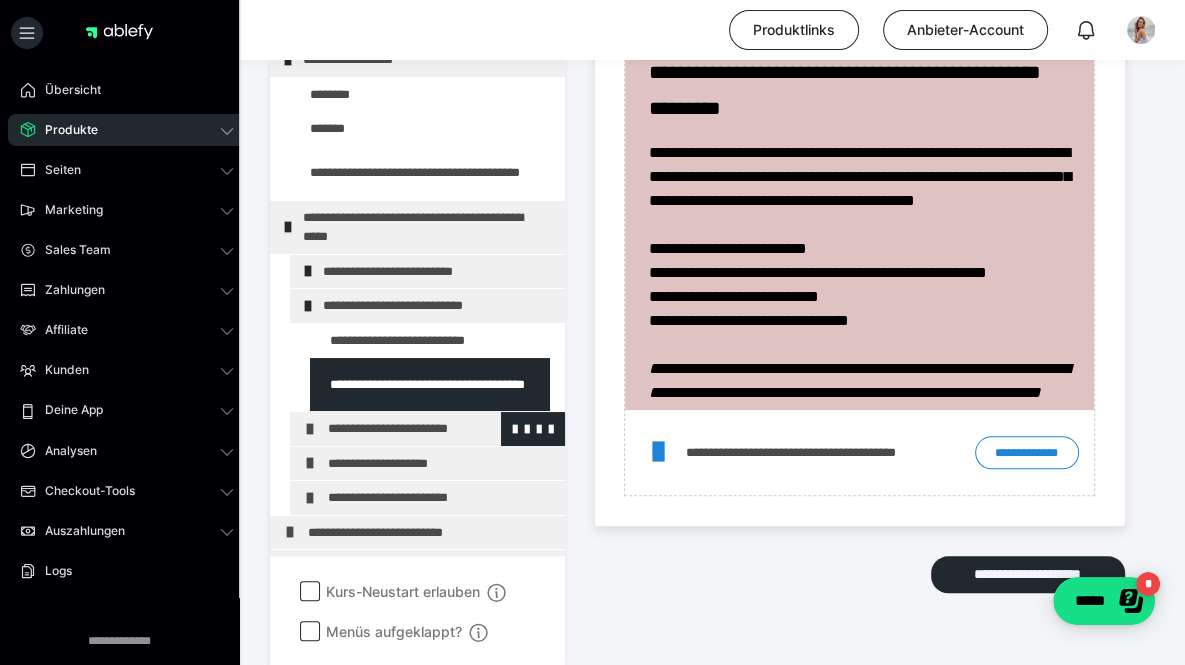 click on "**********" at bounding box center (433, 429) 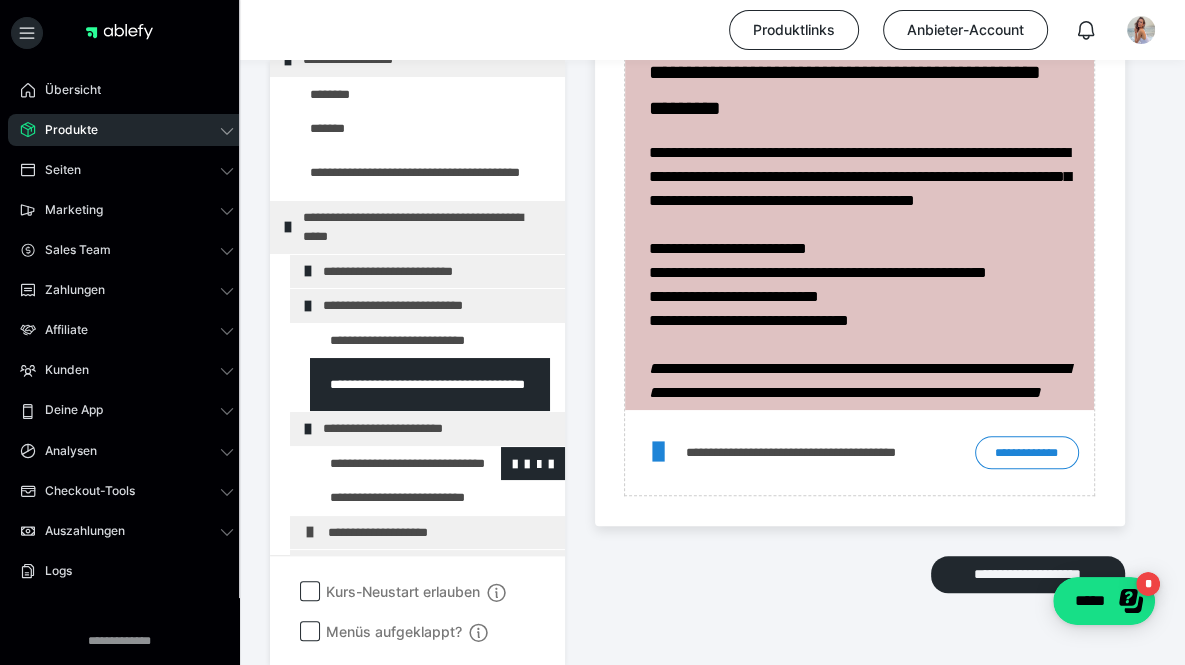 click at bounding box center [385, 464] 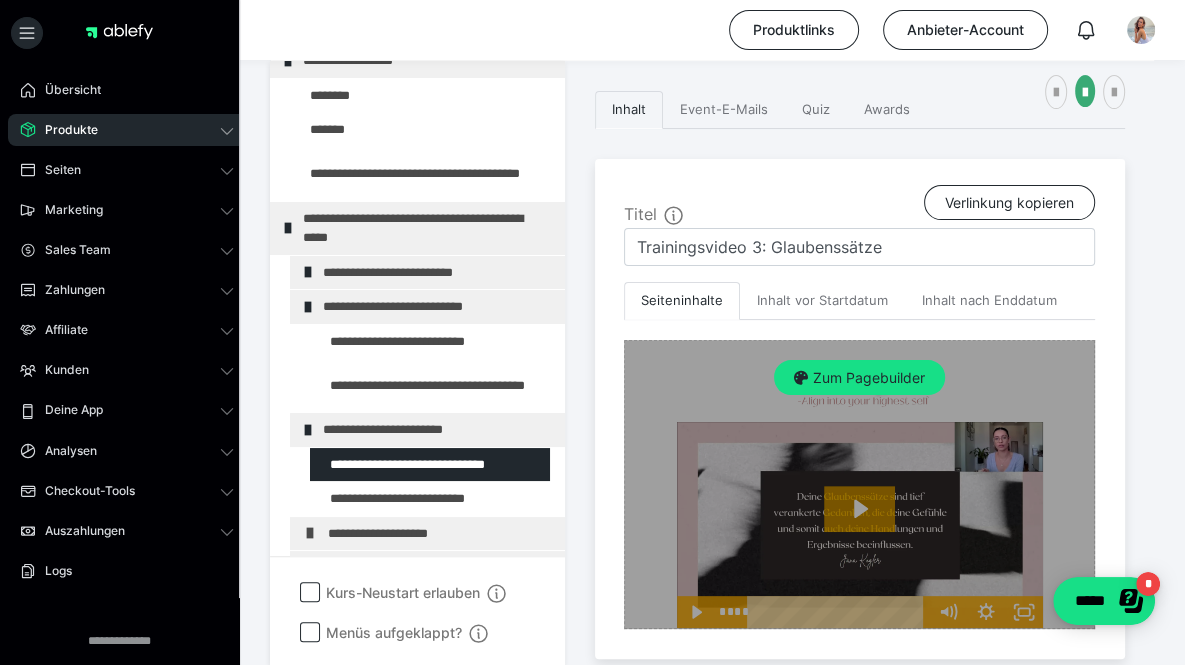 scroll, scrollTop: 469, scrollLeft: 0, axis: vertical 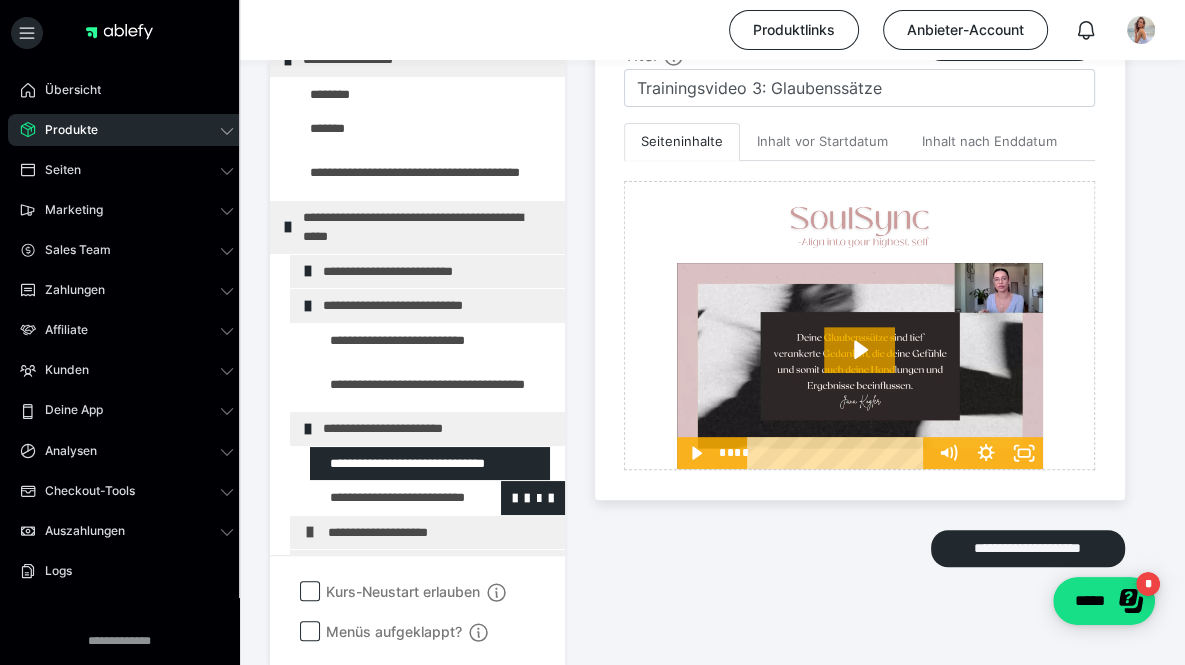 click at bounding box center [385, 498] 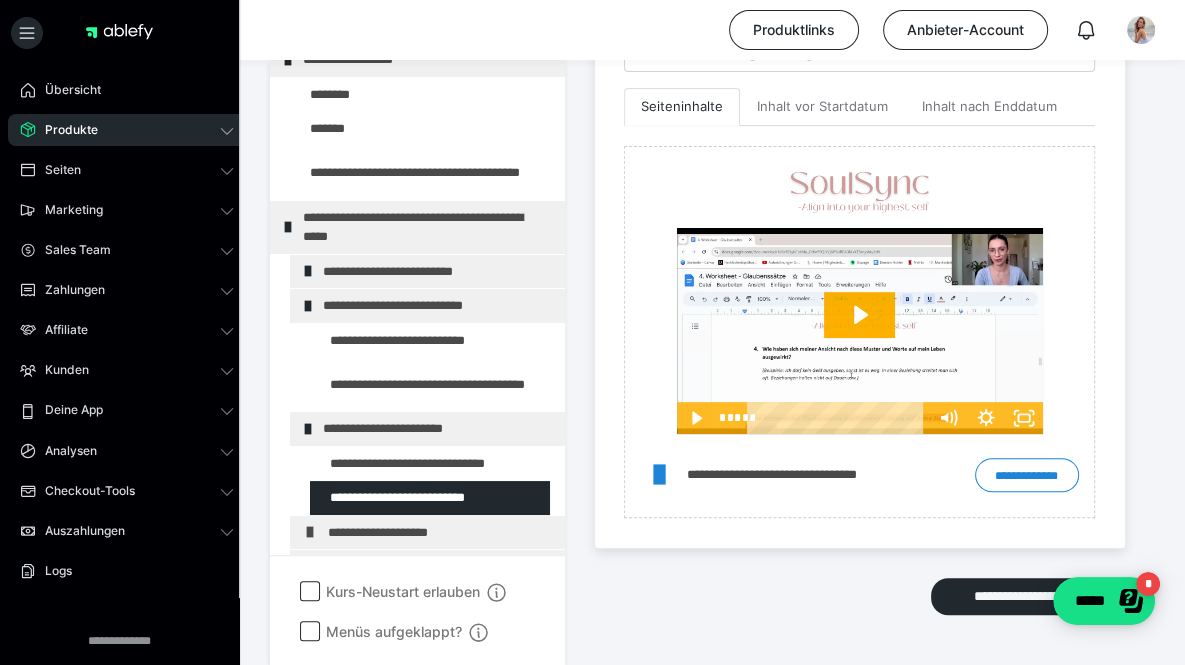 scroll, scrollTop: 552, scrollLeft: 0, axis: vertical 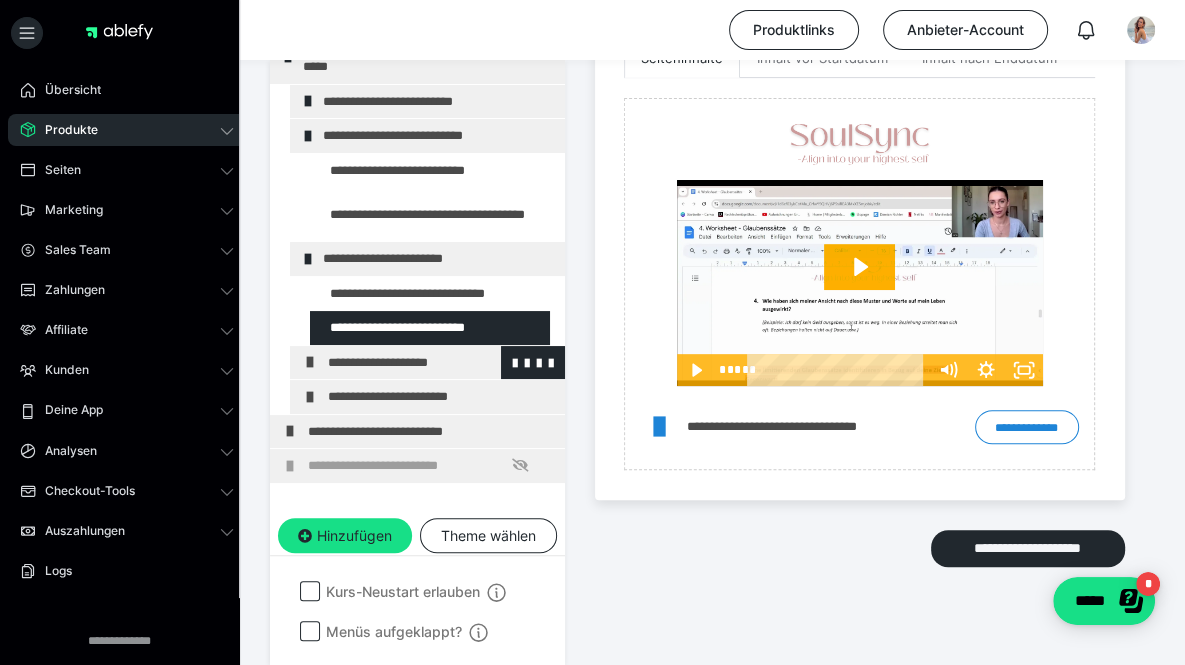 click on "**********" at bounding box center [433, 363] 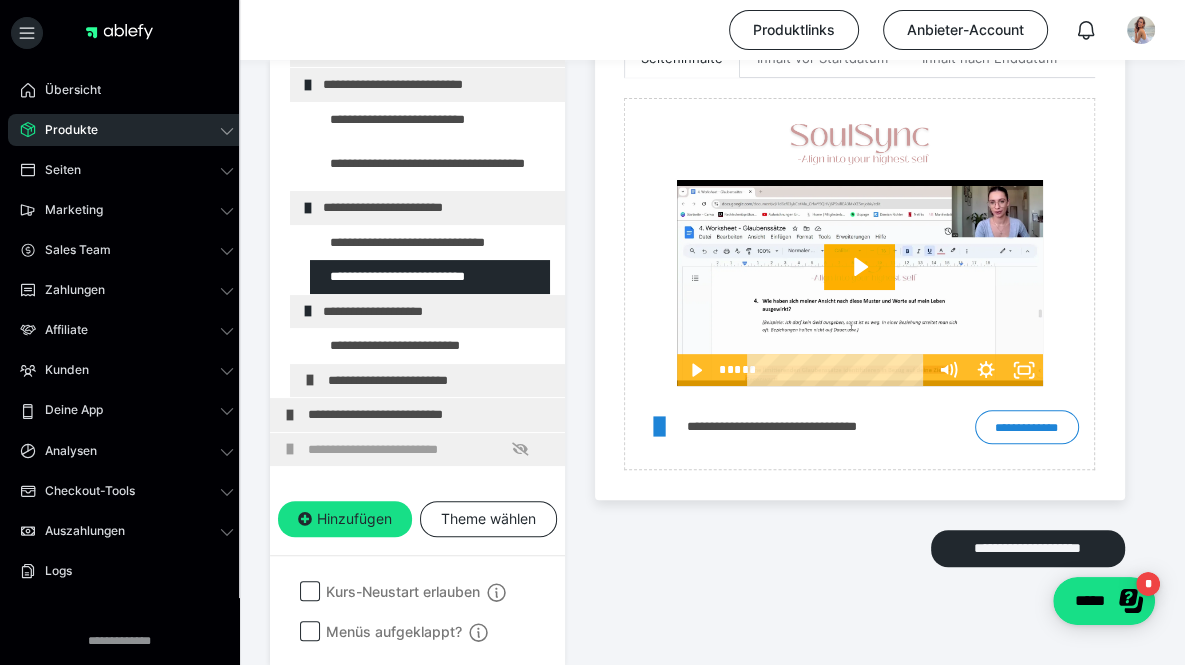 scroll, scrollTop: 255, scrollLeft: 0, axis: vertical 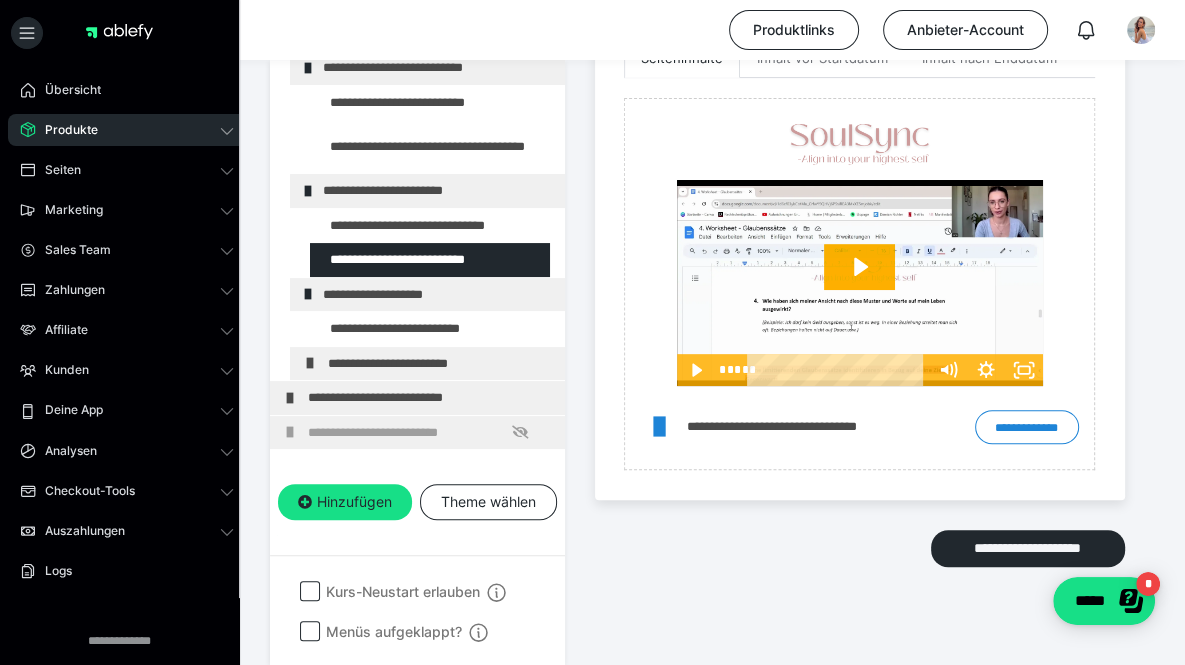 click on "**********" at bounding box center (433, 364) 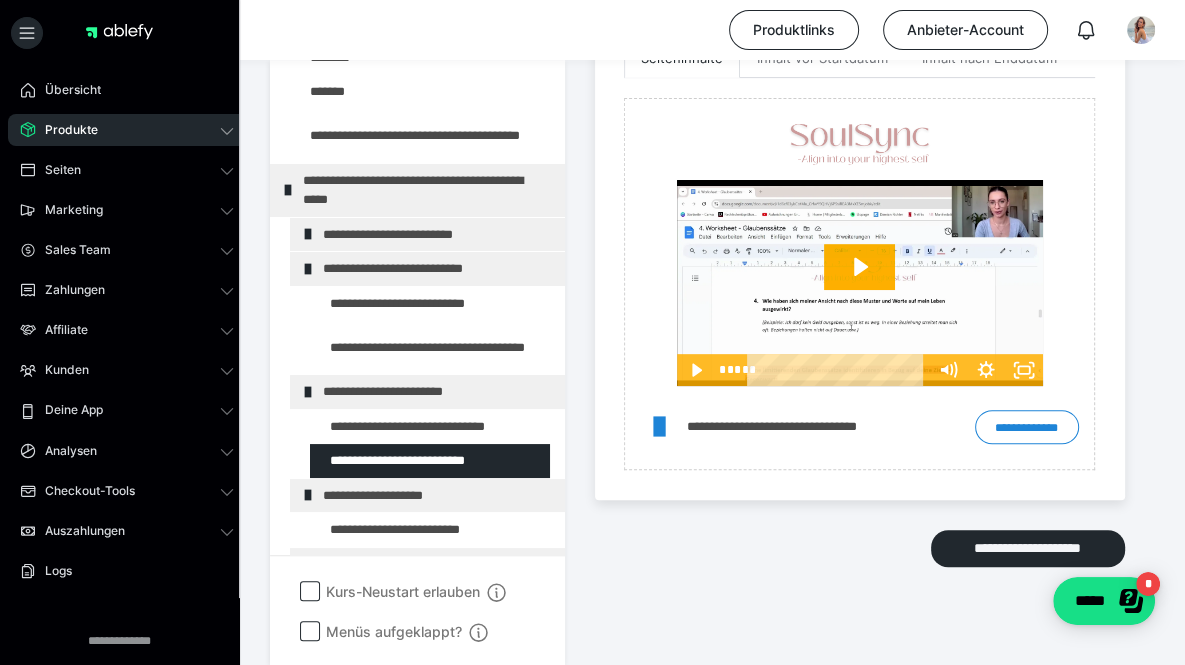 scroll, scrollTop: 0, scrollLeft: 0, axis: both 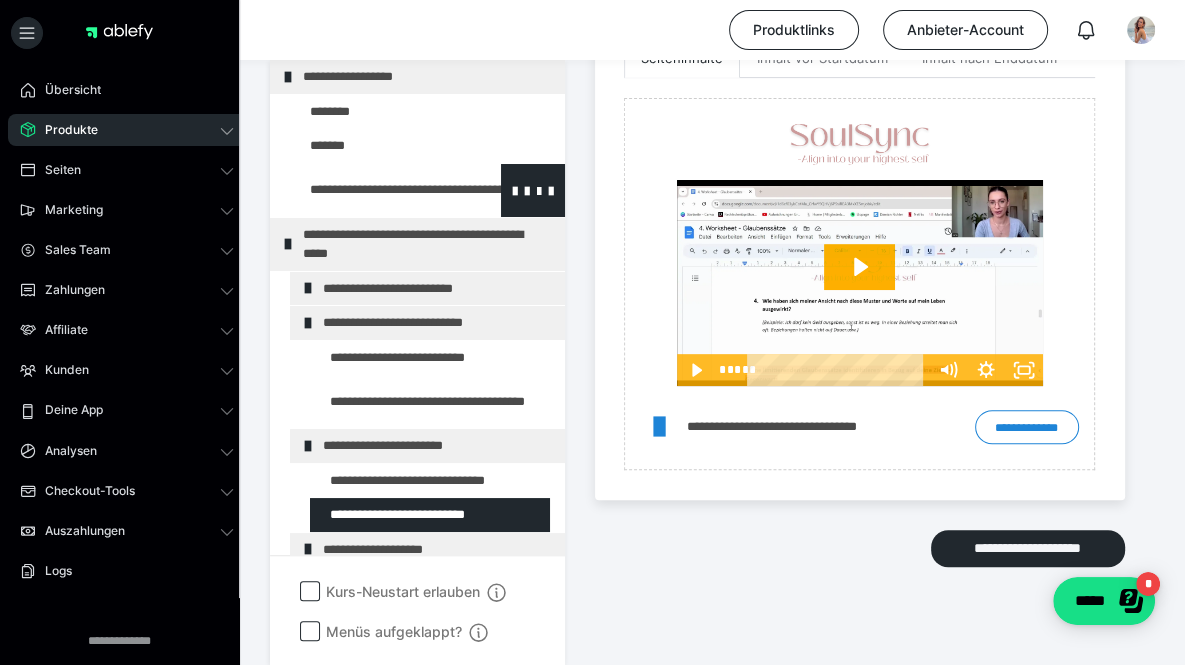 click at bounding box center [375, 190] 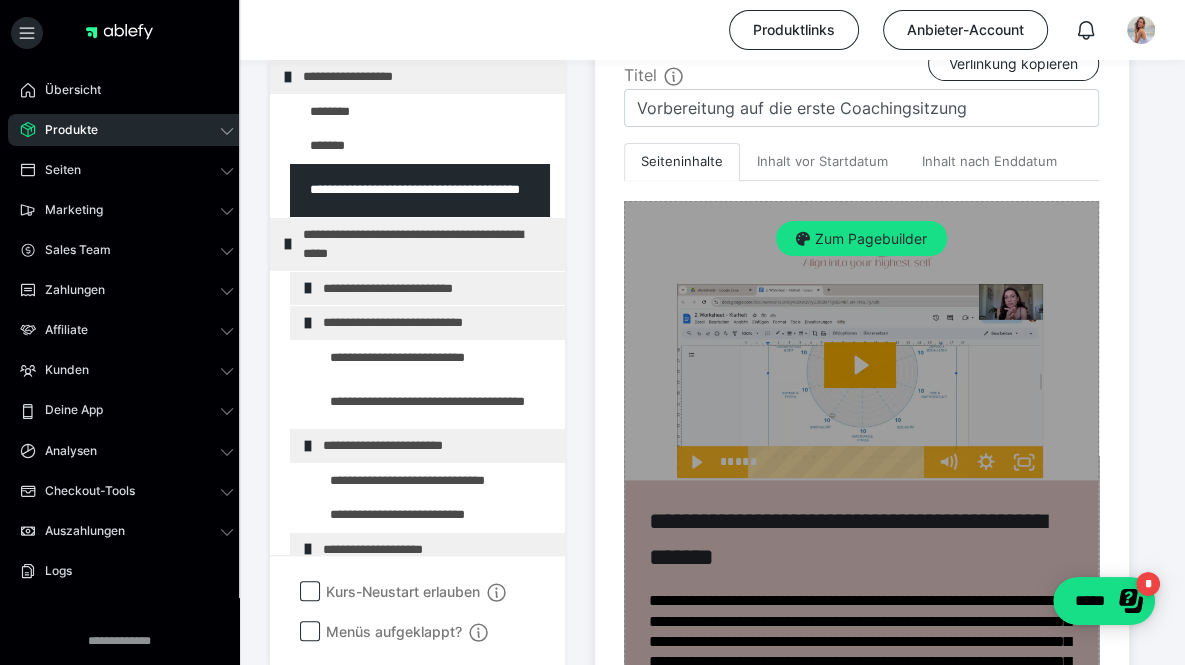 scroll, scrollTop: 440, scrollLeft: 0, axis: vertical 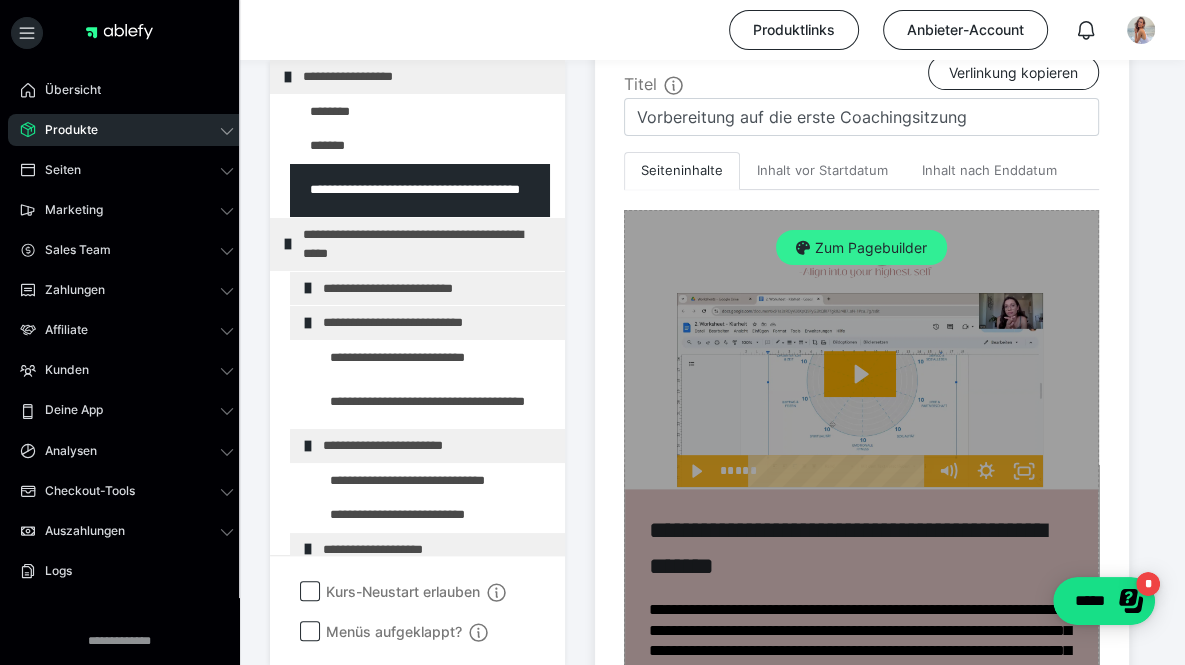 click on "Zum Pagebuilder" at bounding box center [861, 248] 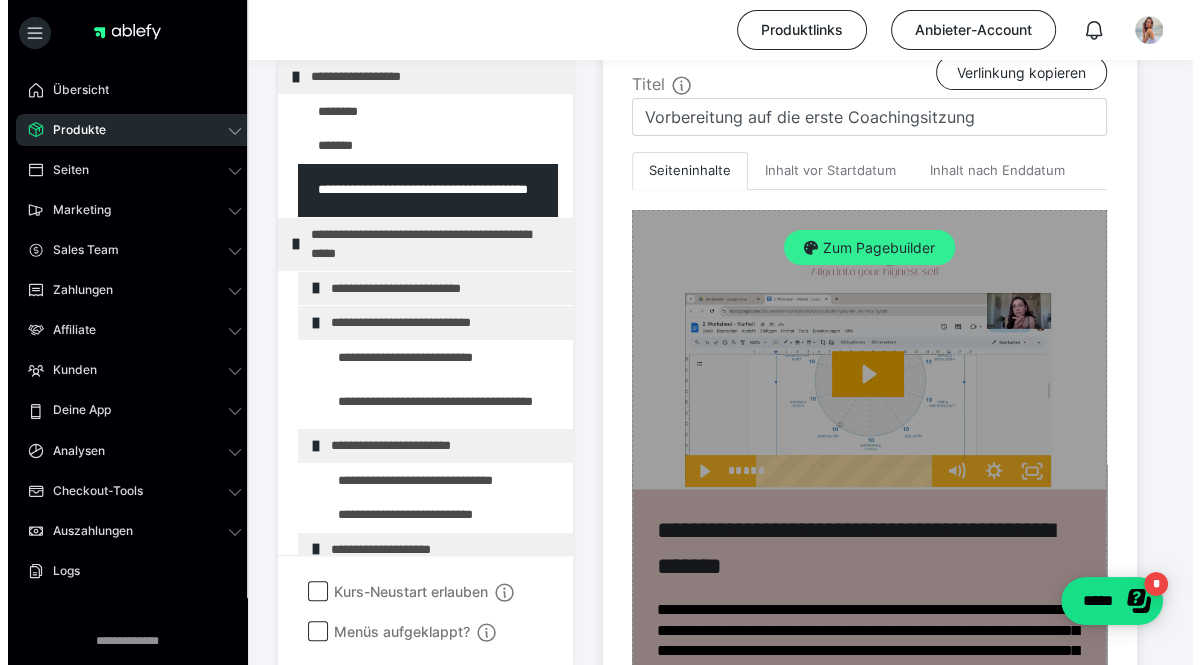 scroll, scrollTop: 310, scrollLeft: 0, axis: vertical 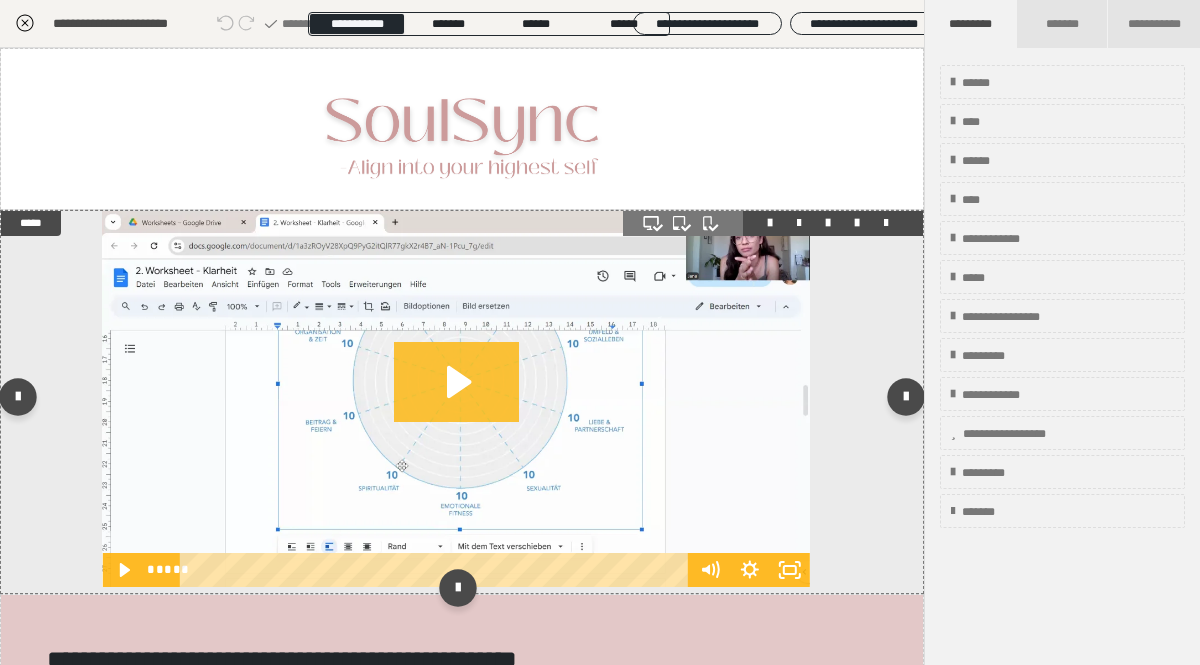 click 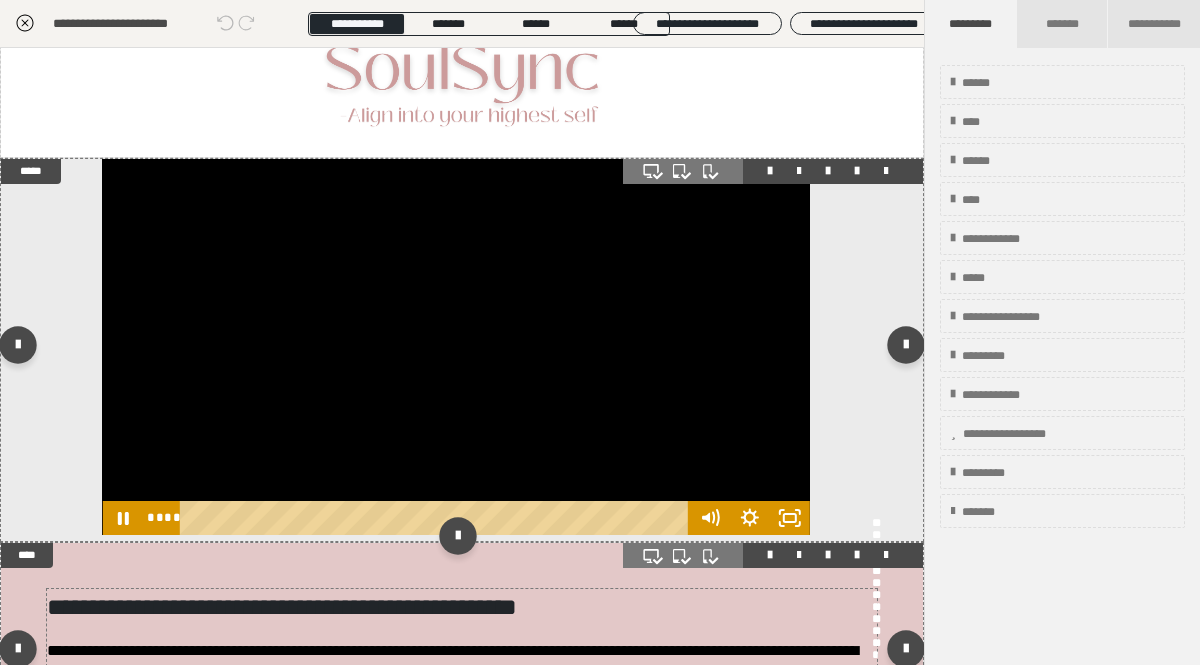 scroll, scrollTop: 51, scrollLeft: 0, axis: vertical 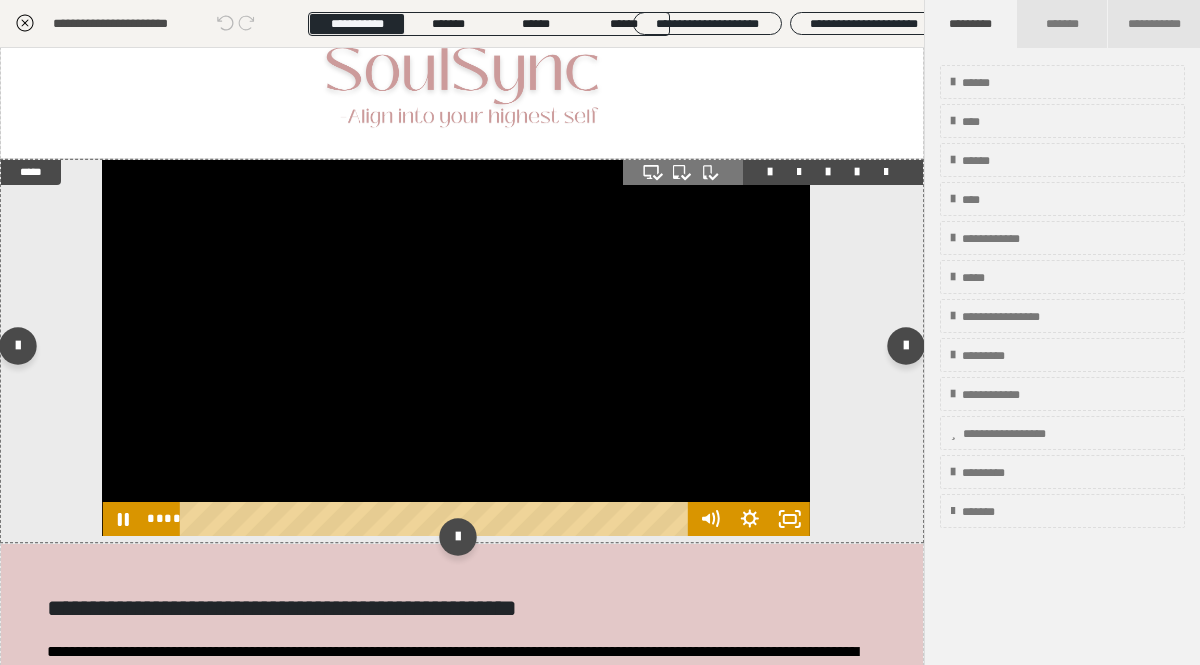 click at bounding box center (462, 351) 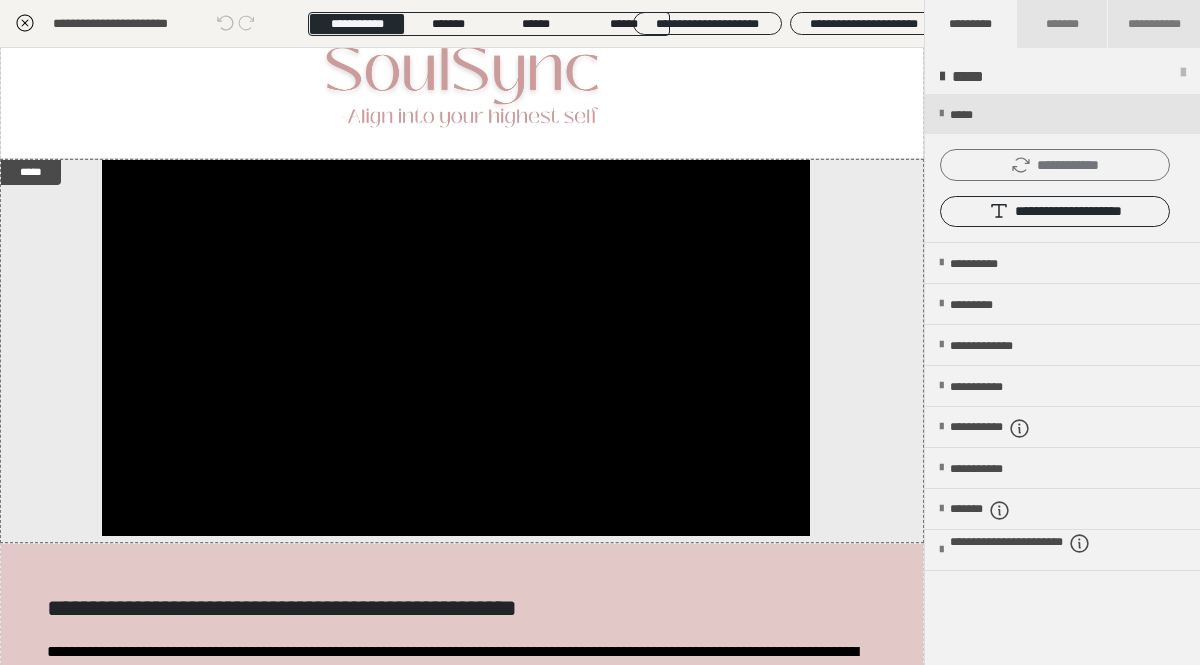 click on "**********" at bounding box center [1055, 165] 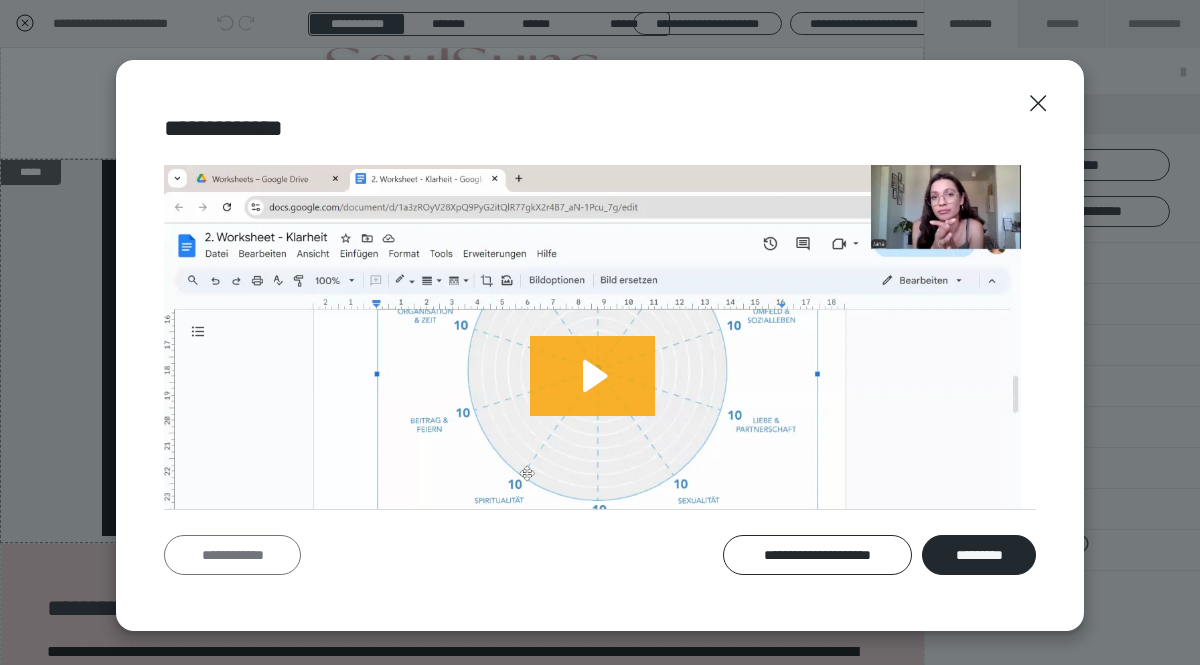 click on "**********" at bounding box center (232, 555) 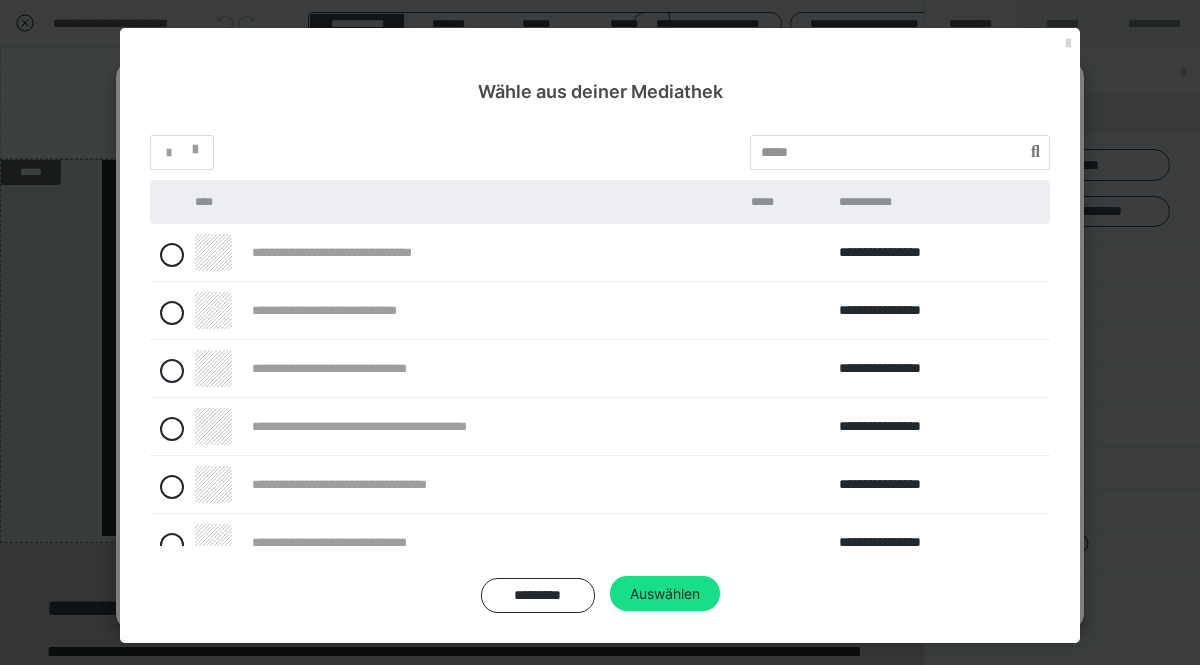 click at bounding box center [1068, 44] 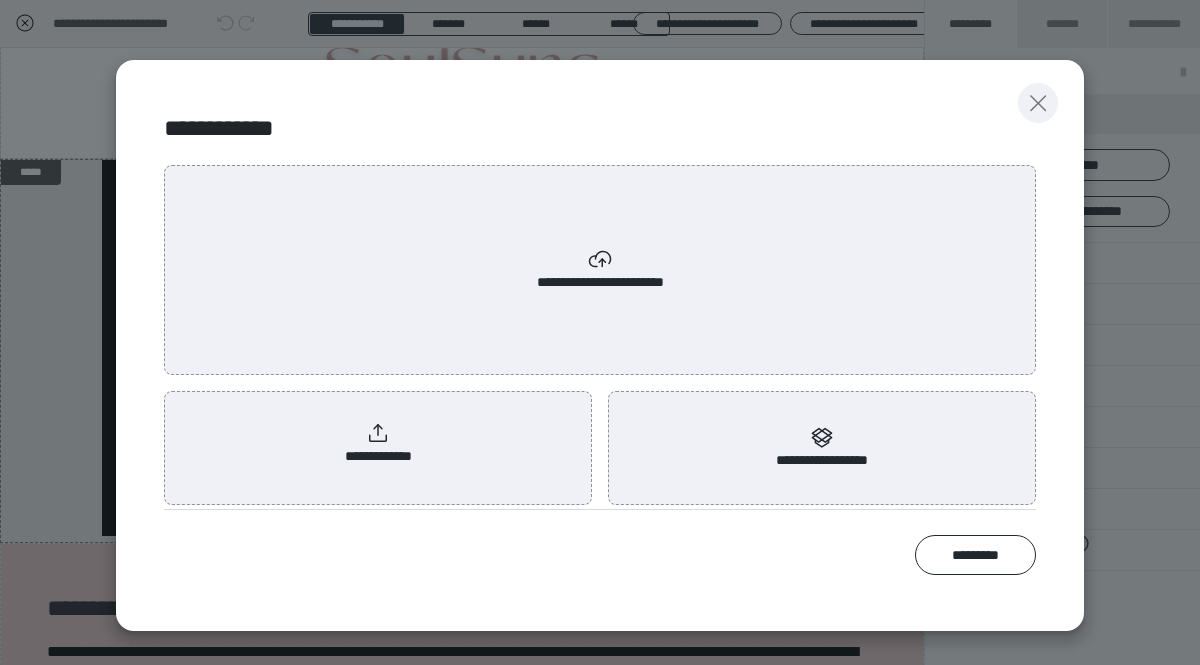 click 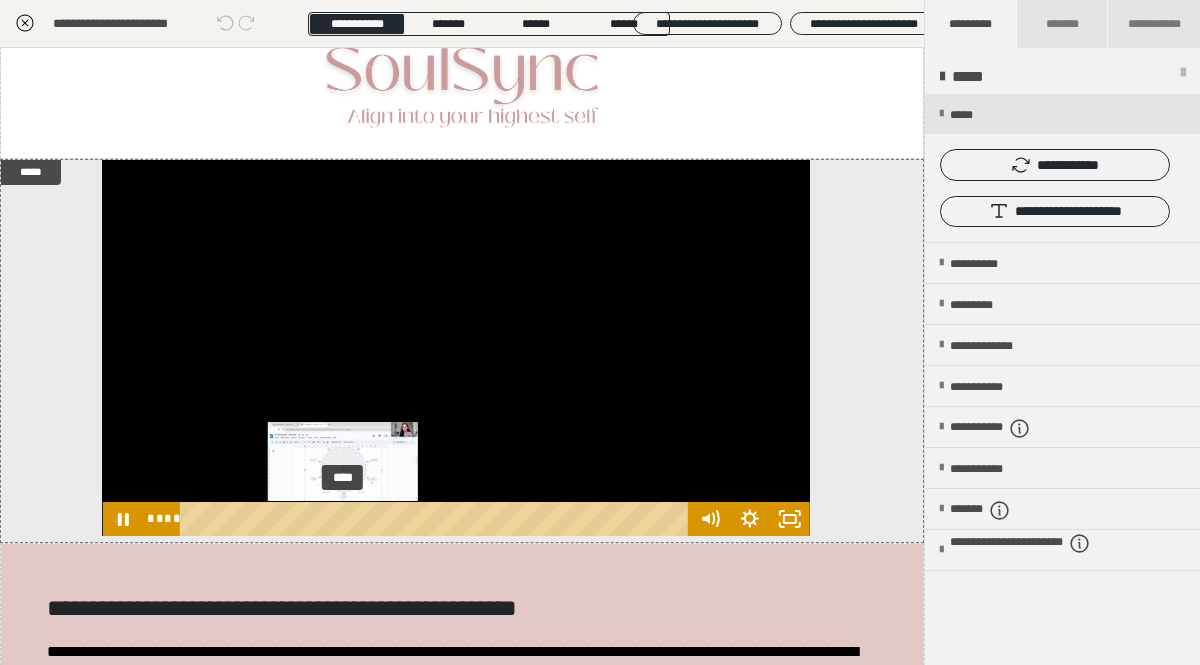 click on "****" at bounding box center (437, 519) 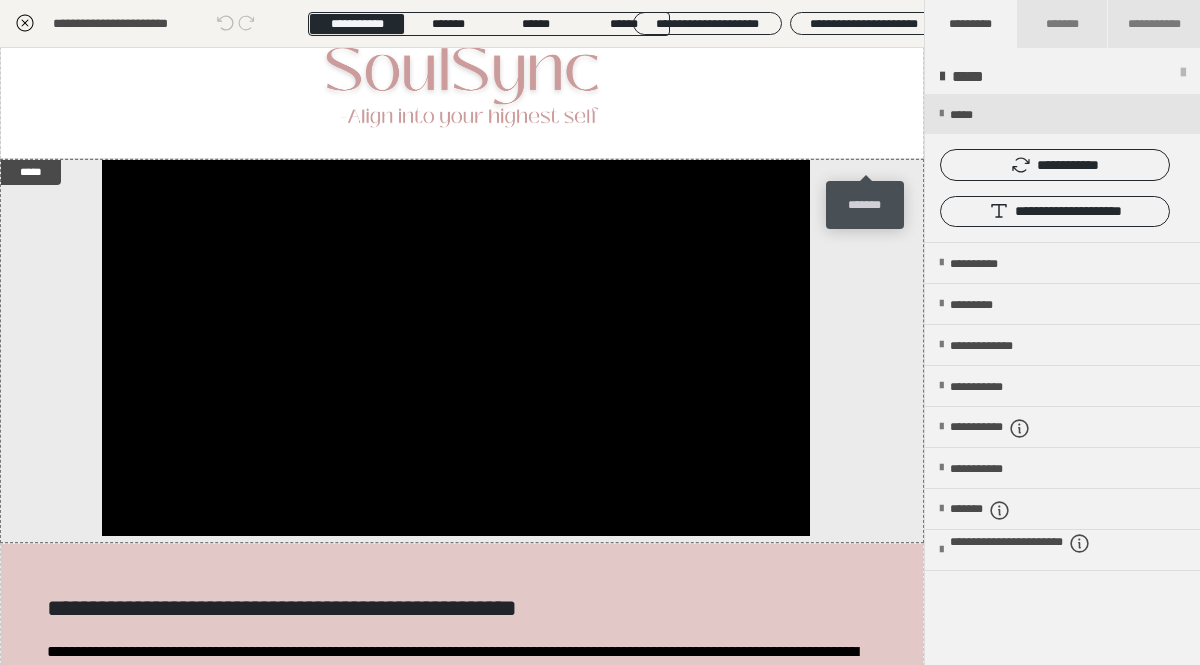 click at bounding box center [886, 172] 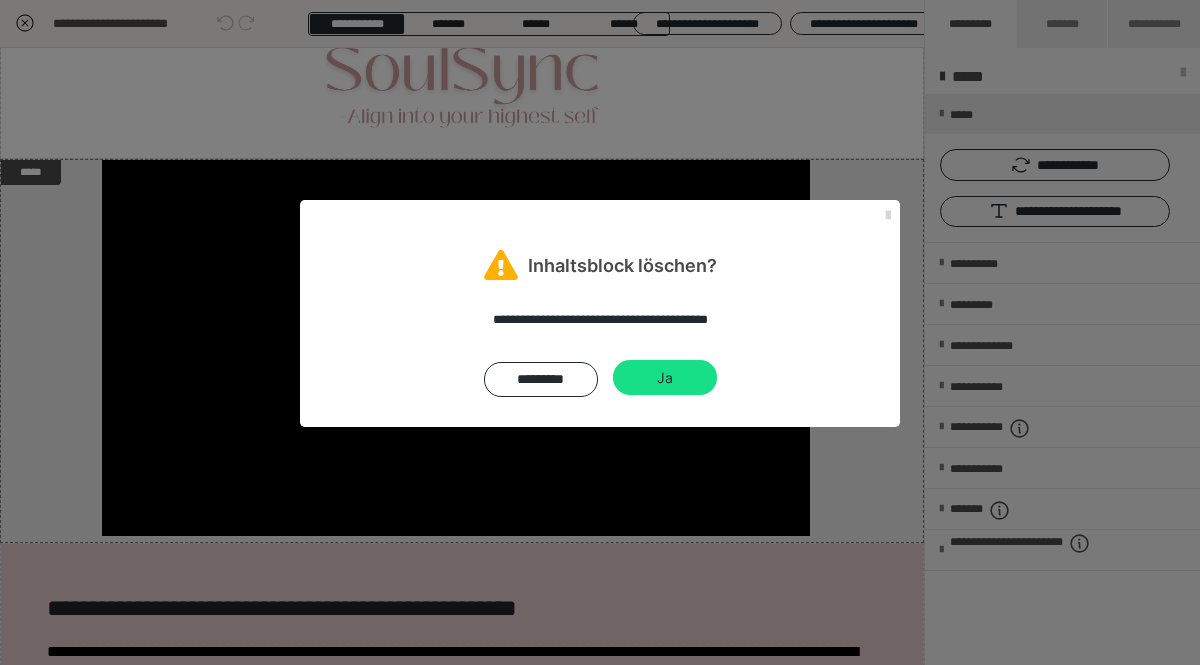 click at bounding box center (888, 216) 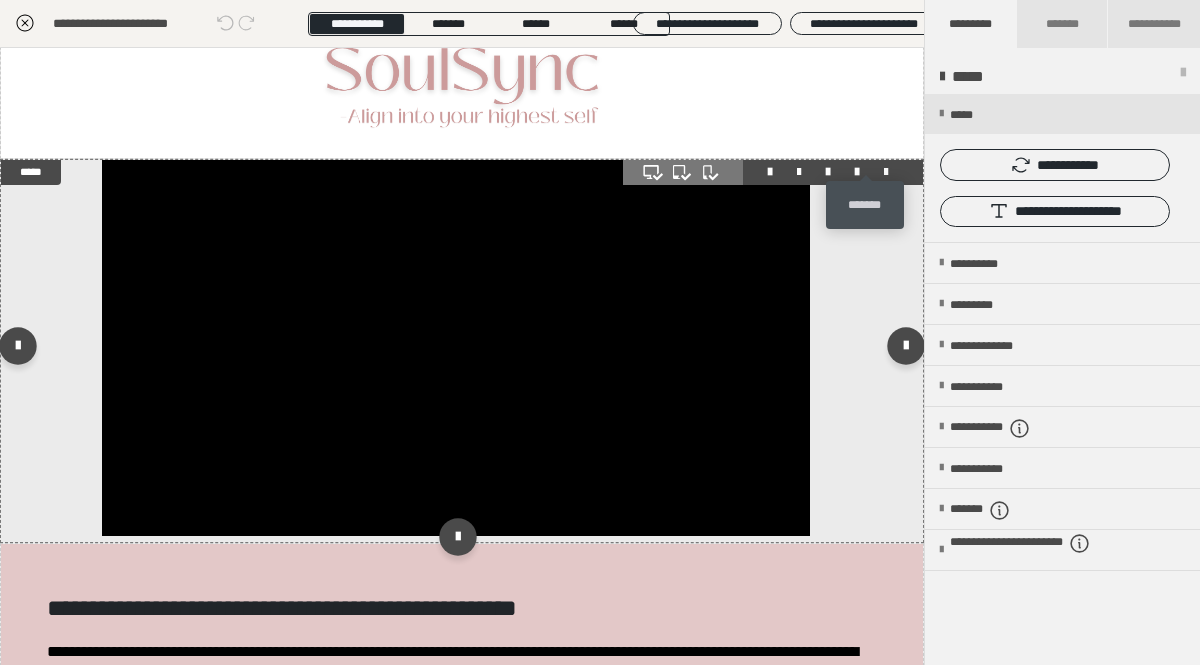 click at bounding box center (886, 172) 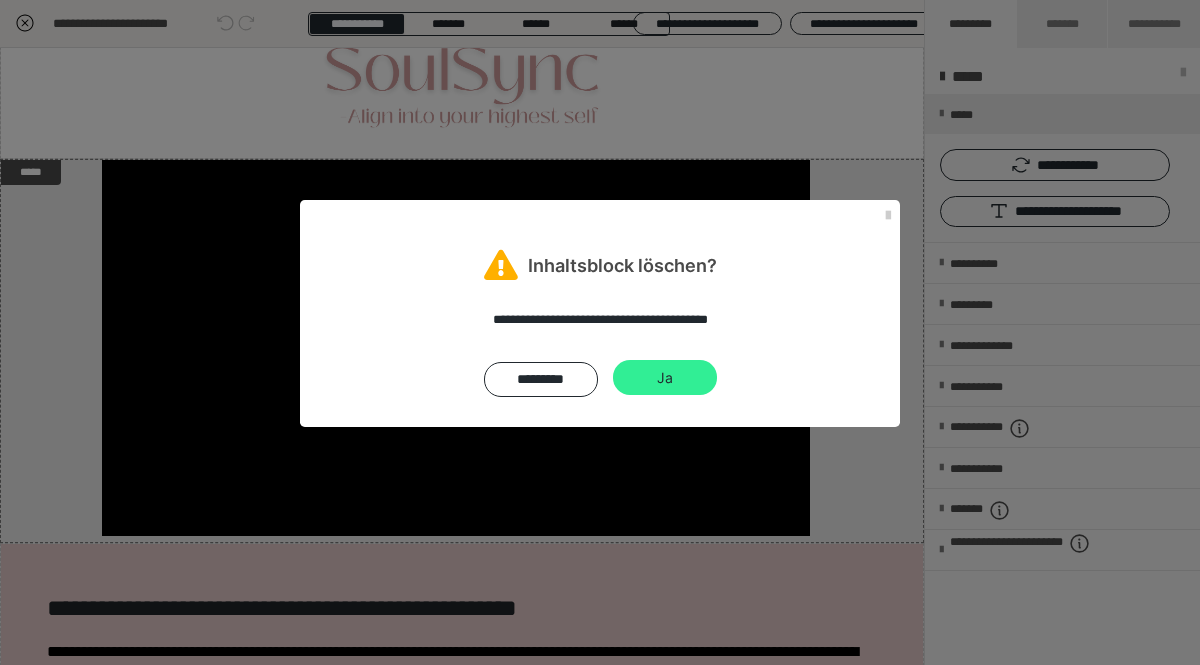 click on "Ja" at bounding box center (665, 378) 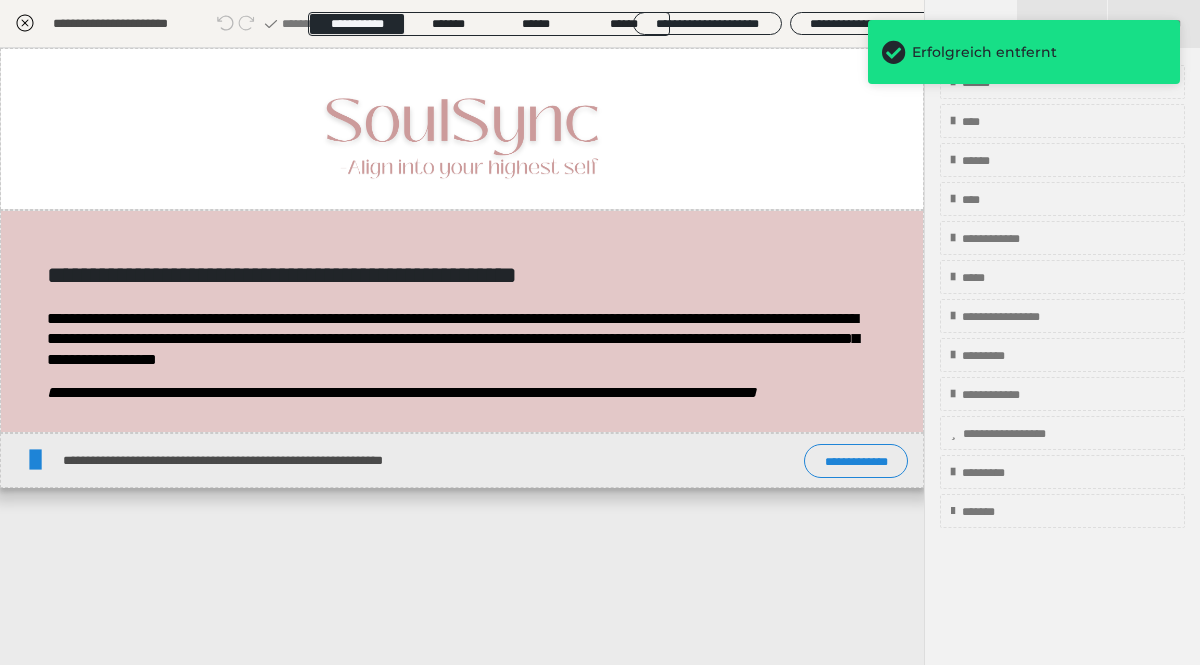 scroll, scrollTop: 0, scrollLeft: 0, axis: both 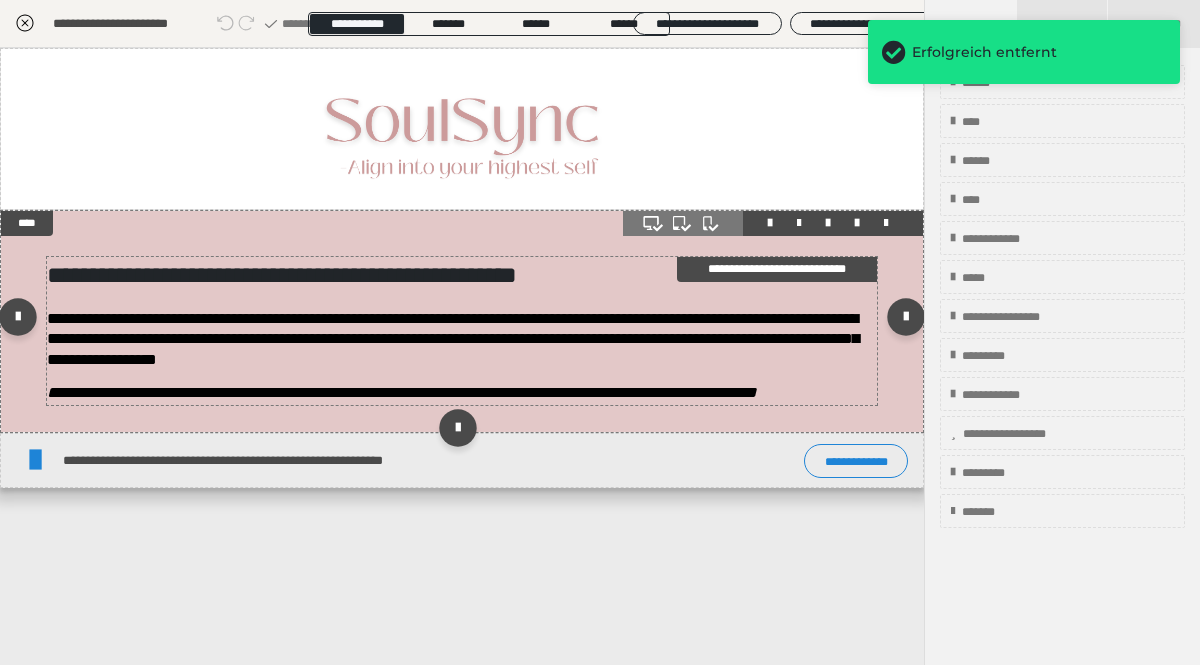 click on "**********" at bounding box center (462, 331) 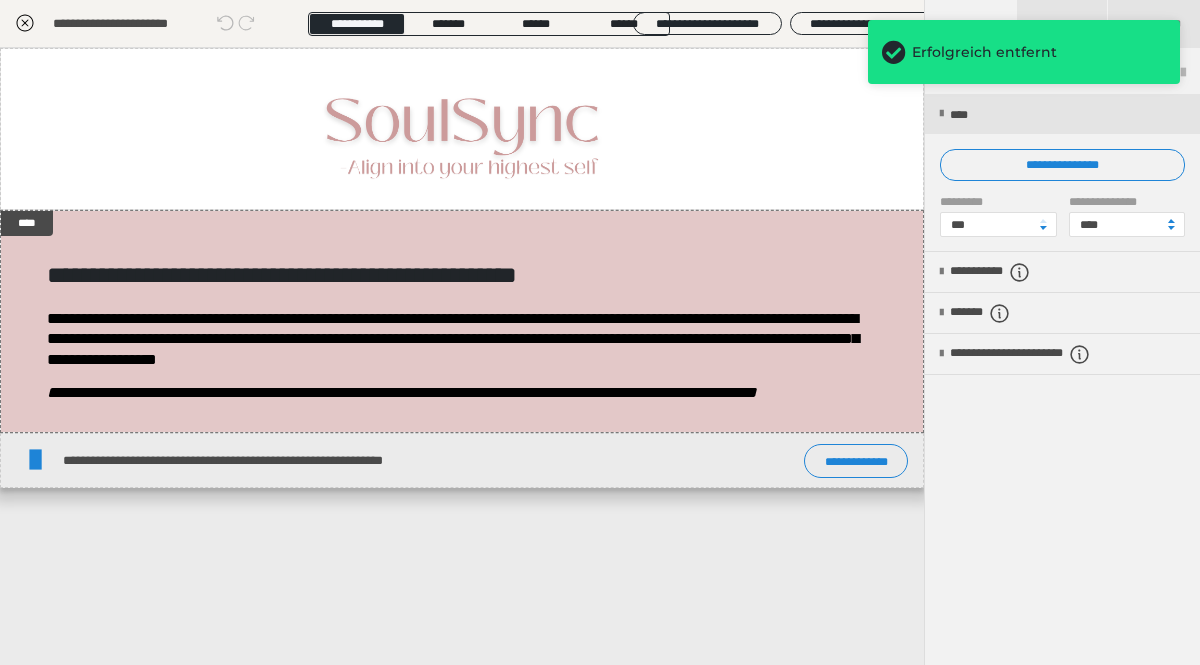 click on "**********" at bounding box center [462, 356] 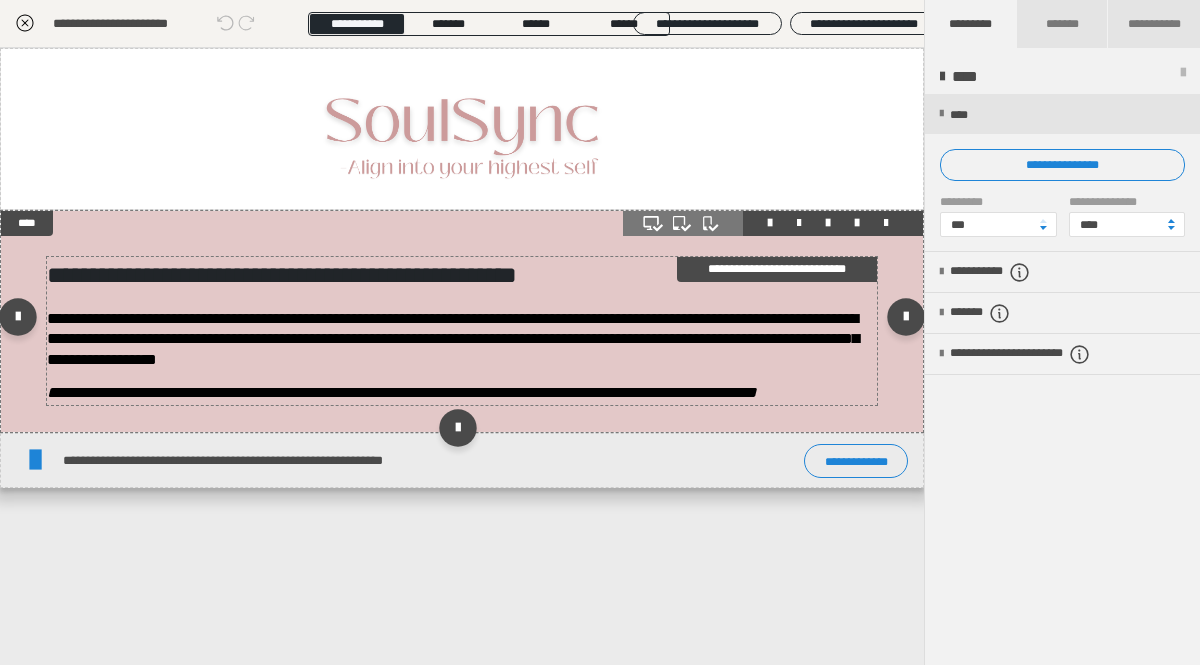 click on "**********" at bounding box center [402, 392] 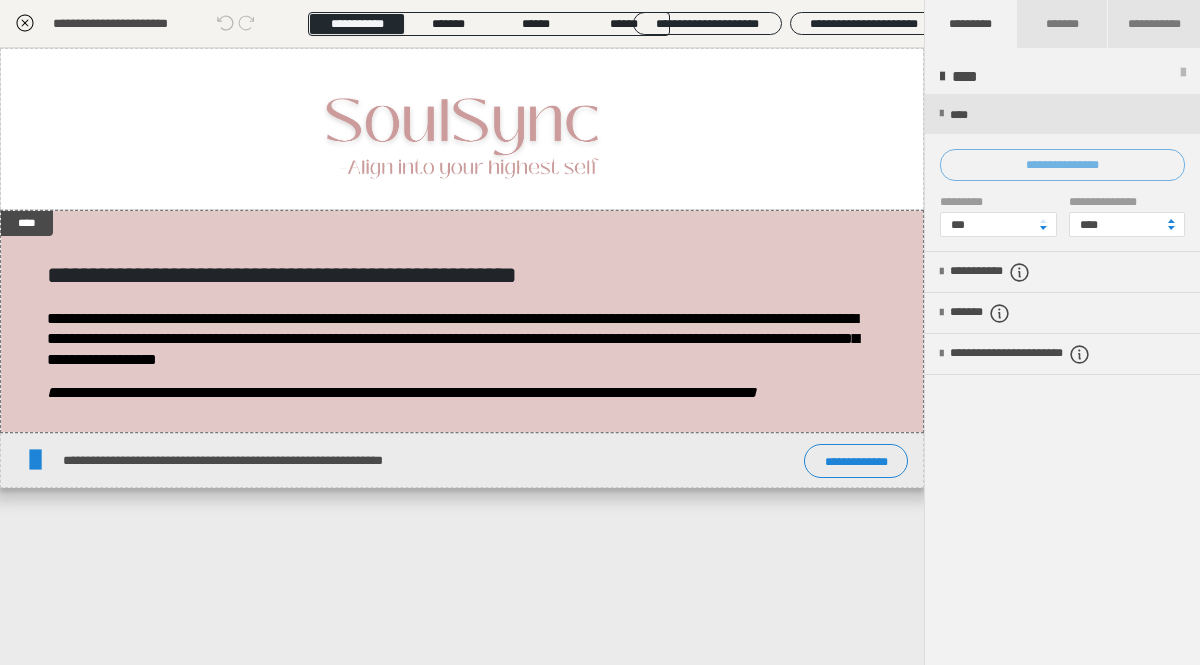 click on "**********" at bounding box center (1062, 165) 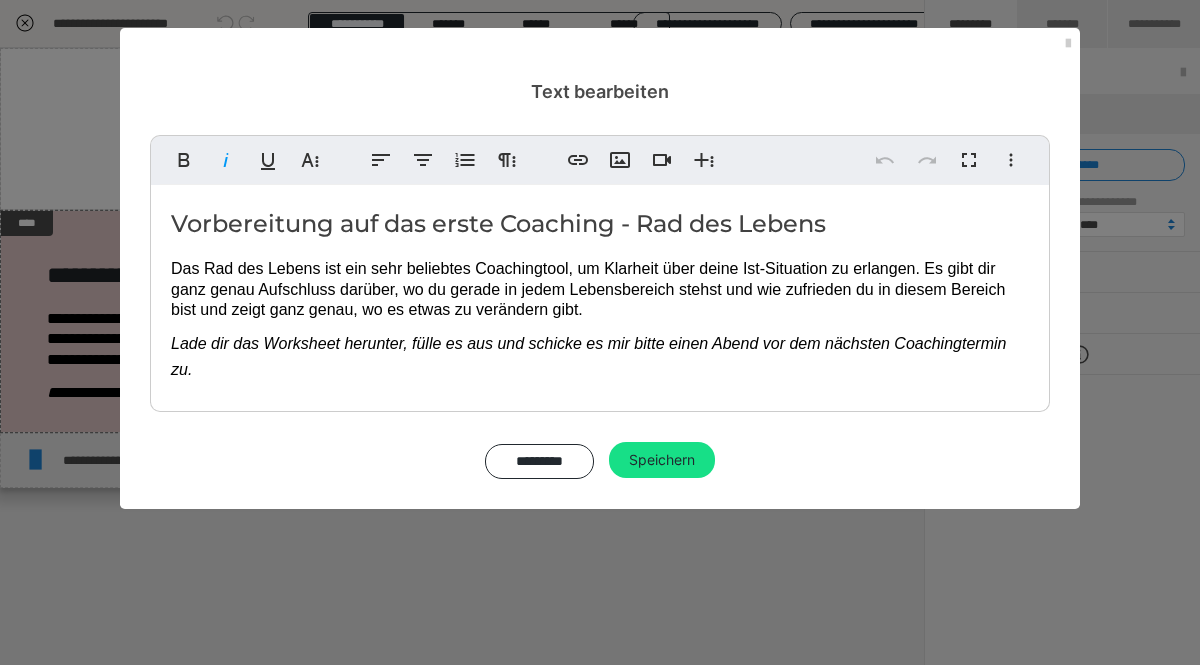 click on "Lade dir das Worksheet herunter, fülle es aus und schicke es mir bitte einen Abend vor dem nächsten Coachingtermin zu." at bounding box center [591, 356] 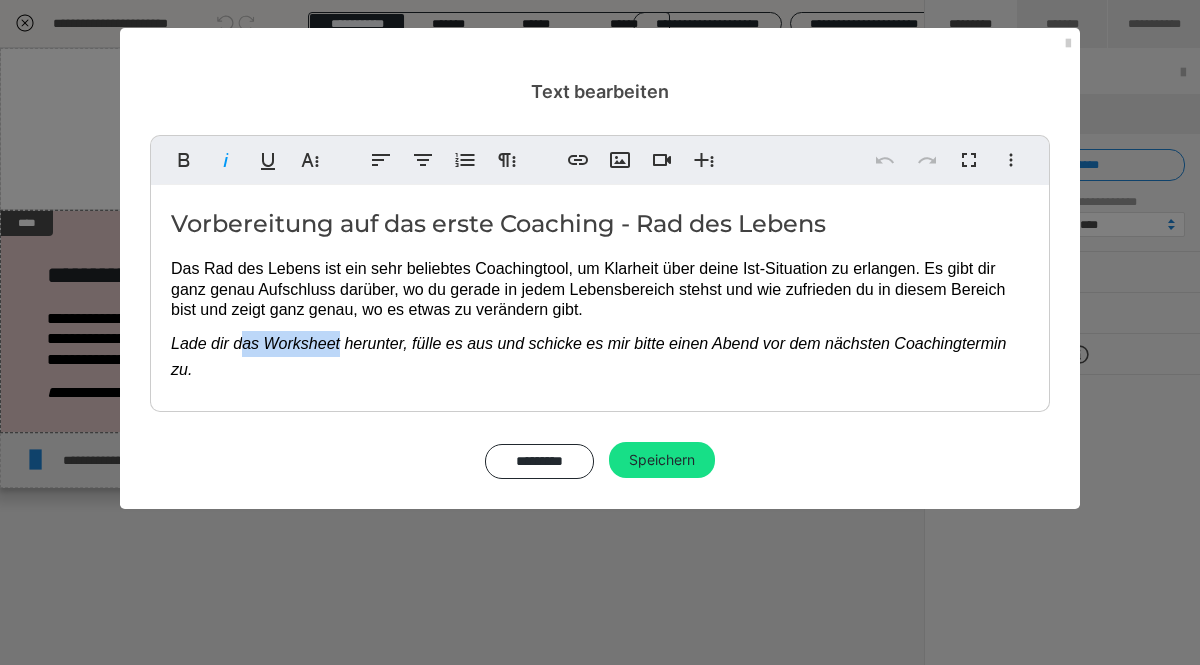 drag, startPoint x: 320, startPoint y: 345, endPoint x: 238, endPoint y: 348, distance: 82.05486 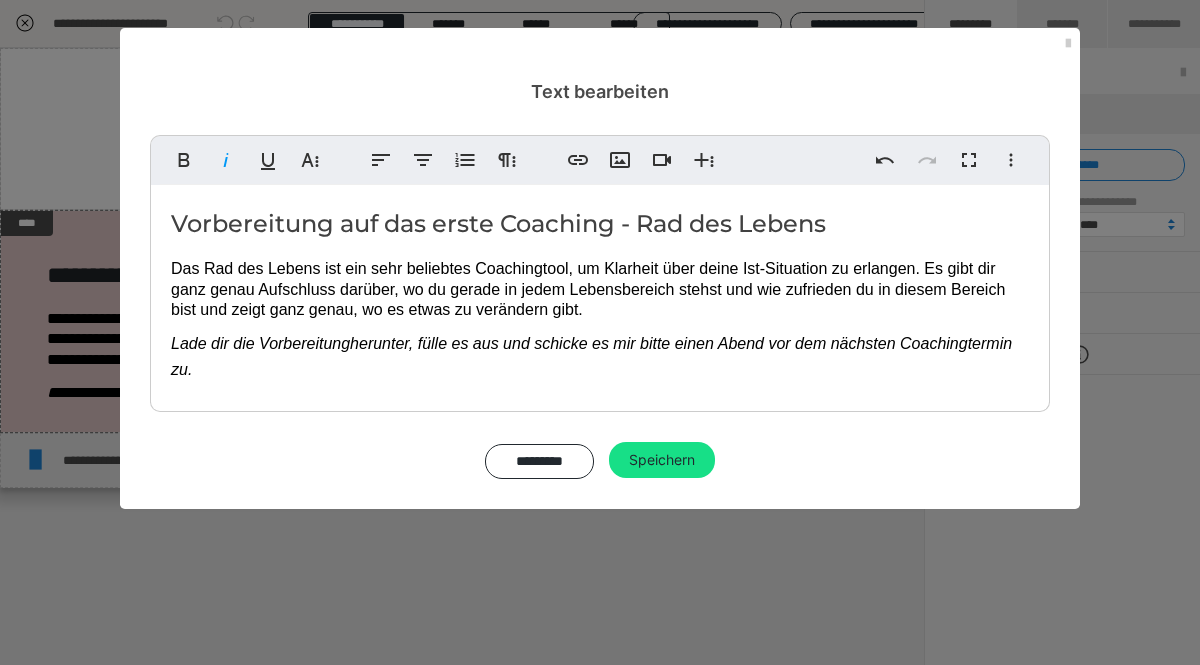 click on "Lade dir die Vorbereitung  herunter, fülle es aus und schicke es mir bitte einen Abend vor dem nächsten Coachingtermin zu." at bounding box center [594, 356] 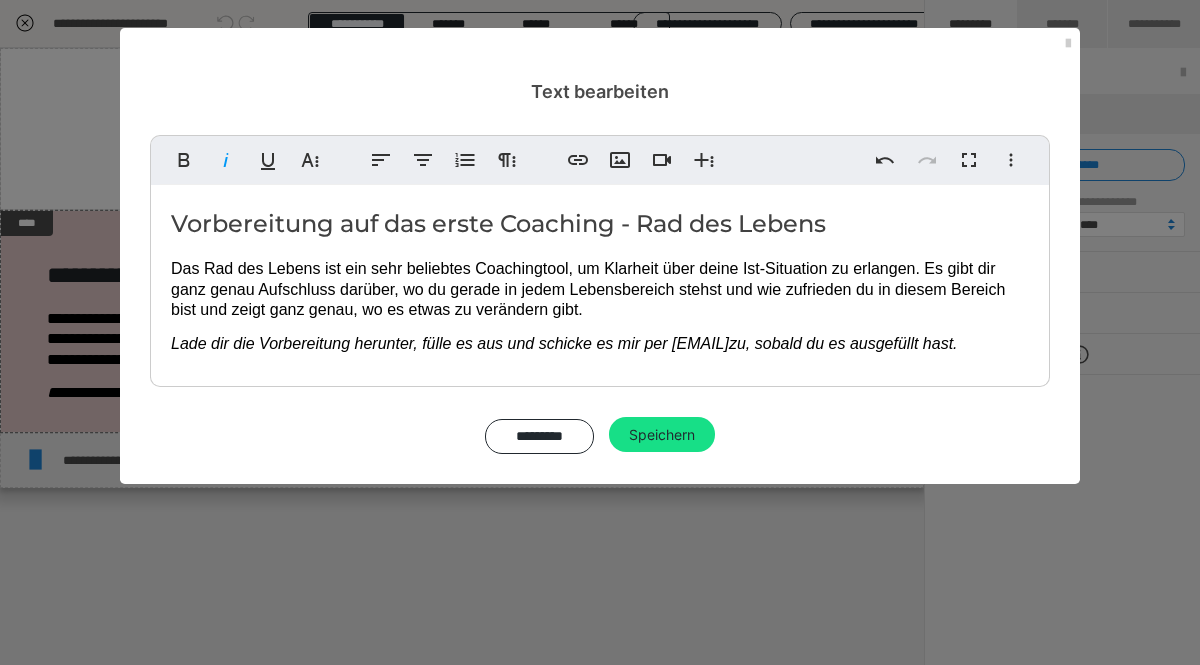 click on "Vorbereitung auf das erste Coaching - Rad des Lebens Das Rad des Lebens ist ein sehr beliebtes Coachingtool, um Klarheit über deine Ist-Situation zu erlangen. Es gibt dir ganz genau Aufschluss darüber, wo du gerade in jedem Lebensbereich stehst und wie zufrieden du in diesem Bereich bist und zeigt ganz genau, wo es etwas zu verändern gibt. Lade dir die Vorbereitung herunter, fülle es aus und schicke es mir per E-Mail  zu, sobald du es ausgefüllt hast ." at bounding box center (600, 281) 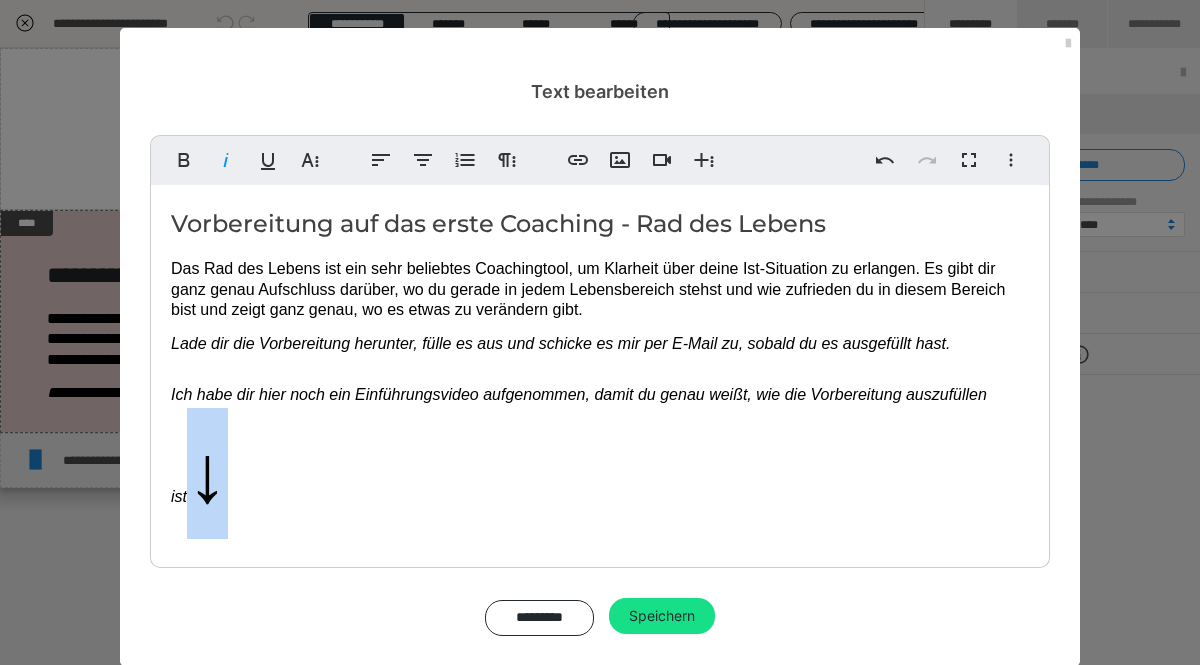 drag, startPoint x: 960, startPoint y: 444, endPoint x: 942, endPoint y: 445, distance: 18.027756 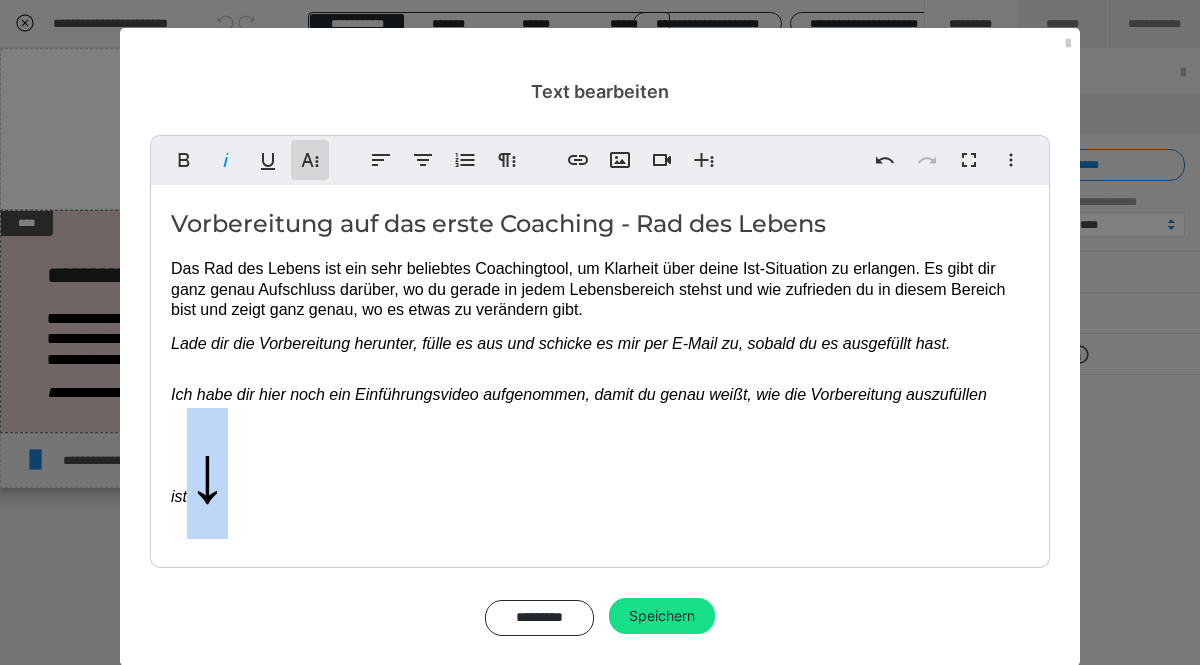 click on "Weitere Textformate" at bounding box center [310, 160] 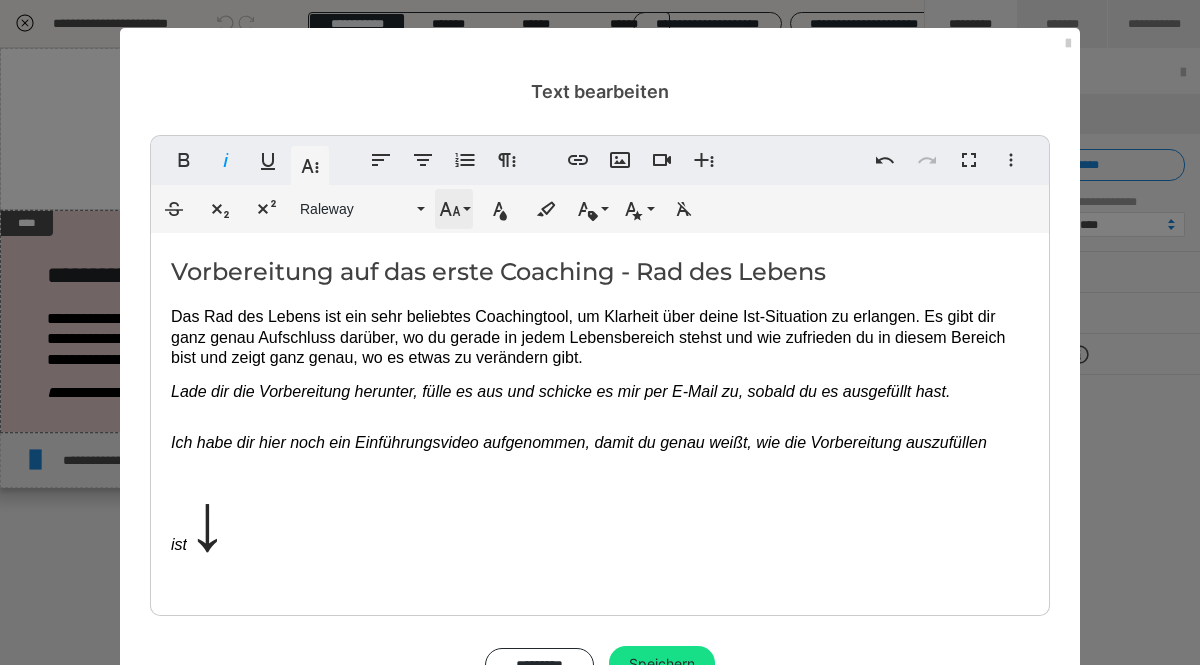 click 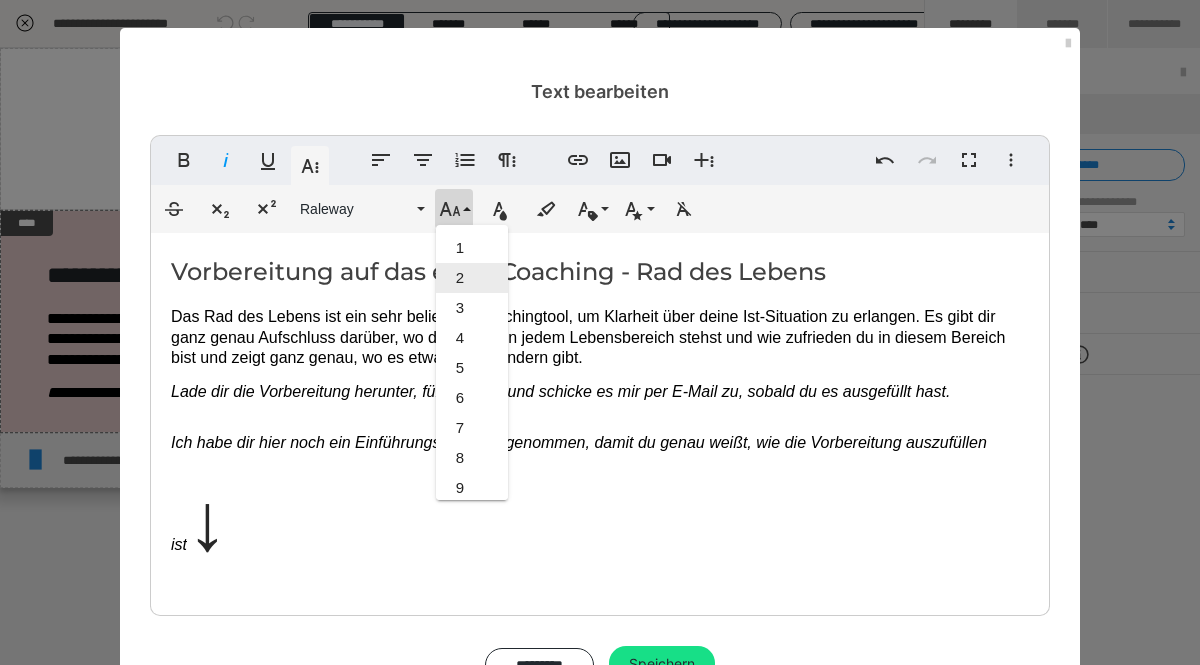 drag, startPoint x: 470, startPoint y: 207, endPoint x: 462, endPoint y: 291, distance: 84.38009 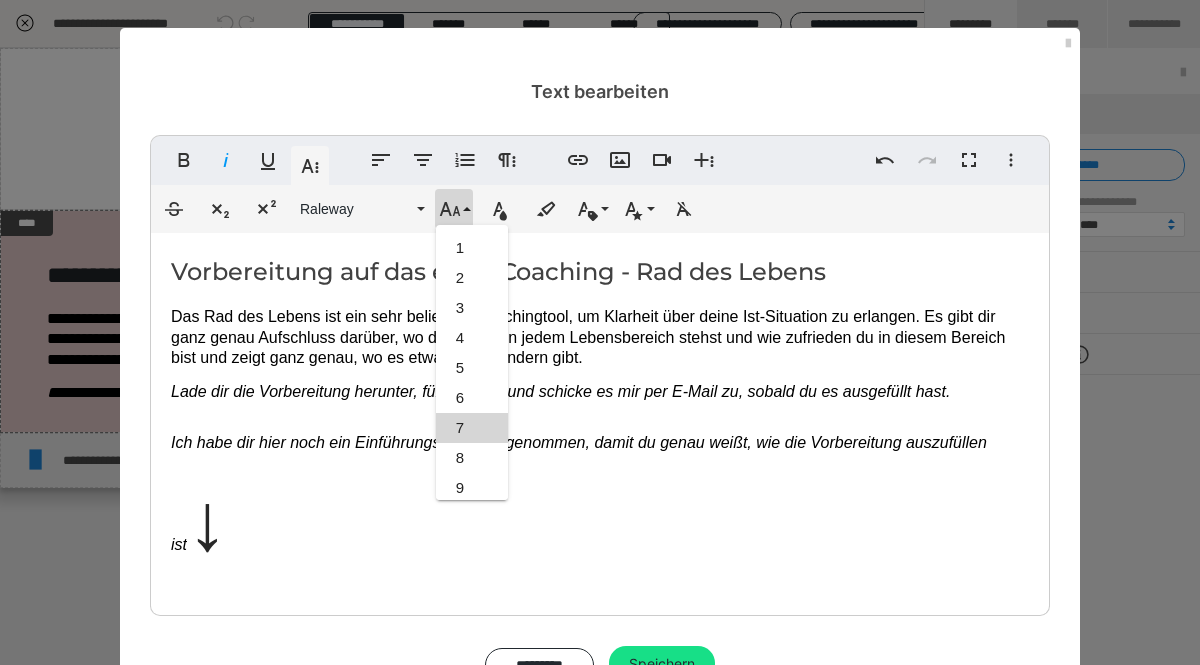 click on "7" at bounding box center [472, 428] 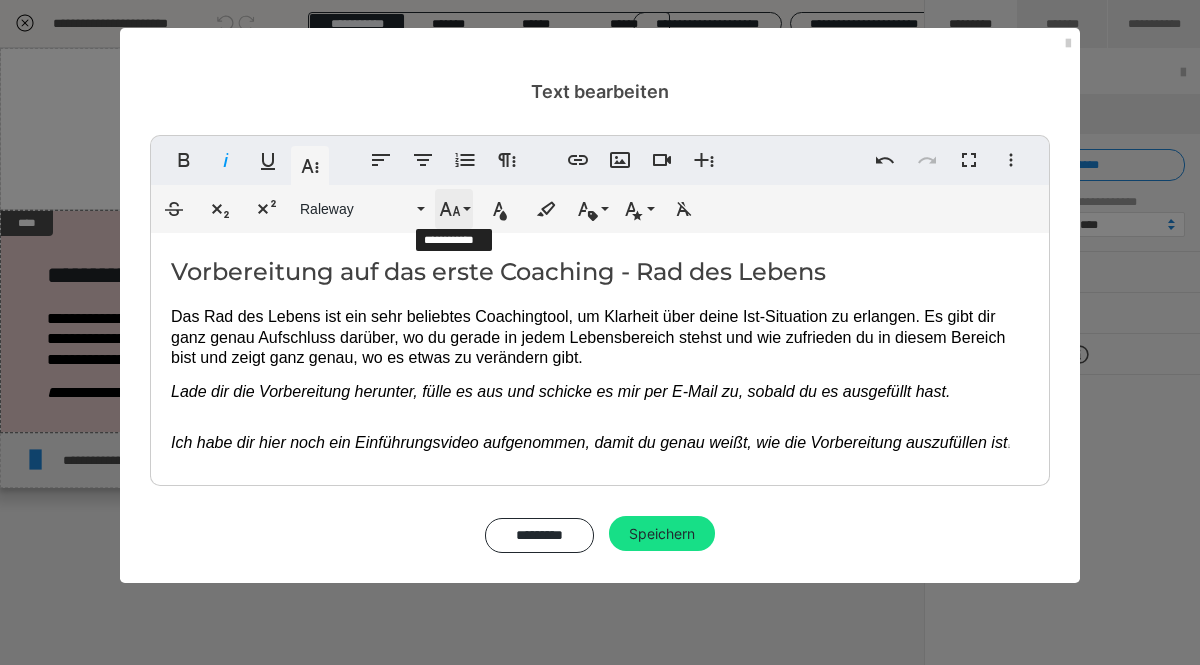 click 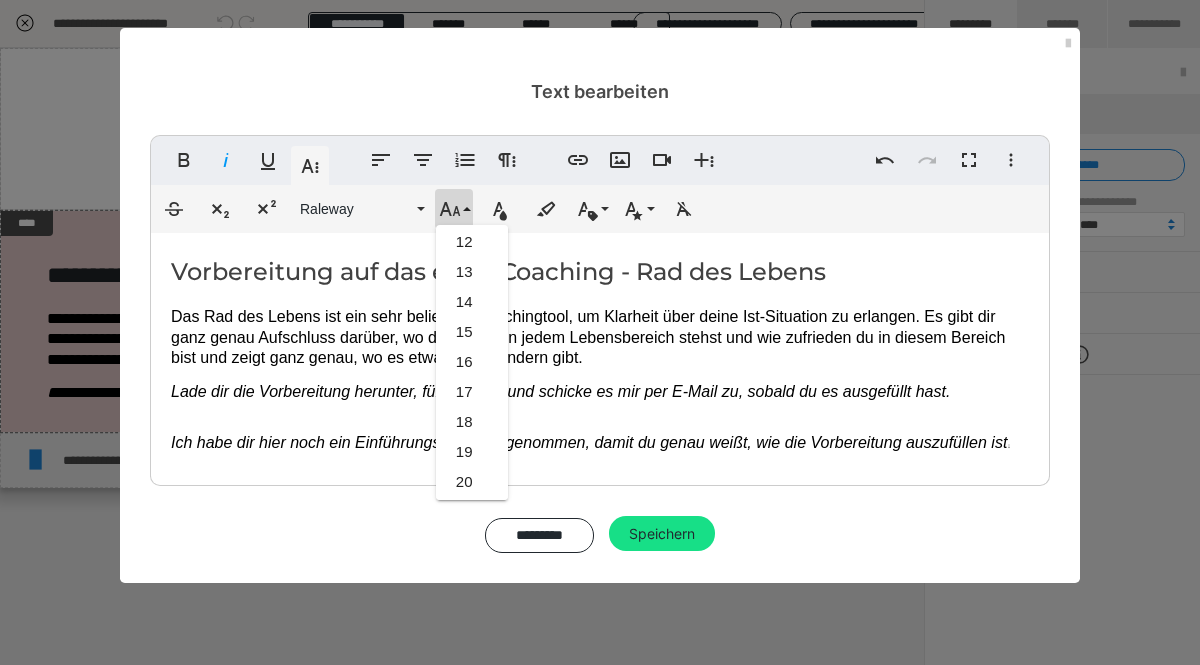 scroll, scrollTop: 336, scrollLeft: 0, axis: vertical 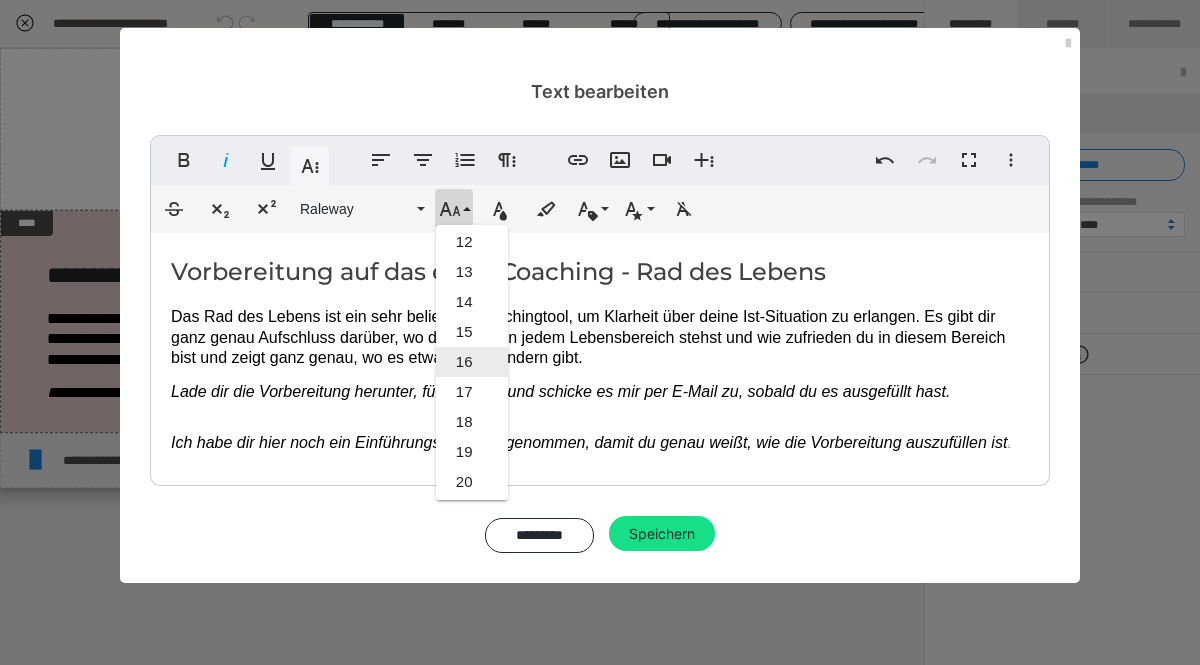 click on "16" at bounding box center (472, 362) 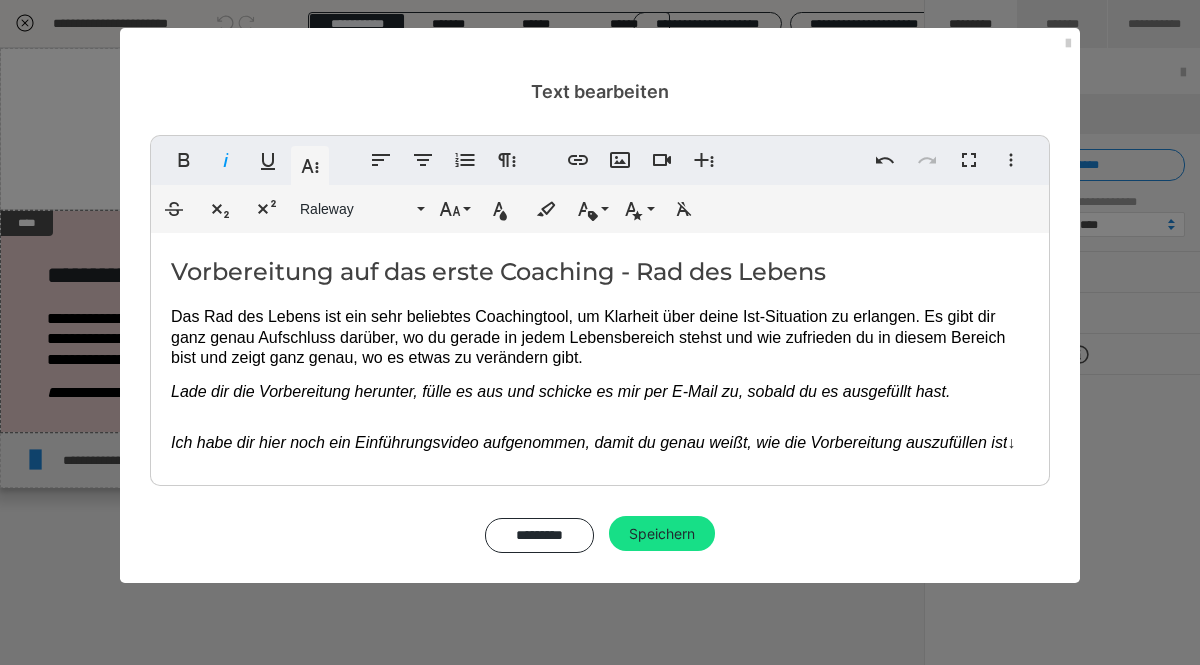 click on "Vorbereitung auf das erste Coaching - Rad des Lebens Das Rad des Lebens ist ein sehr beliebtes Coachingtool, um Klarheit über deine Ist-Situation zu erlangen. Es gibt dir ganz genau Aufschluss darüber, wo du gerade in jedem Lebensbereich stehst und wie zufrieden du in diesem Bereich bist und zeigt ganz genau, wo es etwas zu verändern gibt. Lade dir die Vorbereitung herunter, fülle es aus und schicke es mir per E-Mail zu, sobald du es ausgefüllt hast. ​ Ich habe dir hier noch ein Einführungsvideo aufgenommen, damit du genau weißt, wie die Vorbereitung auszufüllen ist  ↓" at bounding box center [600, 354] 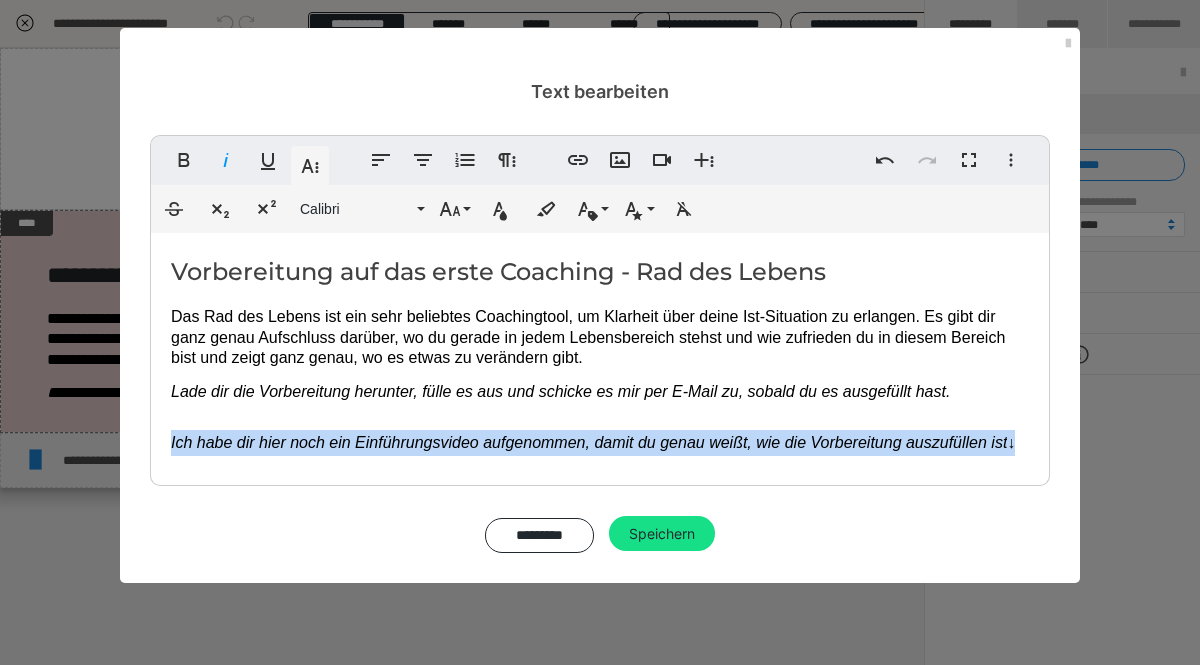 drag, startPoint x: 723, startPoint y: 435, endPoint x: 78, endPoint y: 479, distance: 646.499 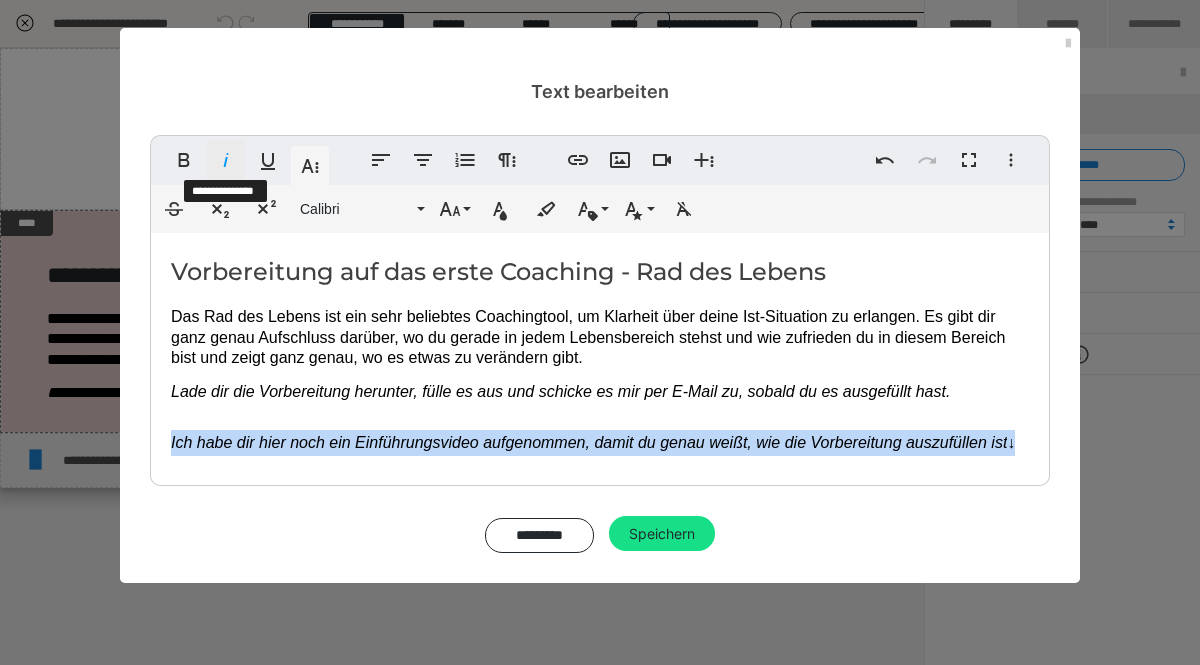 click 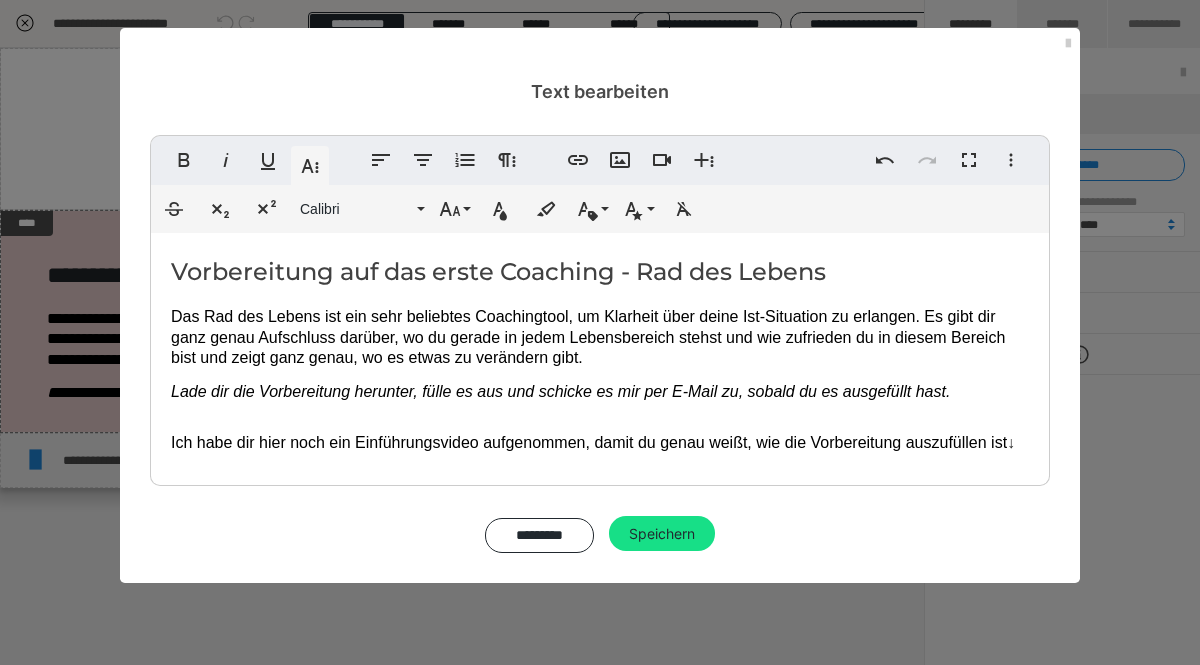 click on "Das Rad des Lebens ist ein sehr beliebtes Coachingtool, um Klarheit über deine Ist-Situation zu erlangen. Es gibt dir ganz genau Aufschluss darüber, wo du gerade in jedem Lebensbereich stehst und wie zufrieden du in diesem Bereich bist und zeigt ganz genau, wo es etwas zu verändern gibt." at bounding box center [590, 337] 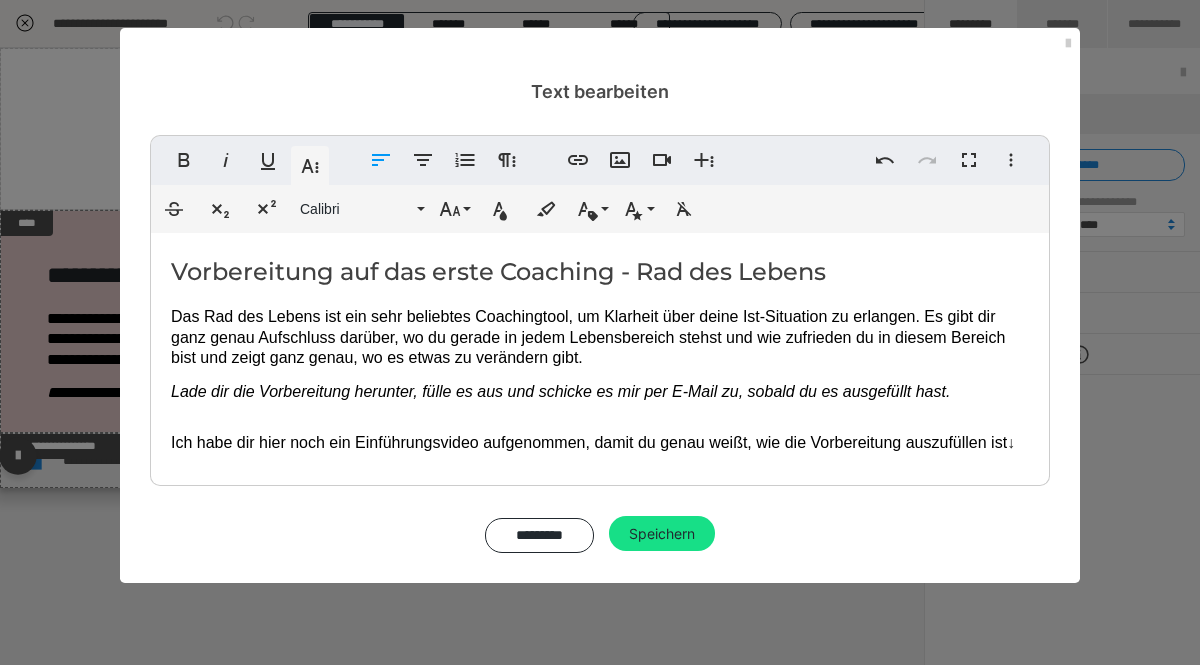 click on "Speichern" at bounding box center (662, 534) 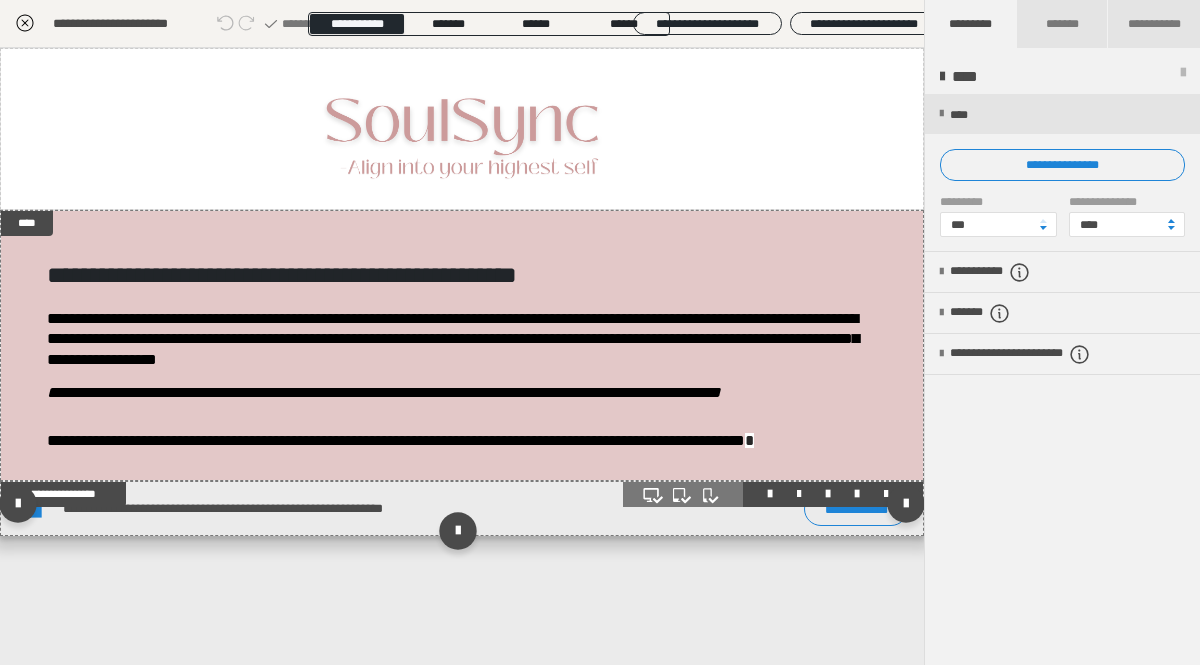 click on "**********" at bounding box center (272, 508) 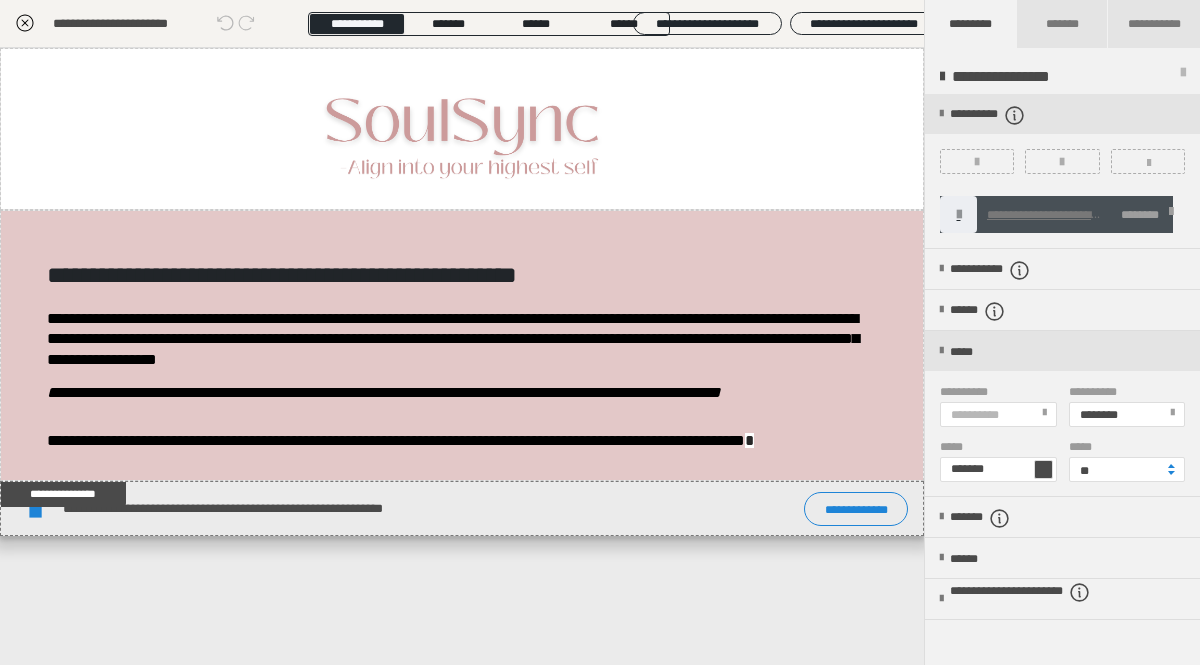 click on "**********" at bounding box center [1146, 215] 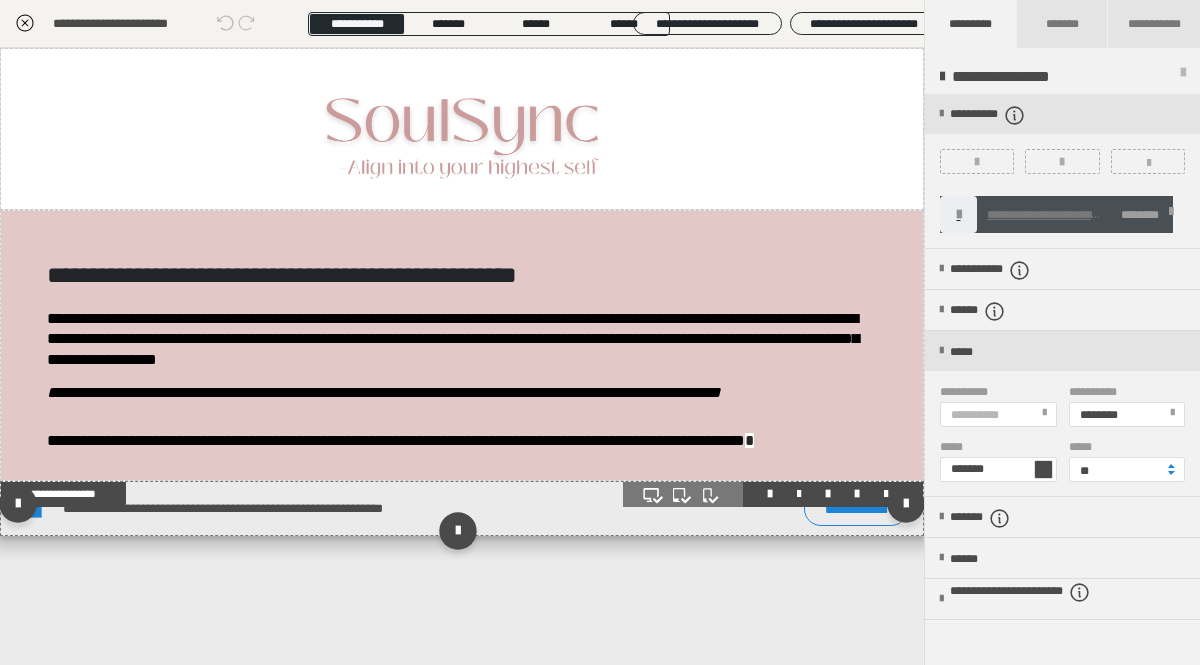 click on "**********" at bounding box center [462, 508] 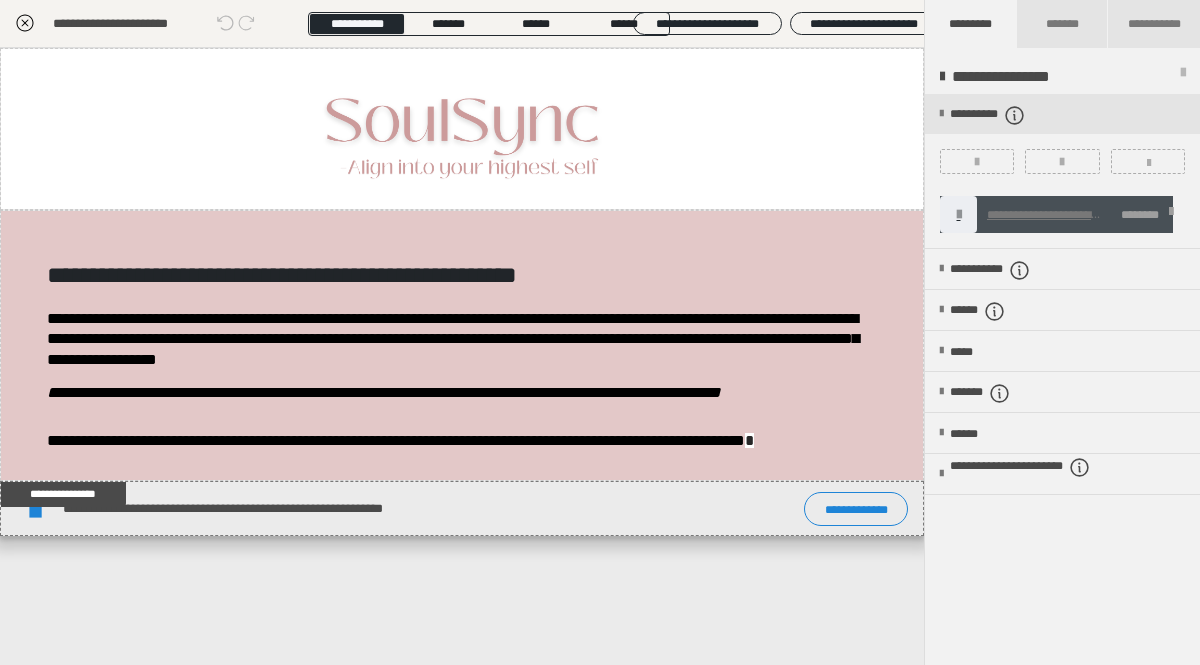 click at bounding box center (1171, 215) 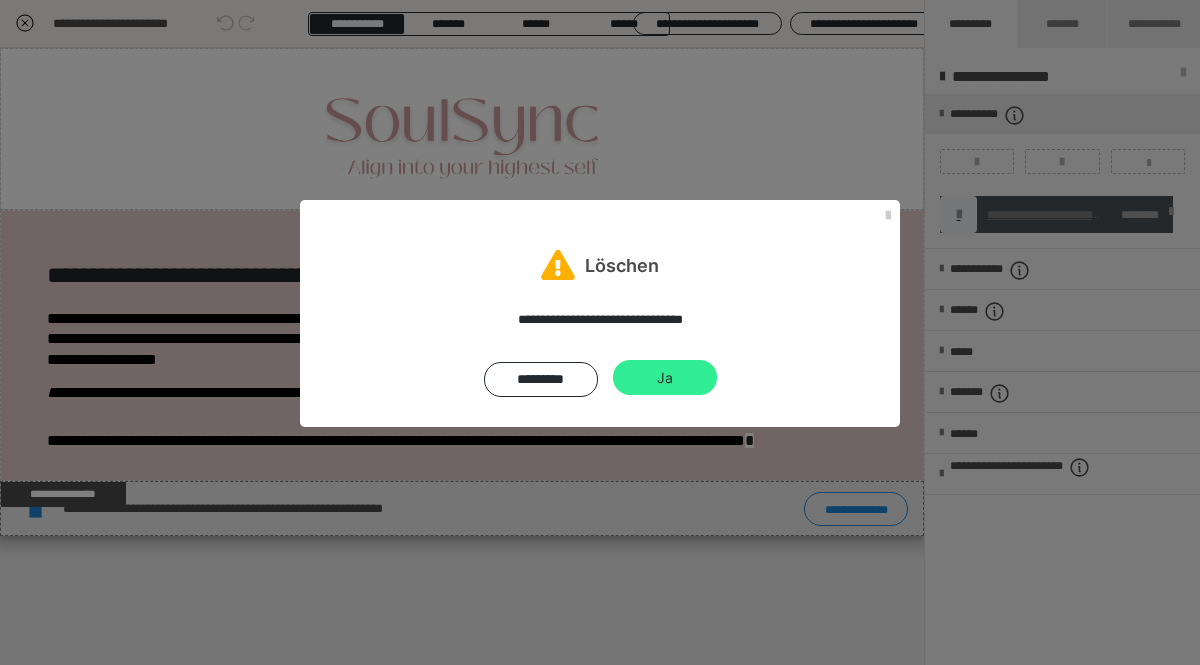 click on "Ja" at bounding box center (665, 378) 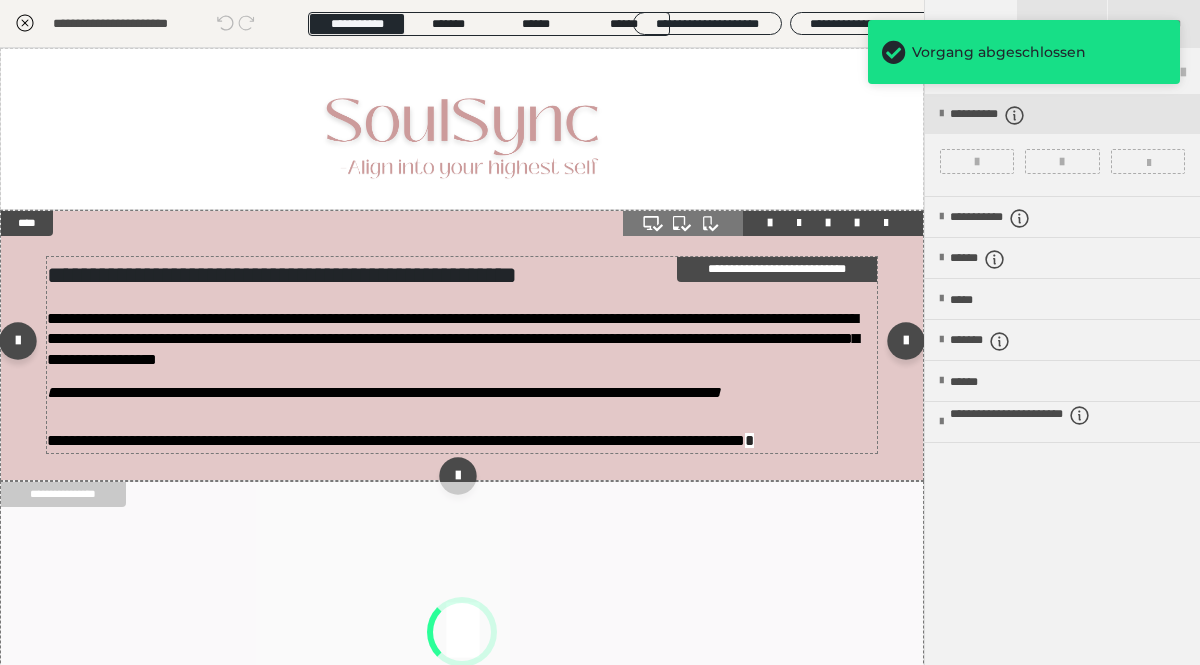scroll, scrollTop: 0, scrollLeft: 0, axis: both 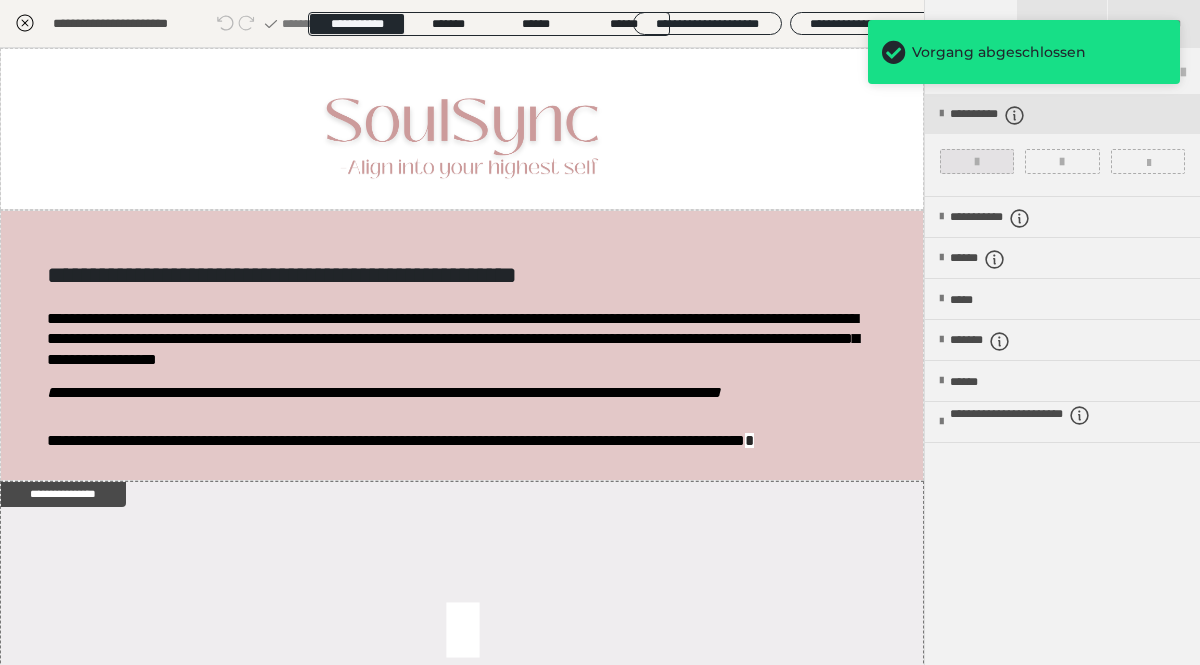 click at bounding box center [977, 162] 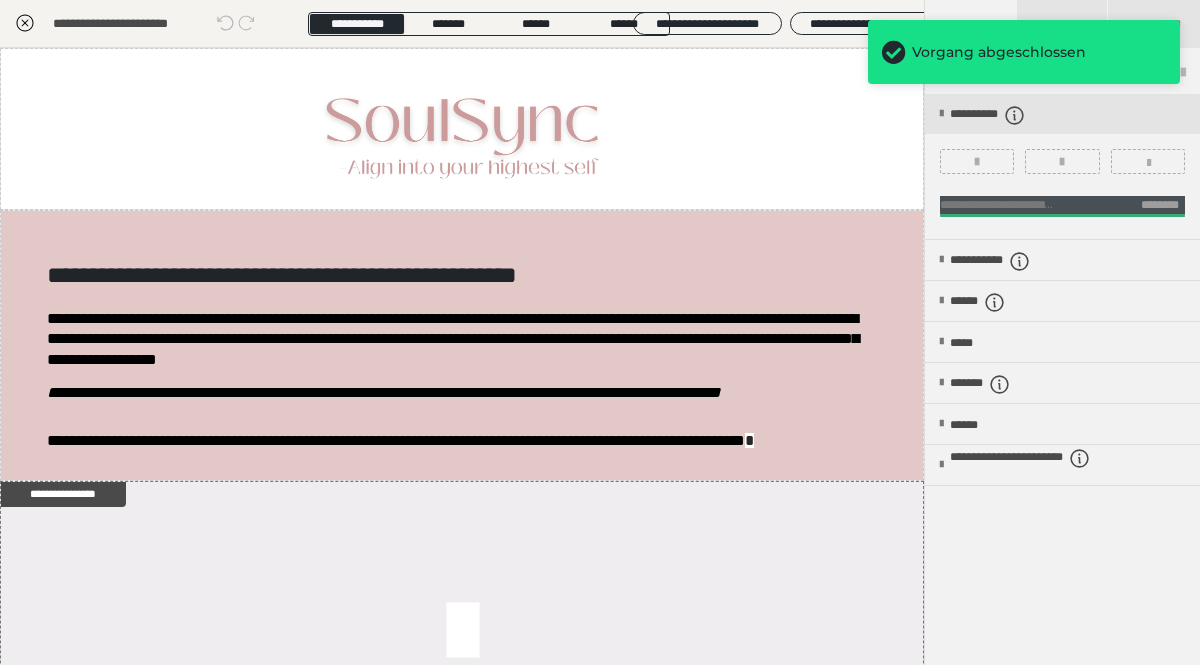 scroll, scrollTop: 0, scrollLeft: 0, axis: both 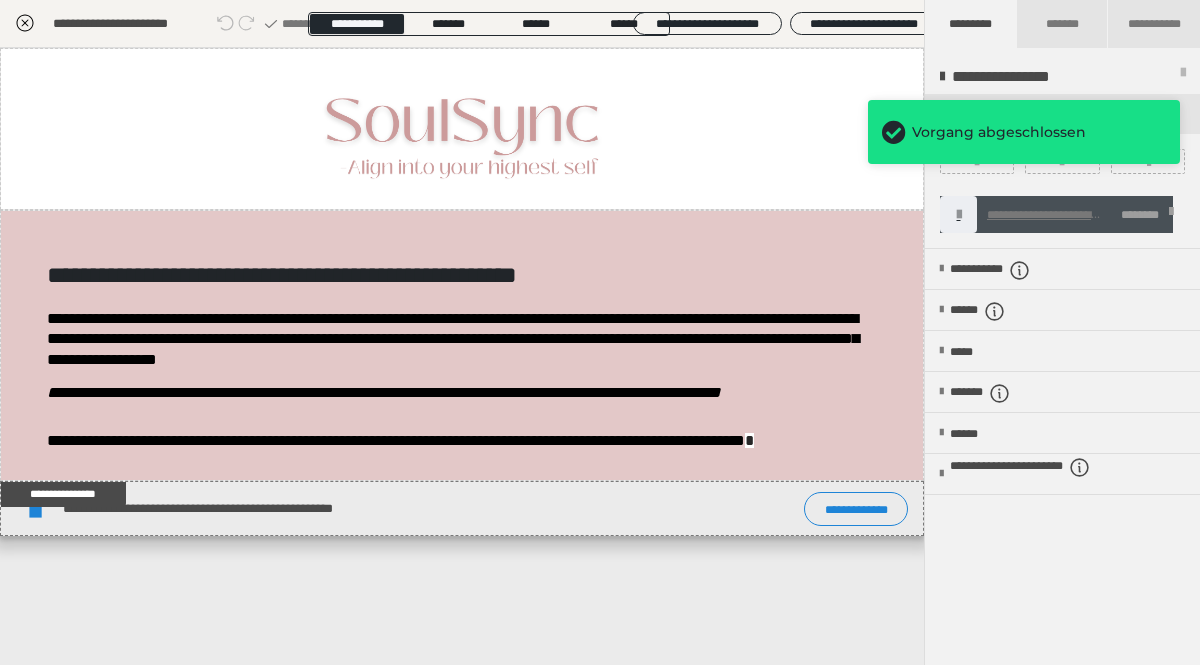 click on "**********" at bounding box center [1062, 380] 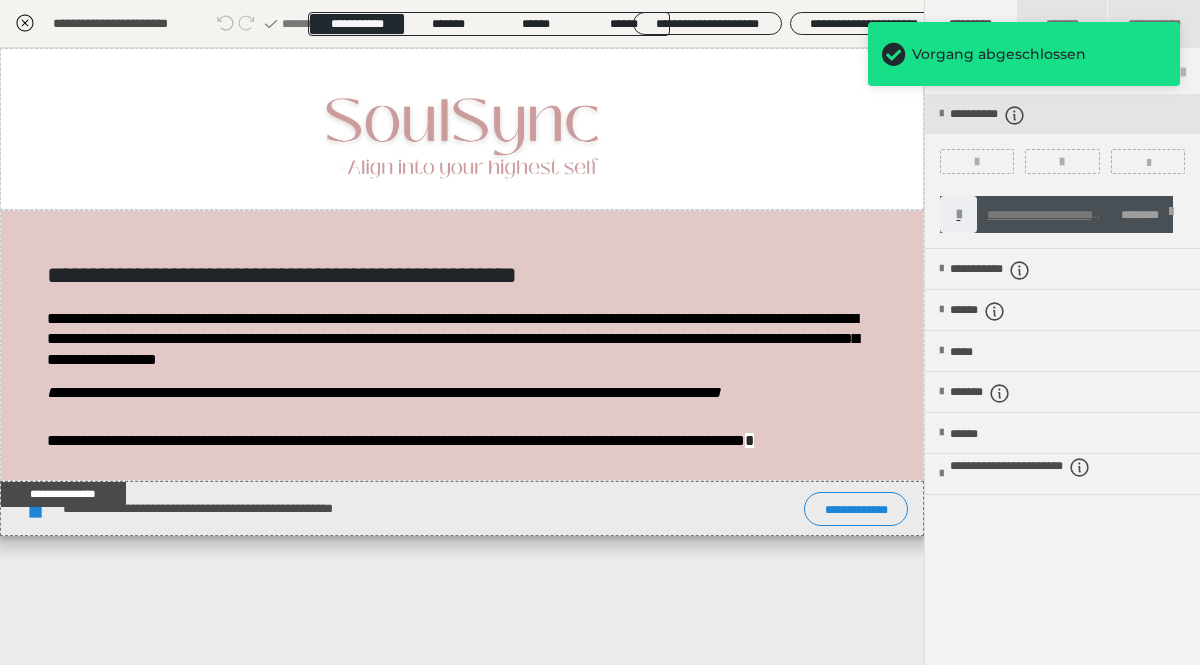 click on "**********" at bounding box center (1062, 380) 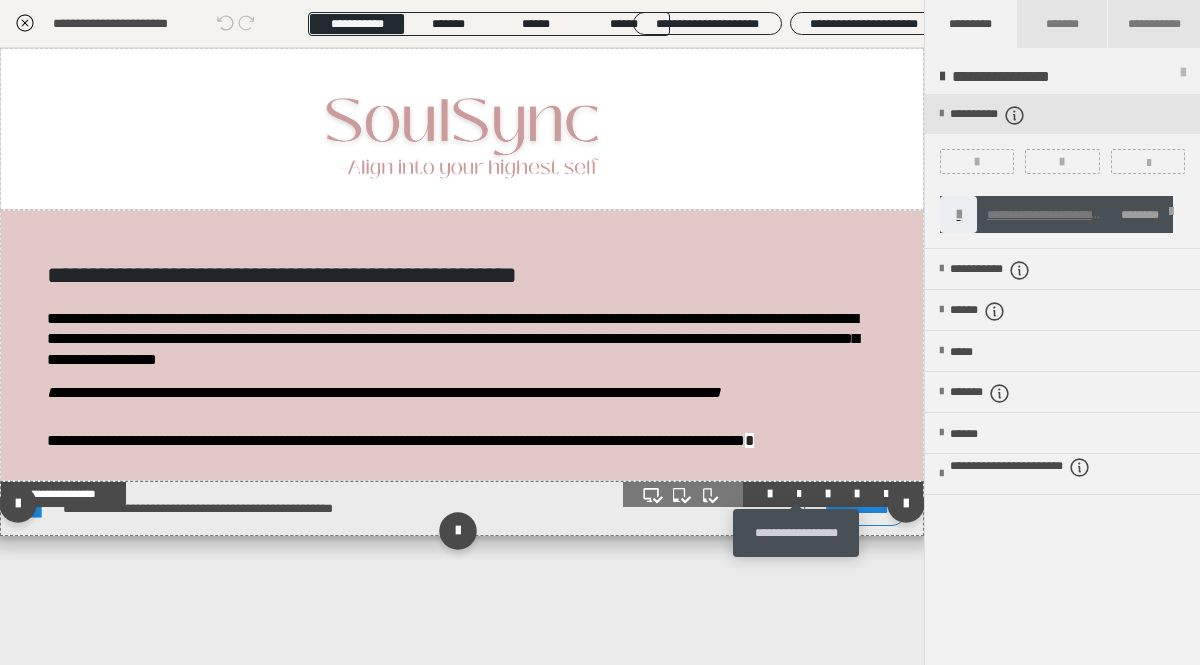click at bounding box center [799, 494] 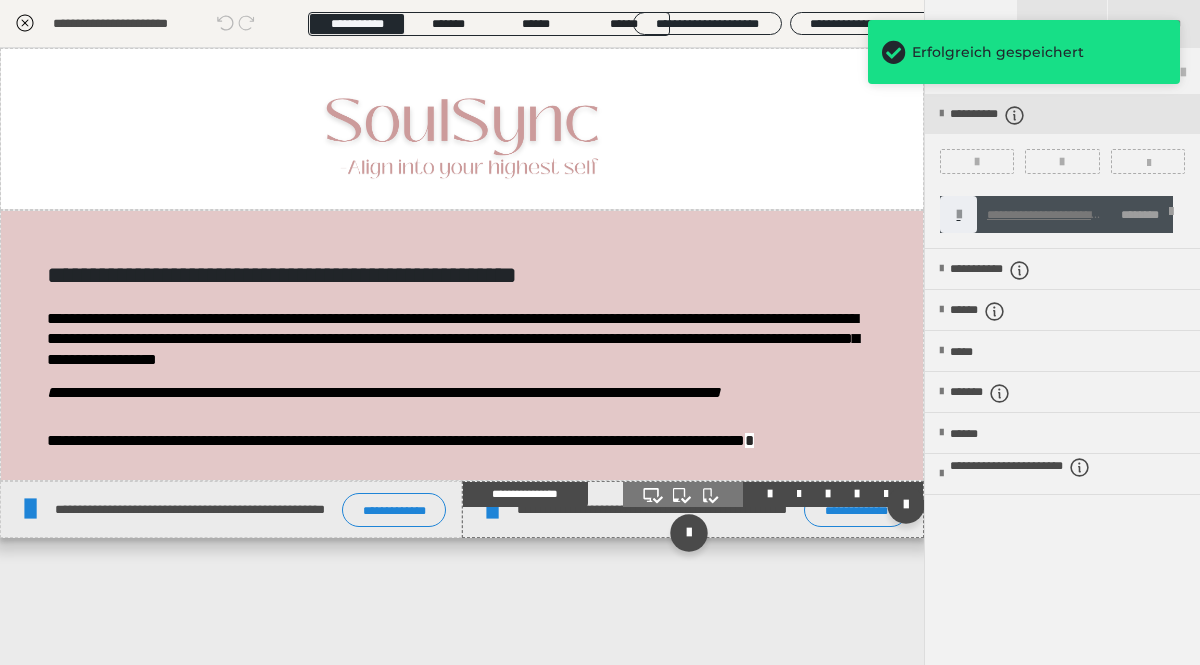 click on "**********" at bounding box center (654, 509) 